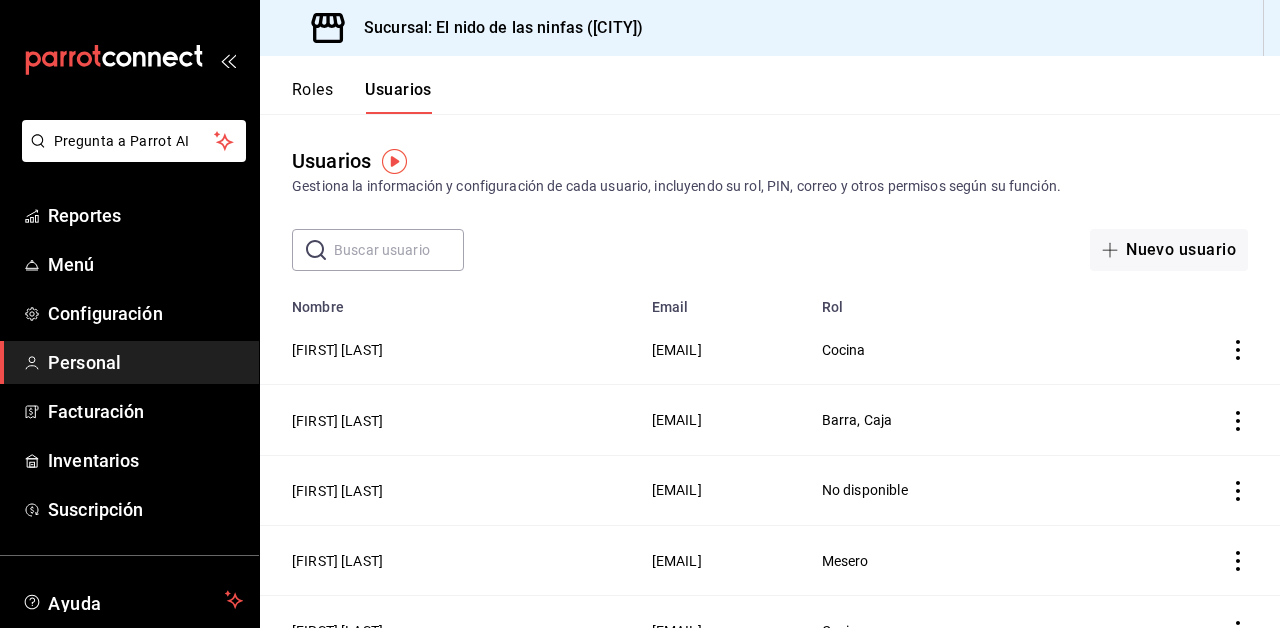 scroll, scrollTop: 0, scrollLeft: 0, axis: both 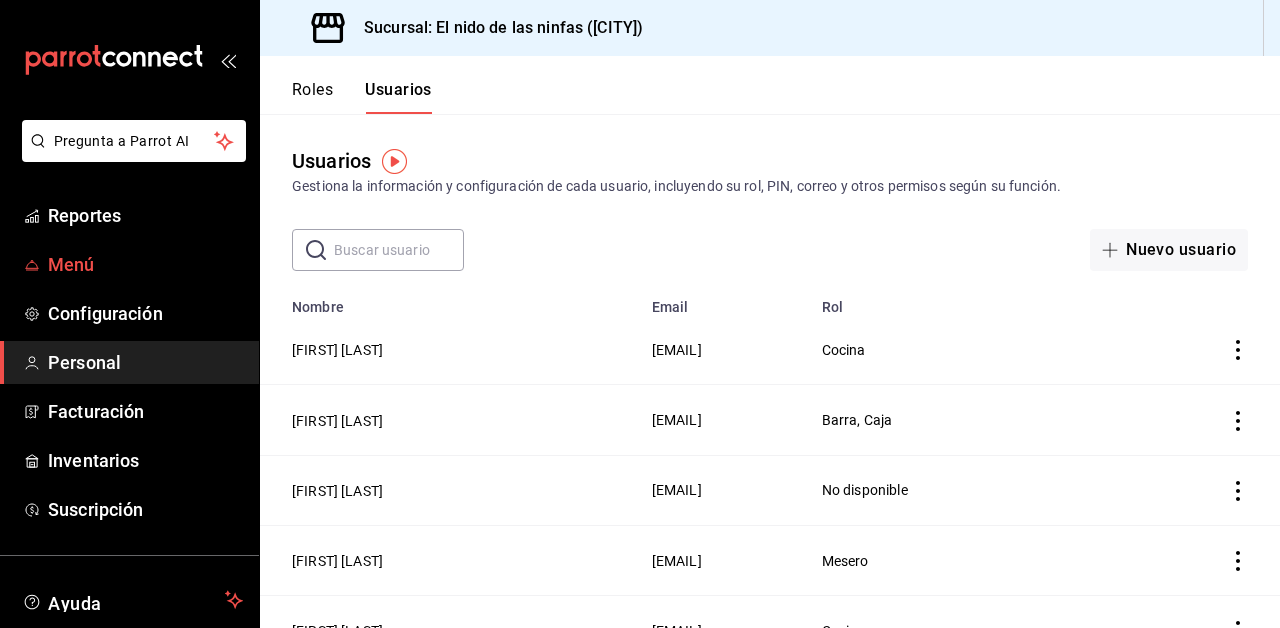 click on "Menú" at bounding box center [145, 264] 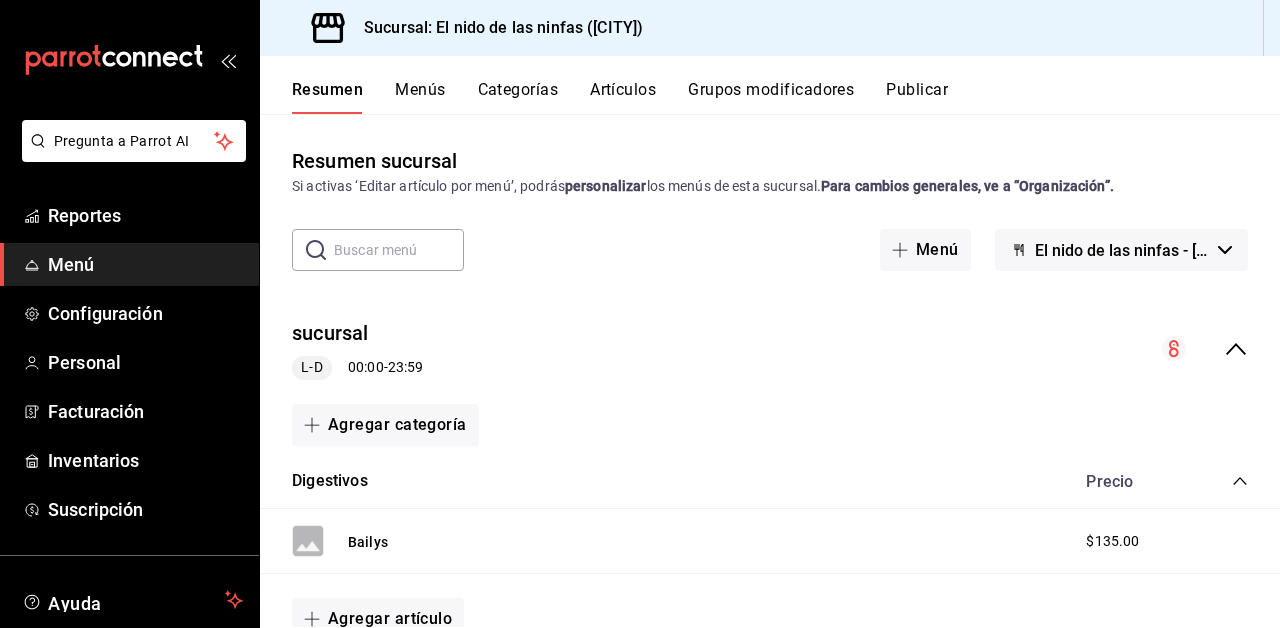 click on "Artículos" at bounding box center (623, 97) 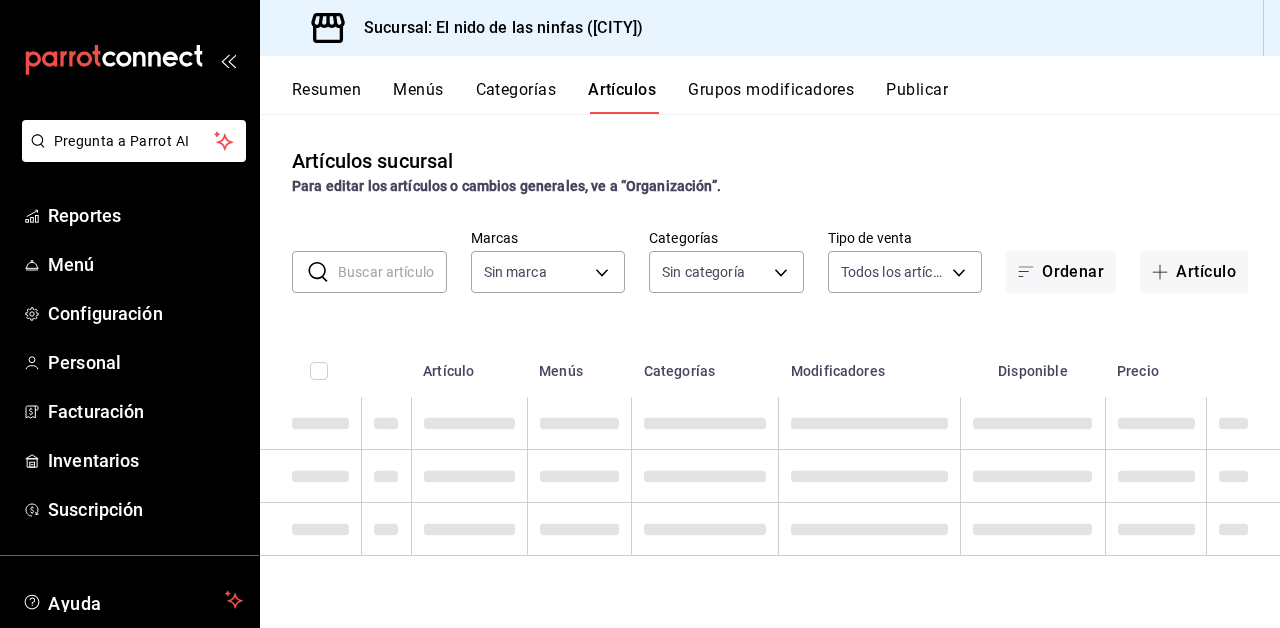 type on "d2e7f705-a92e-4b5a-9c7a-3f8867cbe88b" 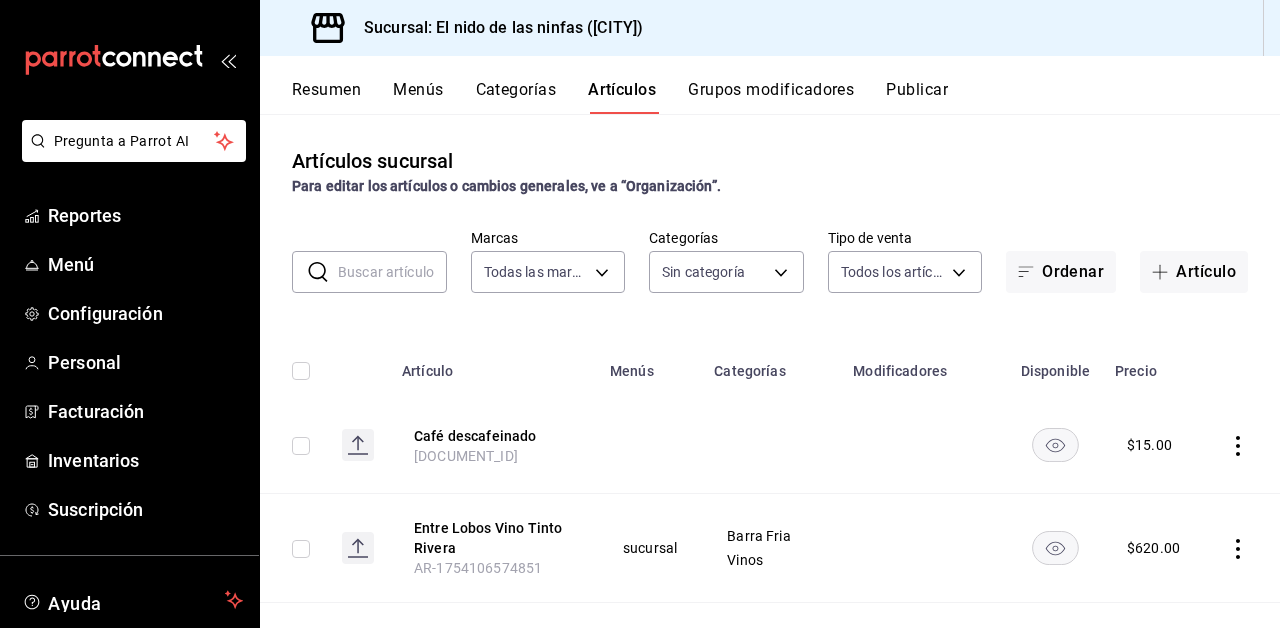 type on "4b68dad8-5fea-4f89-9963-c0d84c3836ef,d07fce69-d97c-4e38-930c-a69498d2c0bd,5a11618f-9eb1-4c3e-9ac9-c4b66862f0cc,30df52f4-ef39-4bfd-9292-9a668cf3face,503de1d8-ccc5-43e9-ae66-fc42c9096db3,069874f6-d022-4358-8621-50f0bdbff5cf,6f1e8b3b-be47-48dc-a91a-760e242b3188,1d5071ef-7d4b-45ca-a600-b7e772339105,ffab54de-a5de-412d-8e25-77f19029c61a,03a3acea-0fd4-4fc7-8973-00b6a1c11e76,44c84b69-2631-442b-ac93-d88f8b362ed9,aae73fb3-8d6e-45d1-a8a0-228f126bb13f,32a21475-0056-40de-a364-e8b61d3b0ba5,9be94b97-29b6-4999-befc-a53088b654b4,5e5e4fb8-5ead-49c5-936c-12f1da24902b,a0b962f2-495a-46d2-80ae-5d49f04dee65,746d8422-e13e-403e-a526-f61ce60ffa70,dc3de242-d8ac-4a57-bf0f-4dffc63c2053,475a3a83-86ca-478f-b203-52e186d20cee,82ff0740-7c2d-429f-800d-034446317b15,45b79bb0-002a-428a-956a-1873544dfacb,eee01ca3-d817-4806-a676-fc44061c8229,1b8424de-a3db-4357-887e-1a80c33fbab3,d592b025-3c15-450e-a590-480d4ae7fce5,004ae5d3-e737-413f-92be-c7e7ff31c6c3,4640c7f3-91c8-437f-ad7e-b8b75aa38e41,4bd5ebba-54a6-4137-a5dc-133c90627c76,5b1b5899-4761-47e7-885..." 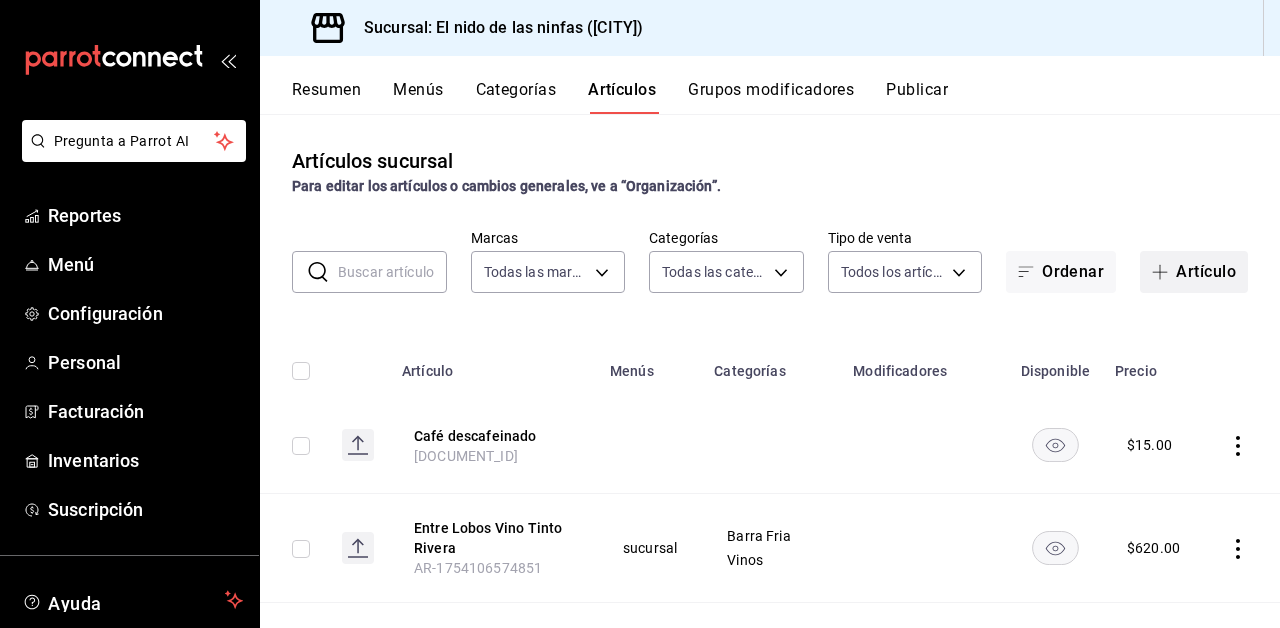 click on "Artículo" at bounding box center [1194, 272] 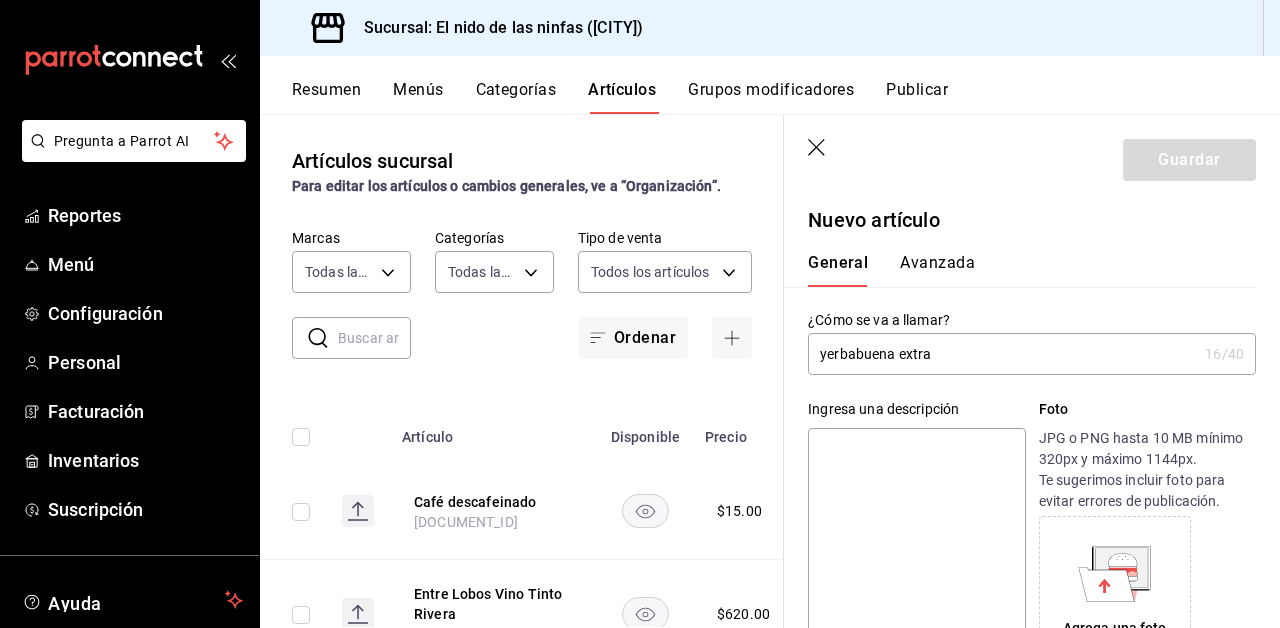click on "yerbabuena extra" at bounding box center [1002, 354] 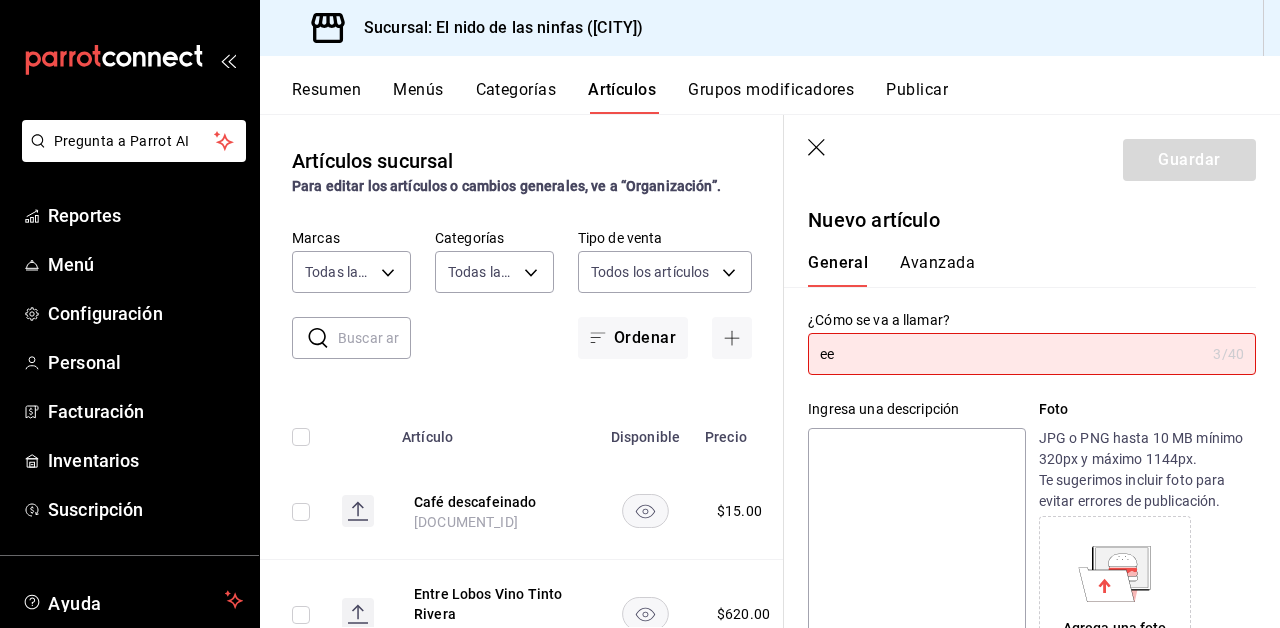 type on "e" 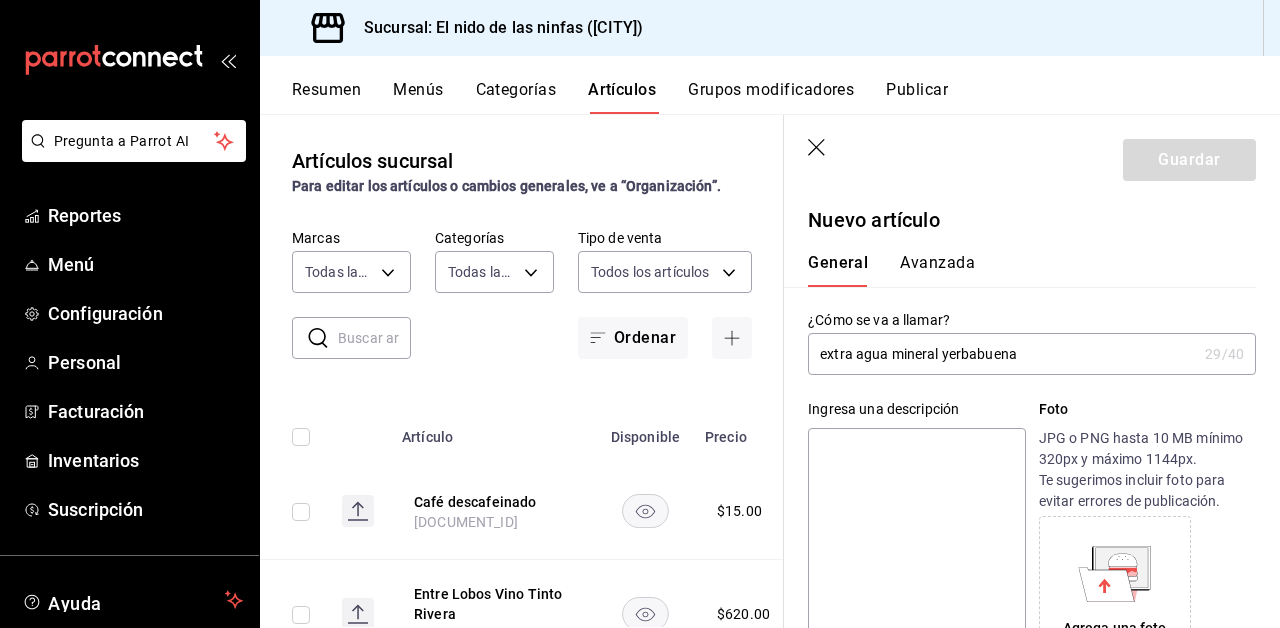 click on "extra agua mineral yerbabuena" at bounding box center (1002, 354) 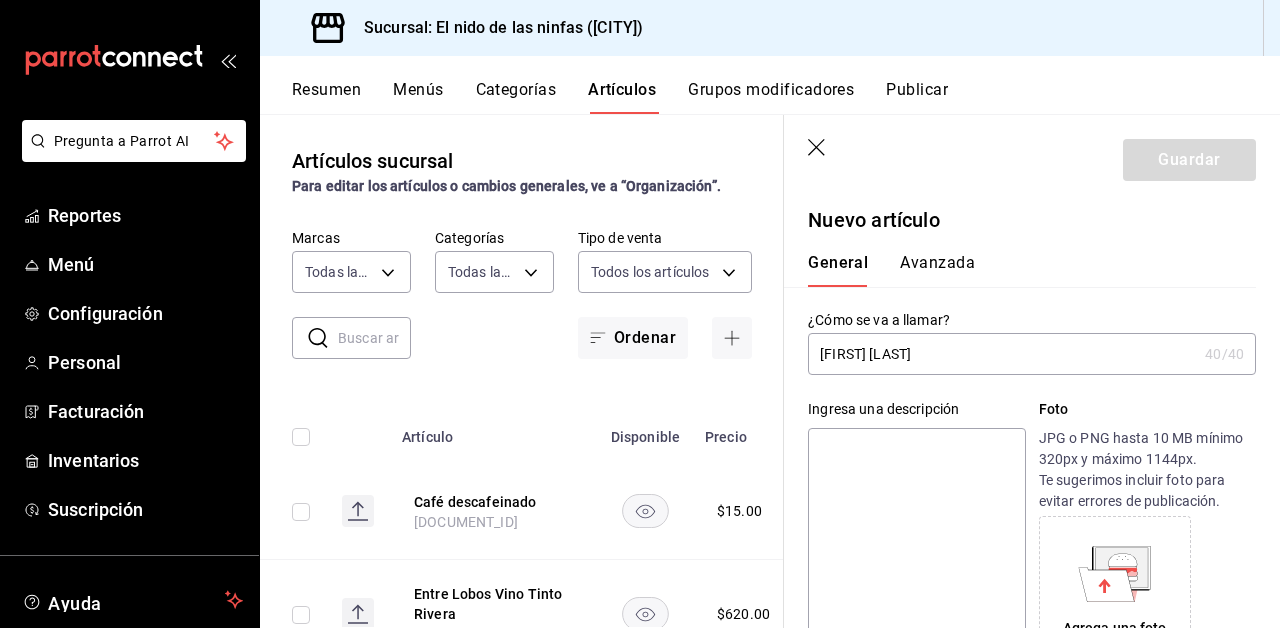 click on "[FIRST] [LAST]" at bounding box center [1002, 354] 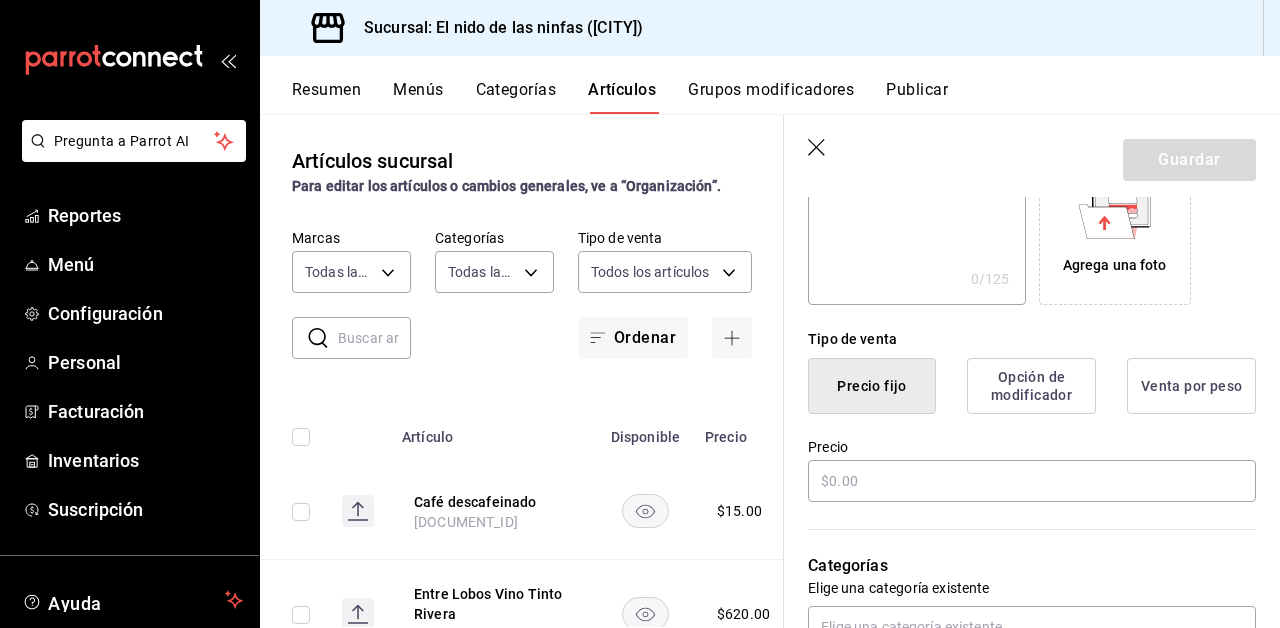 scroll, scrollTop: 374, scrollLeft: 0, axis: vertical 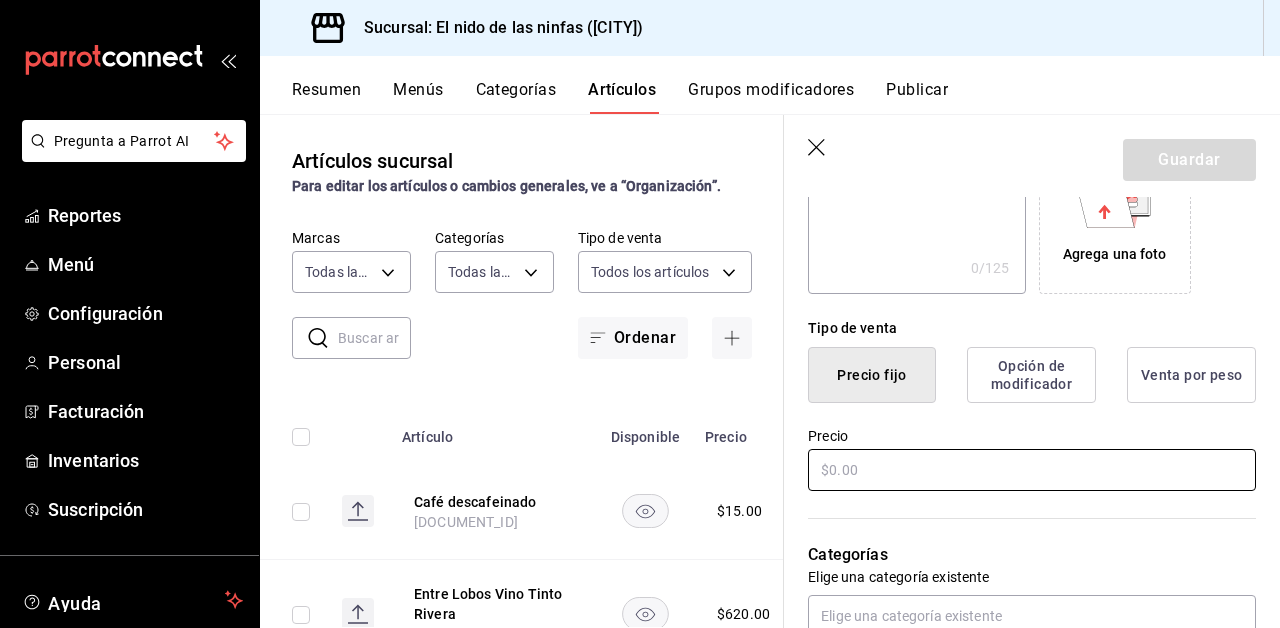 type on "[FIRST] [LAST] agua mineral" 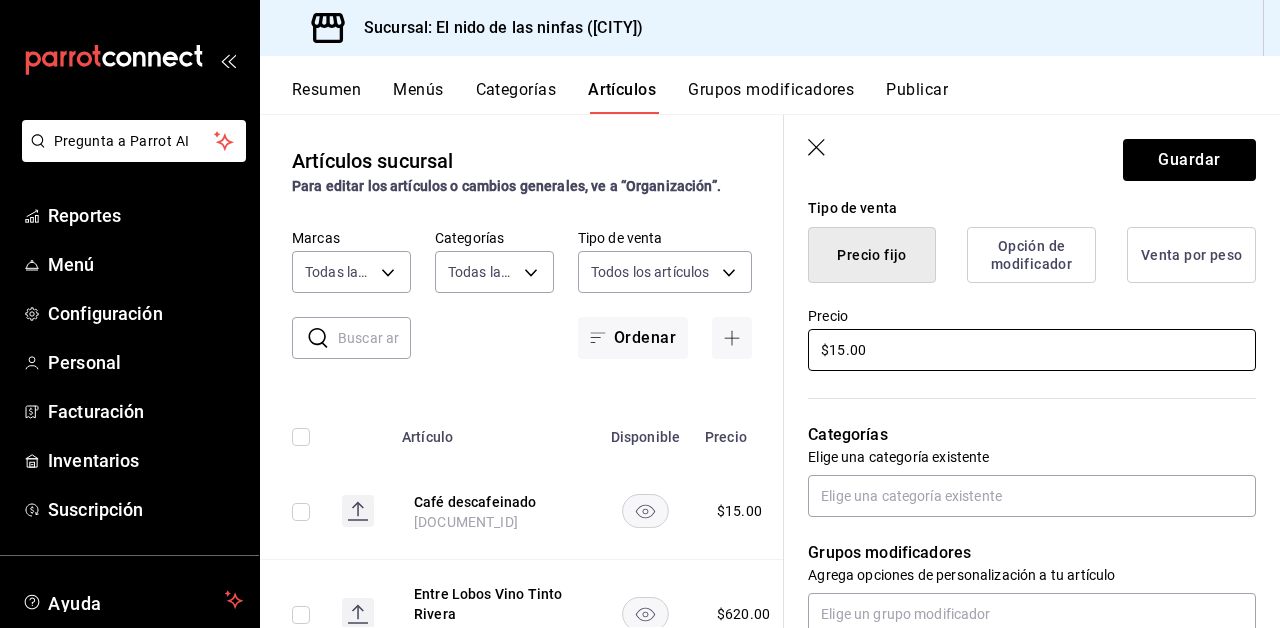 scroll, scrollTop: 506, scrollLeft: 0, axis: vertical 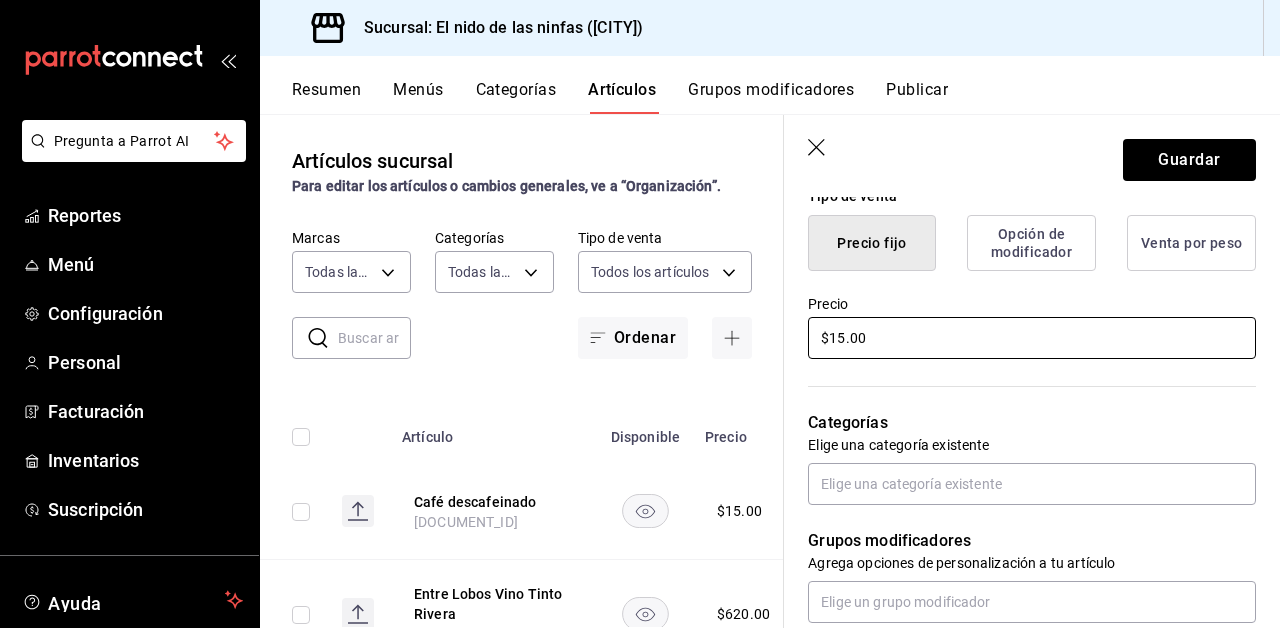 type on "$15.00" 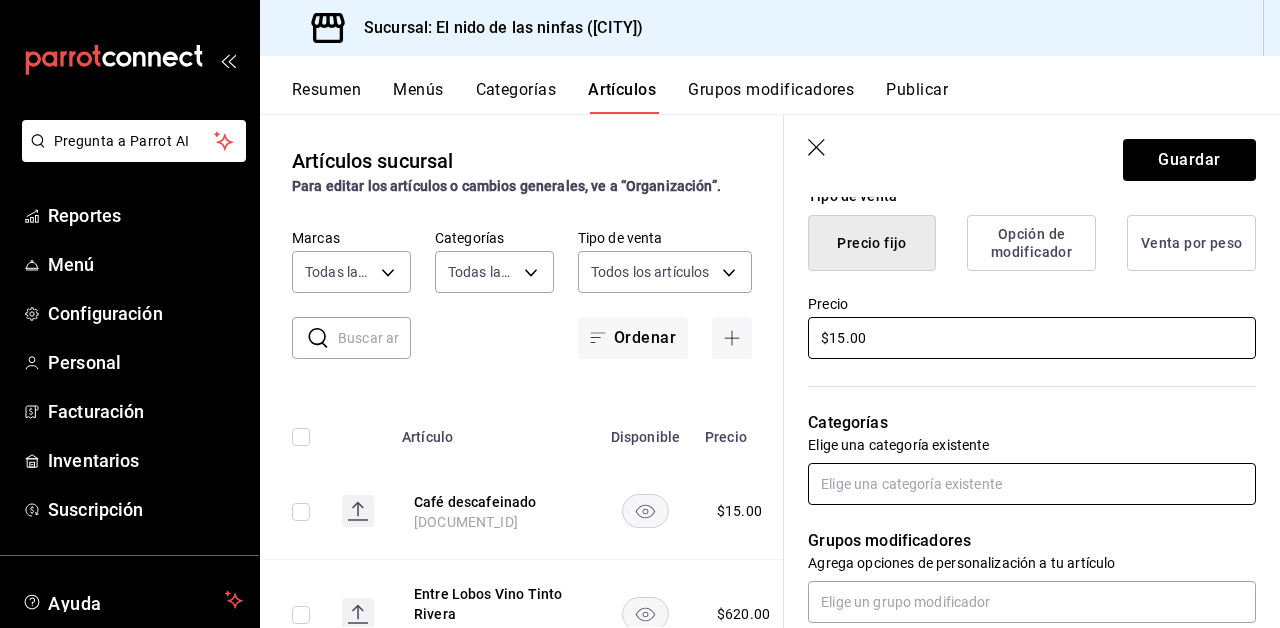 click at bounding box center (1032, 484) 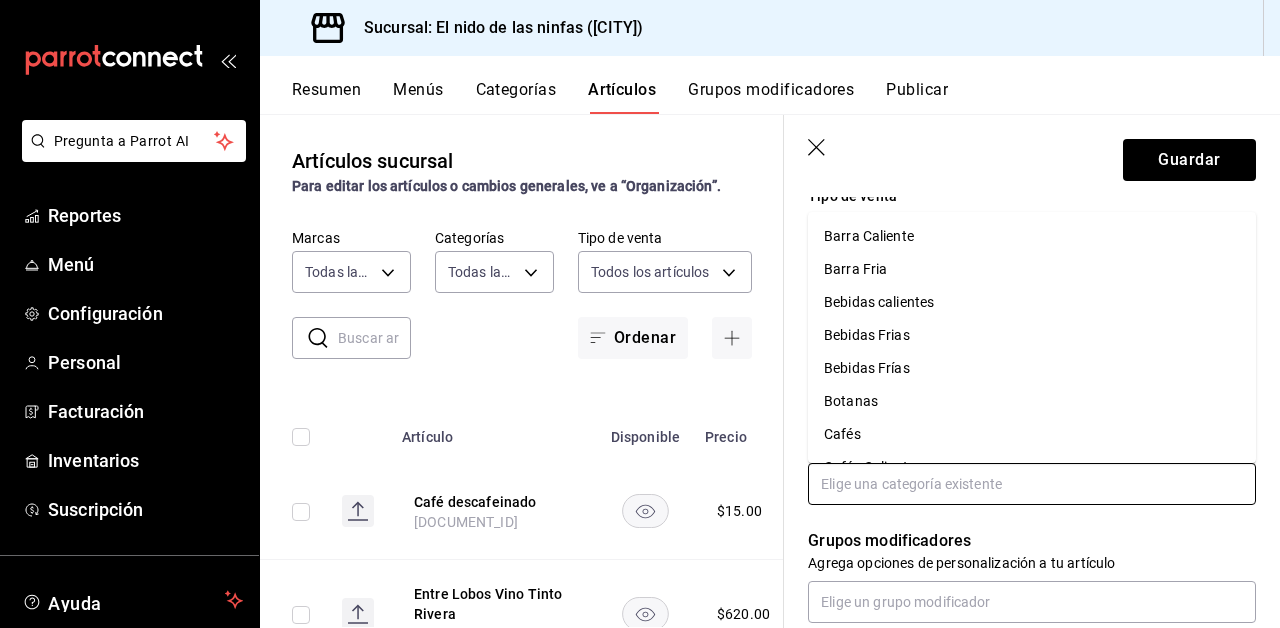 click on "Barra Fria" at bounding box center [1032, 269] 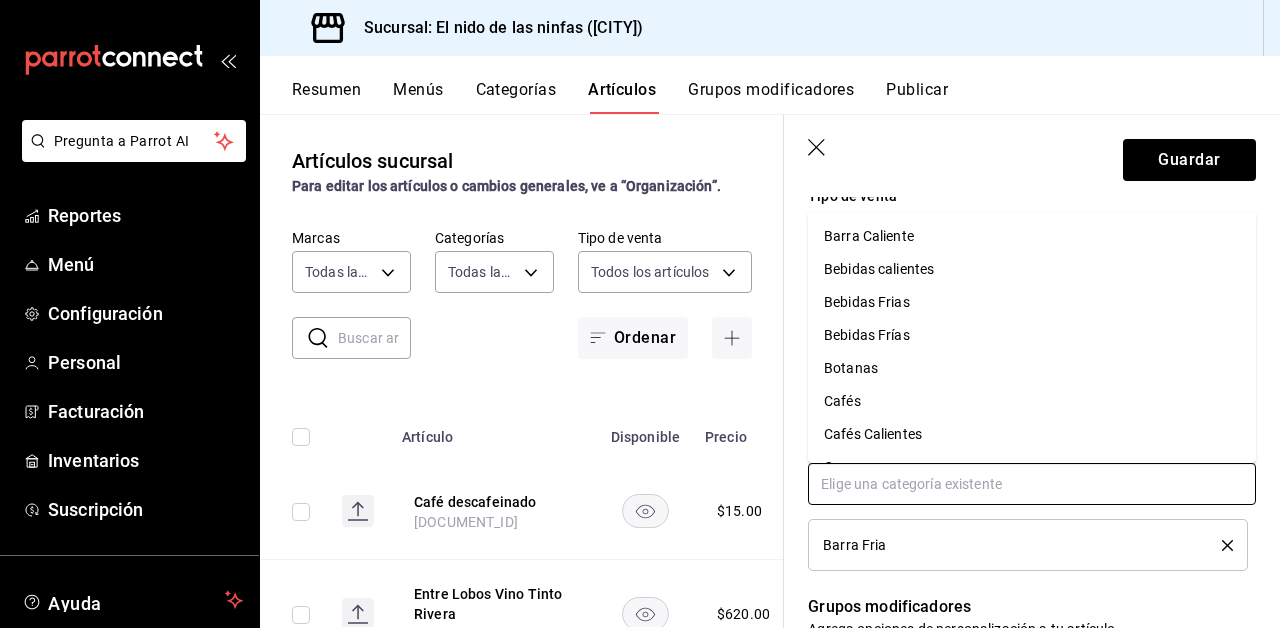 click at bounding box center [1032, 484] 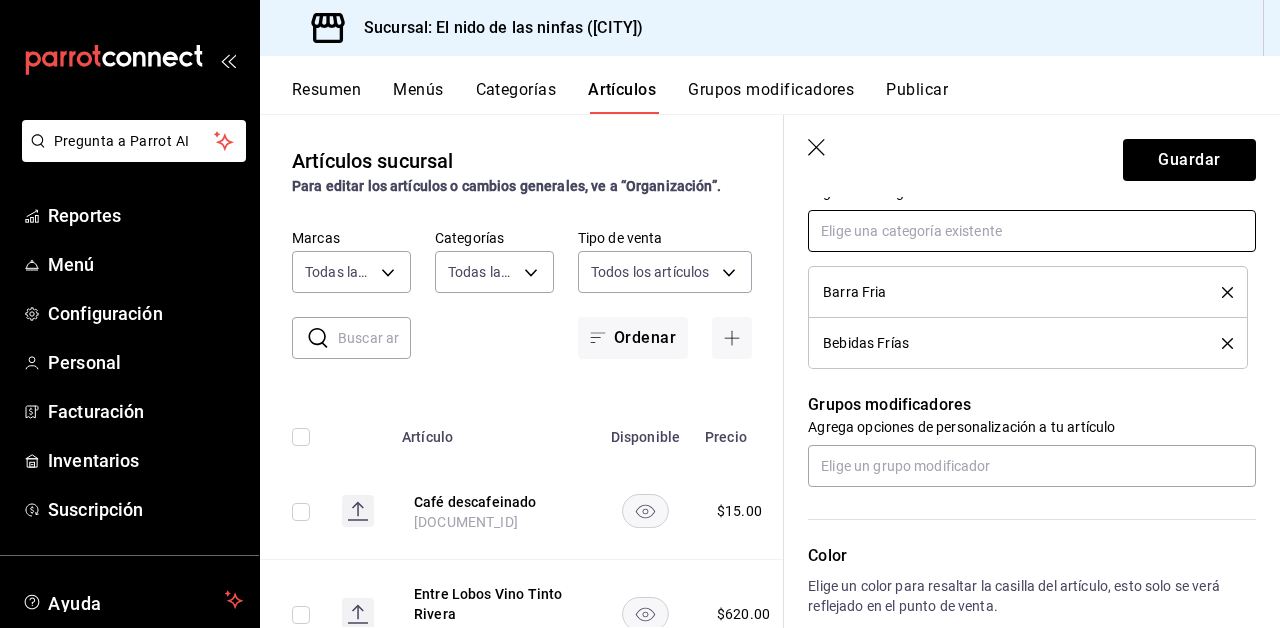 scroll, scrollTop: 761, scrollLeft: 0, axis: vertical 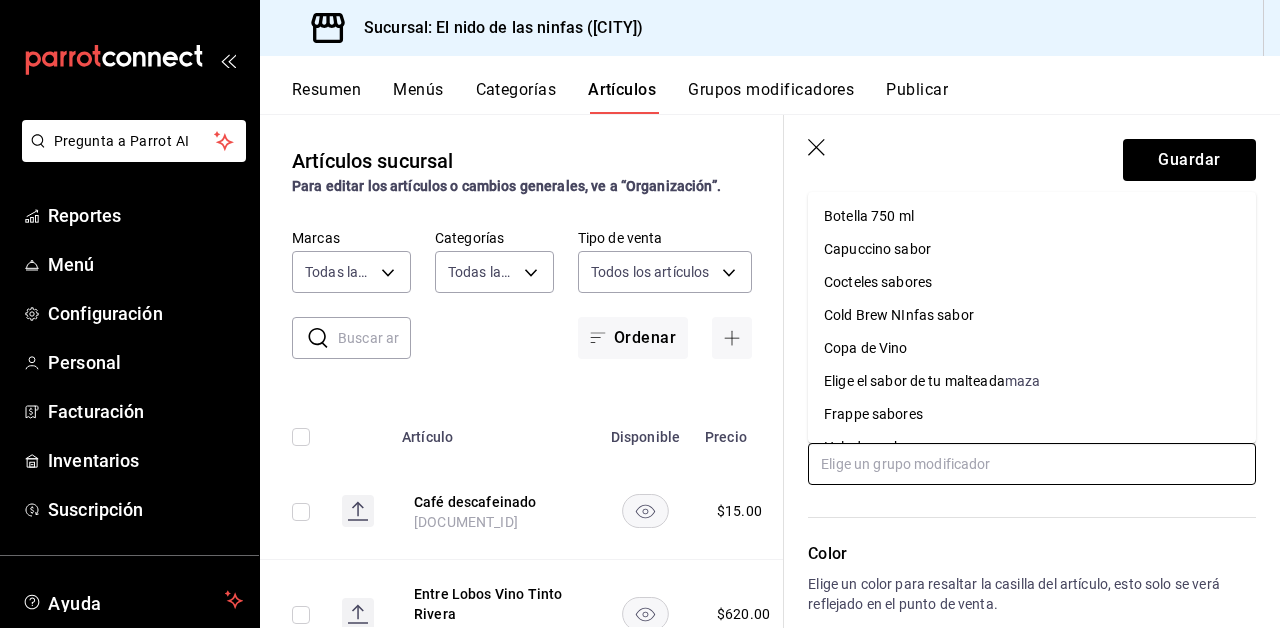 click at bounding box center [1032, 464] 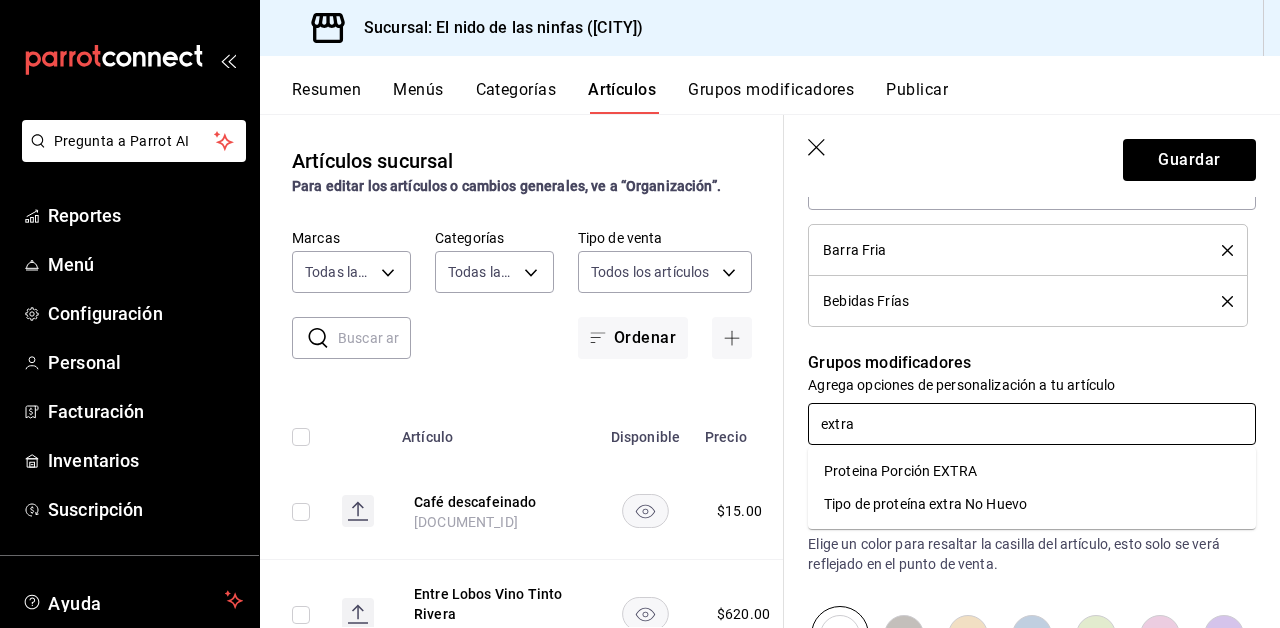 scroll, scrollTop: 793, scrollLeft: 0, axis: vertical 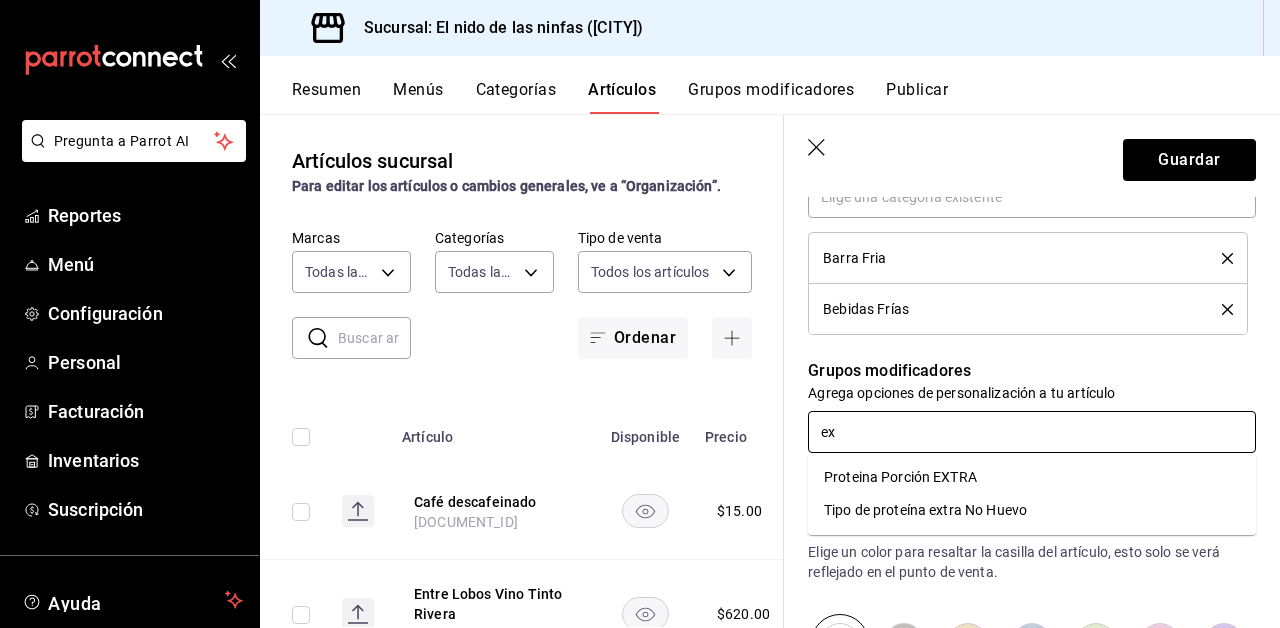 type on "e" 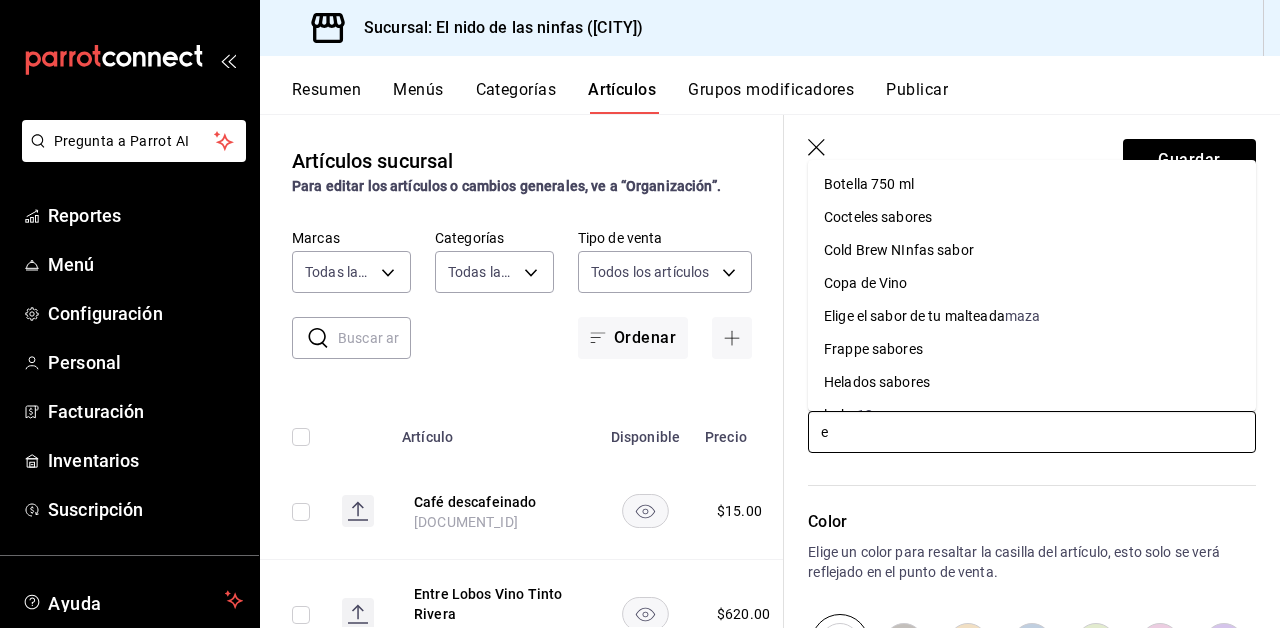 type 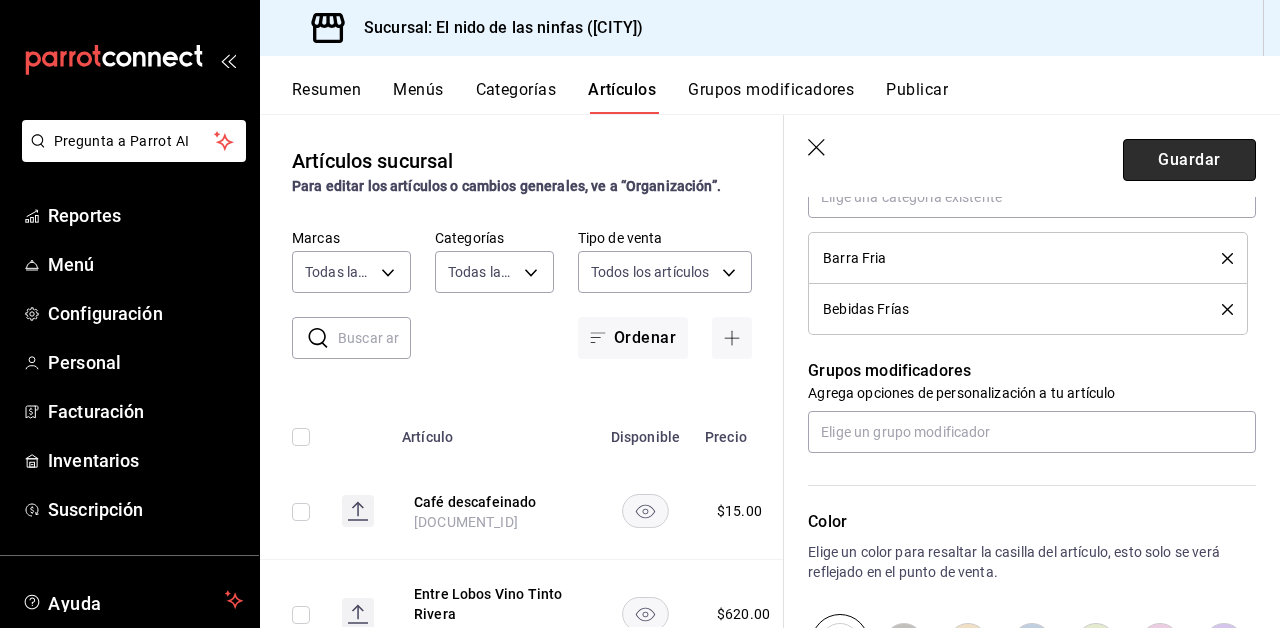 click on "Guardar" at bounding box center [1189, 160] 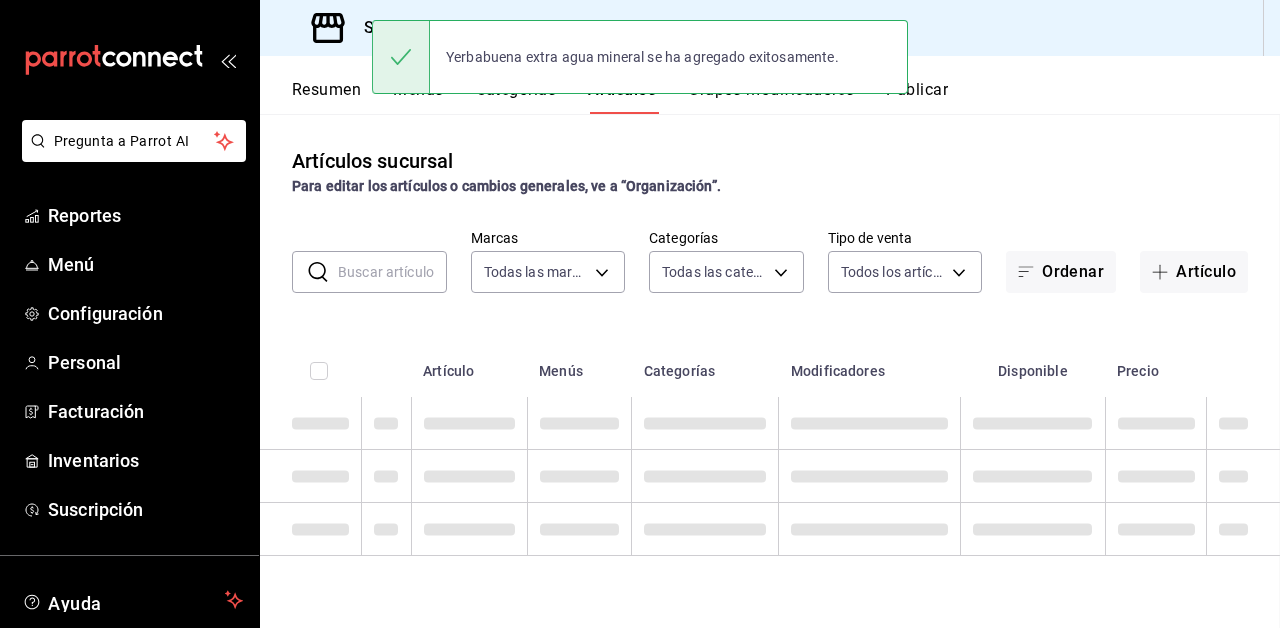 scroll, scrollTop: 0, scrollLeft: 0, axis: both 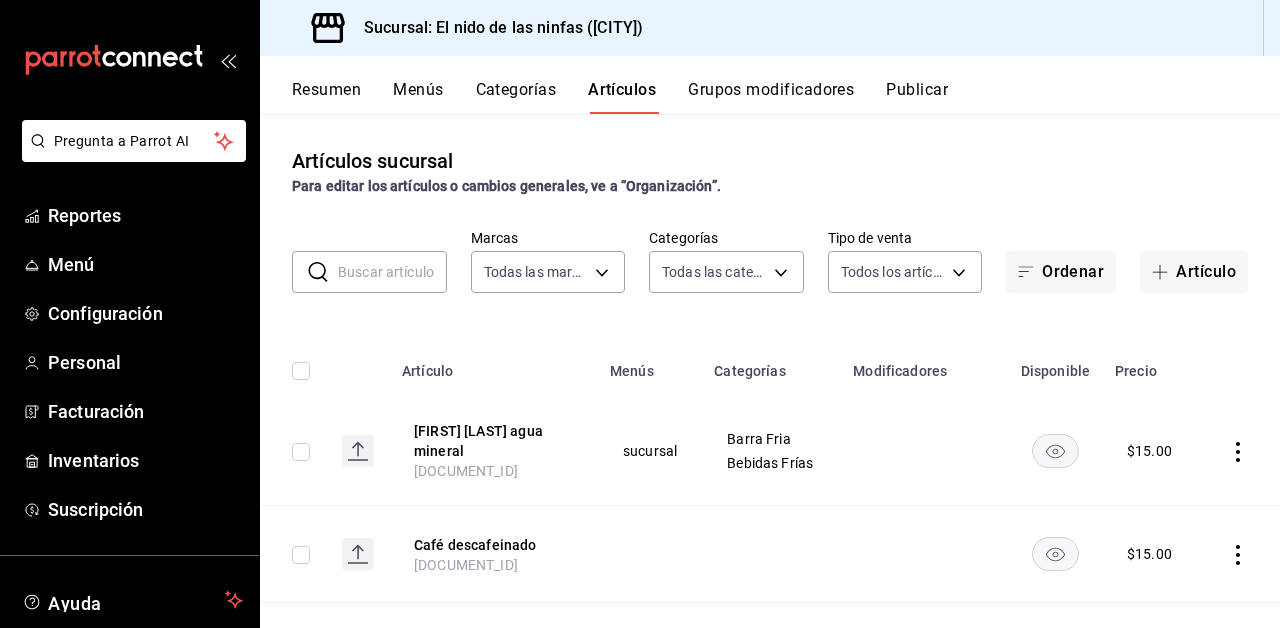 click on "Grupos modificadores" at bounding box center (771, 97) 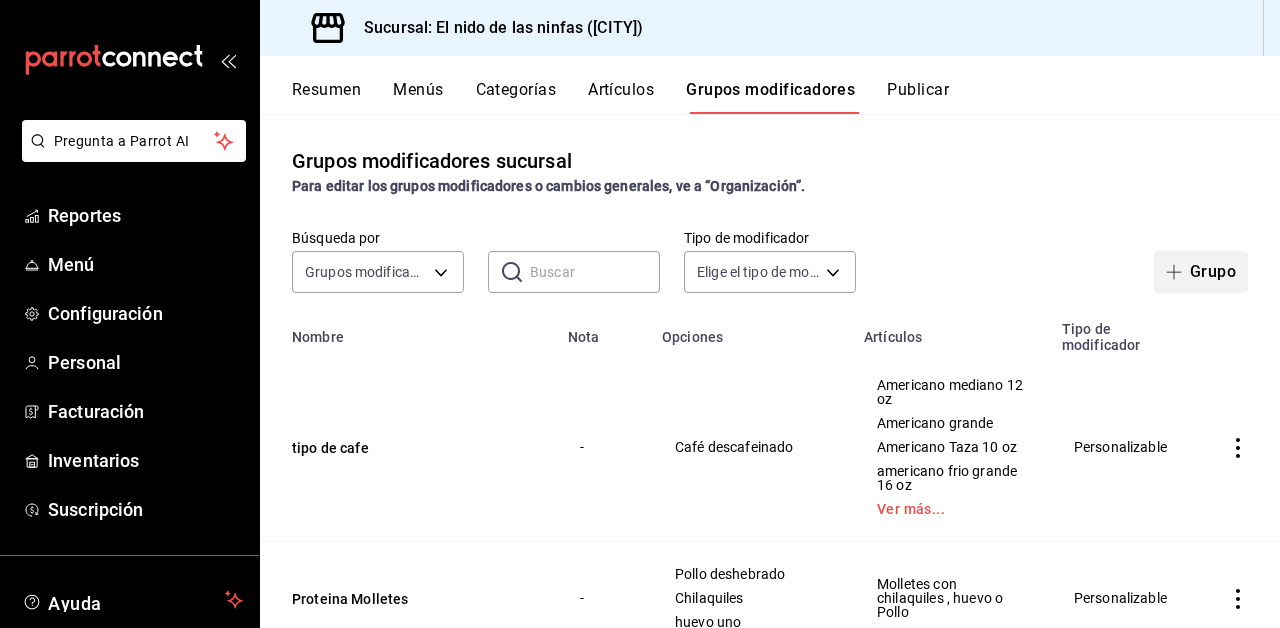 click at bounding box center (1178, 272) 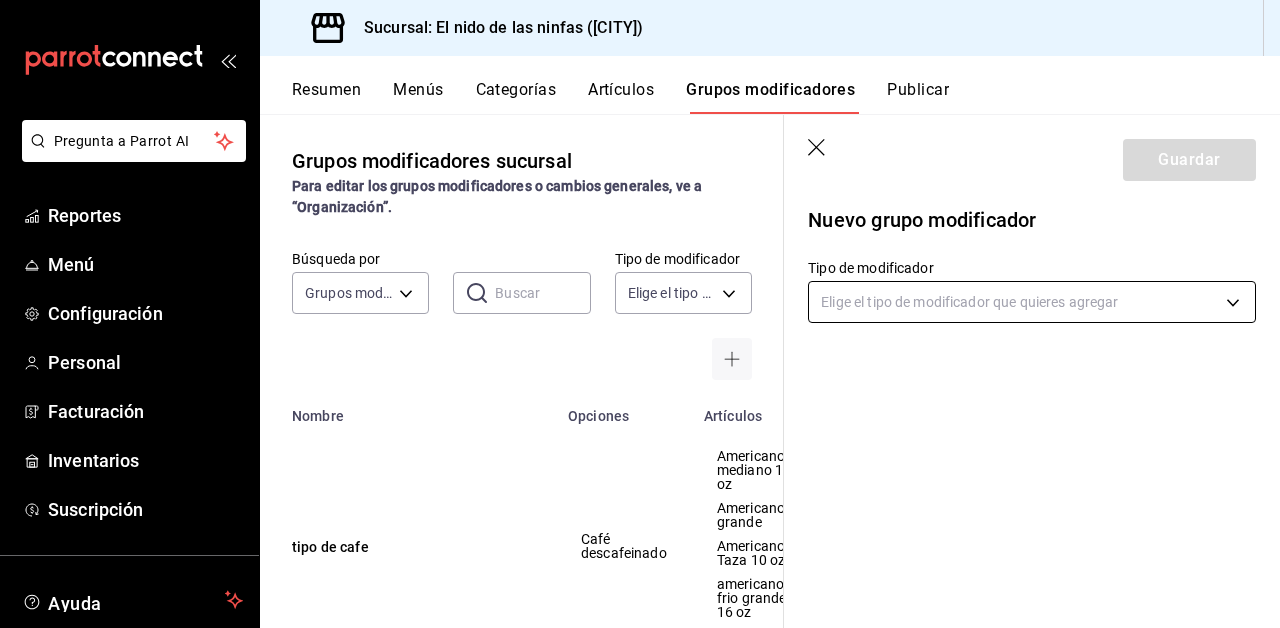 click on "Pregunta a Parrot AI Reportes   Menú   Configuración   Personal   Facturación   Inventarios   Suscripción   Ayuda Recomienda Parrot   [FIRST] [LAST]   Sugerir nueva función   Sucursal: El nido de las ninfas ([CITY]) Resumen Menús Categorías Artículos Grupos modificadores Publicar Grupos modificadores sucursal Para editar los grupos modificadores o cambios generales, ve a “Organización”. Búsqueda por Grupos modificadores GROUP ​ ​ Tipo de modificador Elige el tipo de modificador Nombre Opciones Artículos tipo de cafe Café descafeinado Americano mediano 12 oz Americano grande Americano Taza 10 oz americano frio  grande 16 oz Ver más... Proteina Molletes Pollo deshebrado Chilaquiles huevo uno Molletes con chilaquiles , huevo o Pollo Cold Brew NInfas sabor Frutos Rojos Jugo de Naranja Cold Brew NInfas mediano 12 oz Tipo de tortilla maiz tortilla harina tortilla Quesadillas Doña Quela tipo de huevo promocion huevos a la mexicana Huevos Rancheros rojos Verdes - leche demo leche - Martini Bosques" at bounding box center [640, 314] 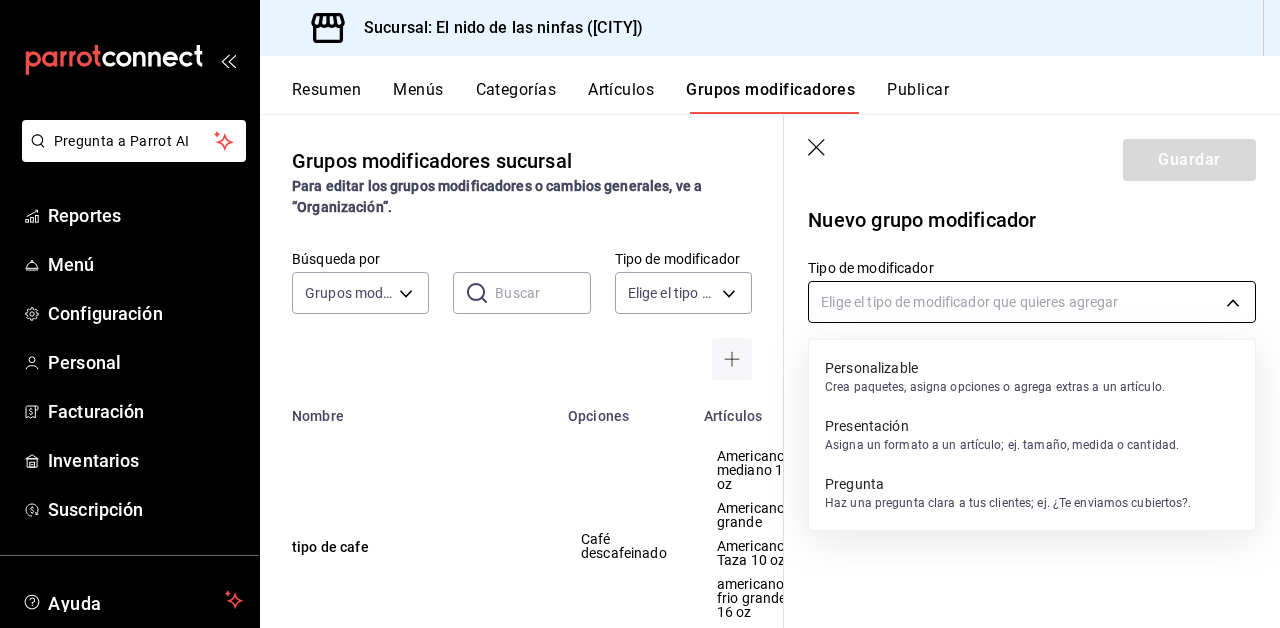 type 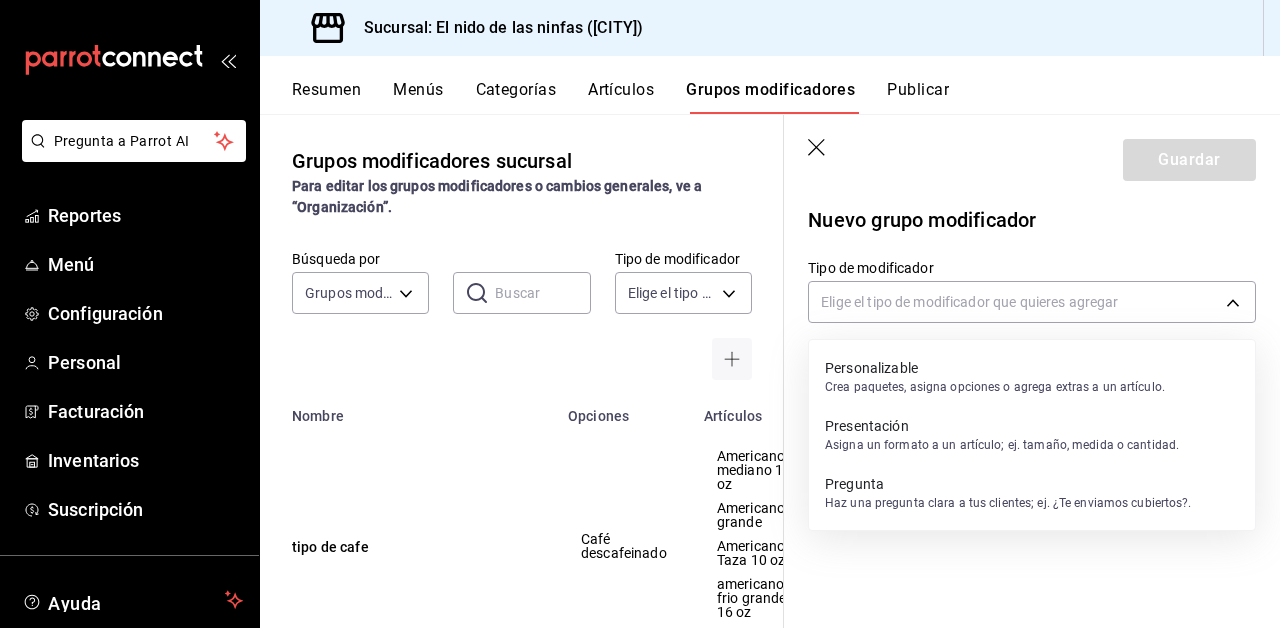click at bounding box center [640, 314] 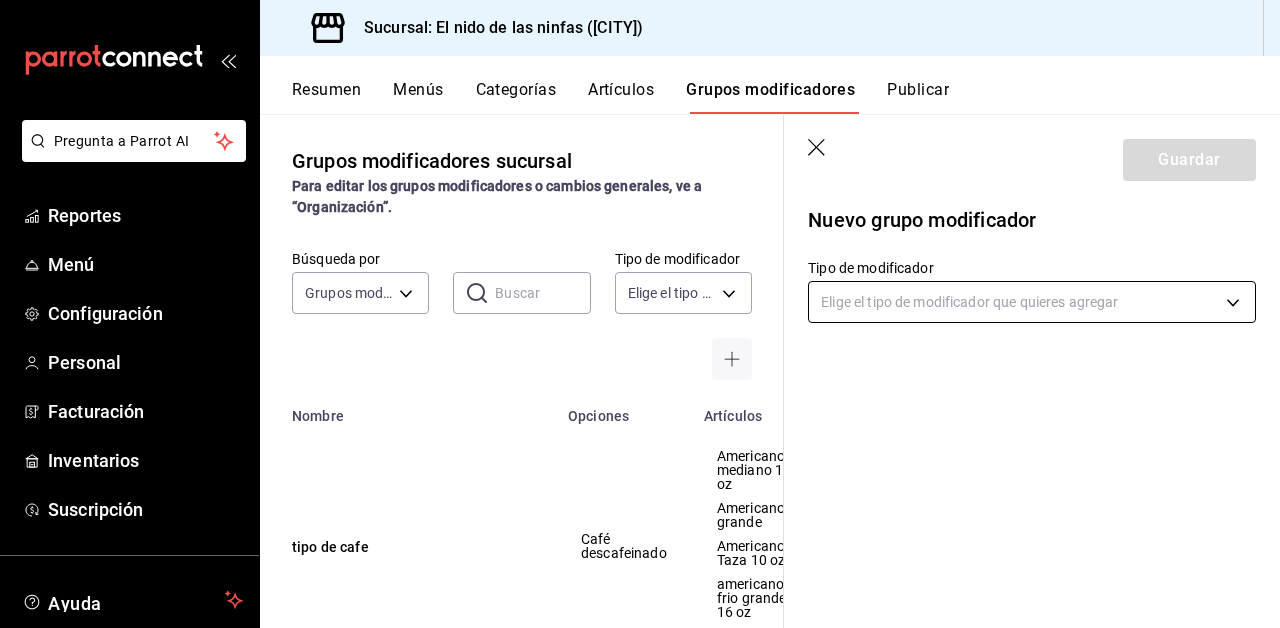 click on "Pregunta a Parrot AI Reportes   Menú   Configuración   Personal   Facturación   Inventarios   Suscripción   Ayuda Recomienda Parrot   [FIRST] [LAST]   Sugerir nueva función   Sucursal: El nido de las ninfas ([CITY]) Resumen Menús Categorías Artículos Grupos modificadores Publicar Grupos modificadores sucursal Para editar los grupos modificadores o cambios generales, ve a “Organización”. Búsqueda por Grupos modificadores GROUP ​ ​ Tipo de modificador Elige el tipo de modificador Nombre Opciones Artículos tipo de cafe Café descafeinado Americano mediano 12 oz Americano grande Americano Taza 10 oz americano frio  grande 16 oz Ver más... Proteina Molletes Pollo deshebrado Chilaquiles huevo uno Molletes con chilaquiles , huevo o Pollo Cold Brew NInfas sabor Frutos Rojos Jugo de Naranja Cold Brew NInfas mediano 12 oz Tipo de tortilla maiz tortilla harina tortilla Quesadillas Doña Quela tipo de huevo promocion huevos a la mexicana Huevos Rancheros rojos Verdes - leche demo leche - Martini Bosques" at bounding box center (640, 314) 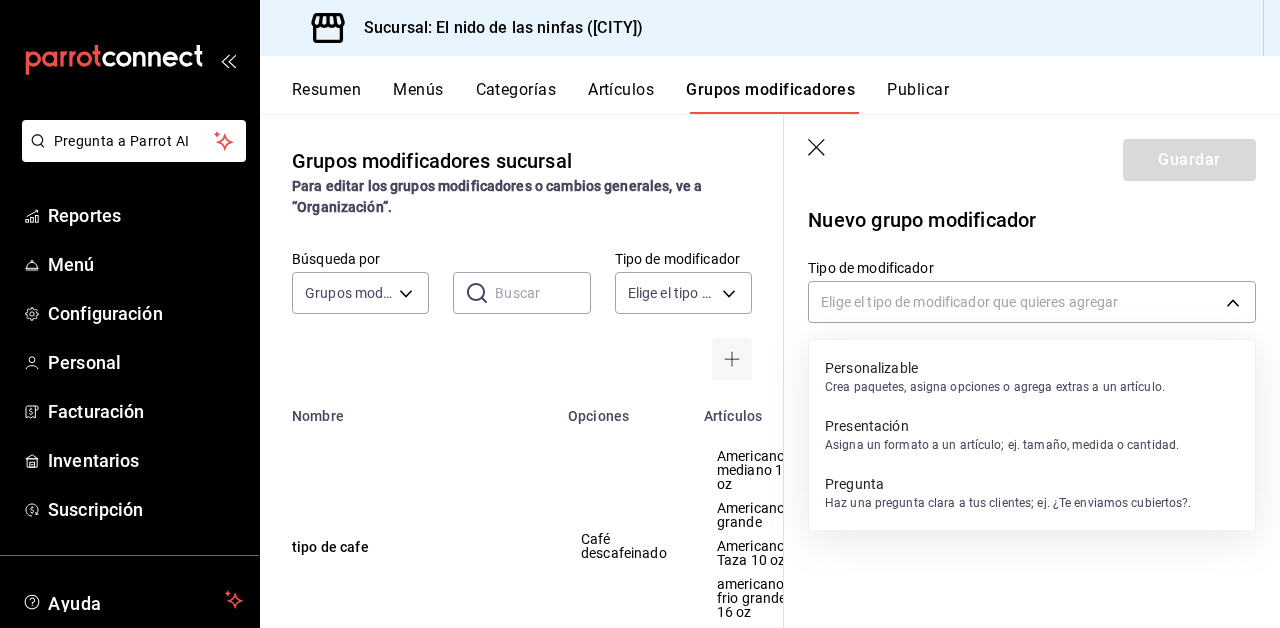 click on "Personalizable" at bounding box center [995, 368] 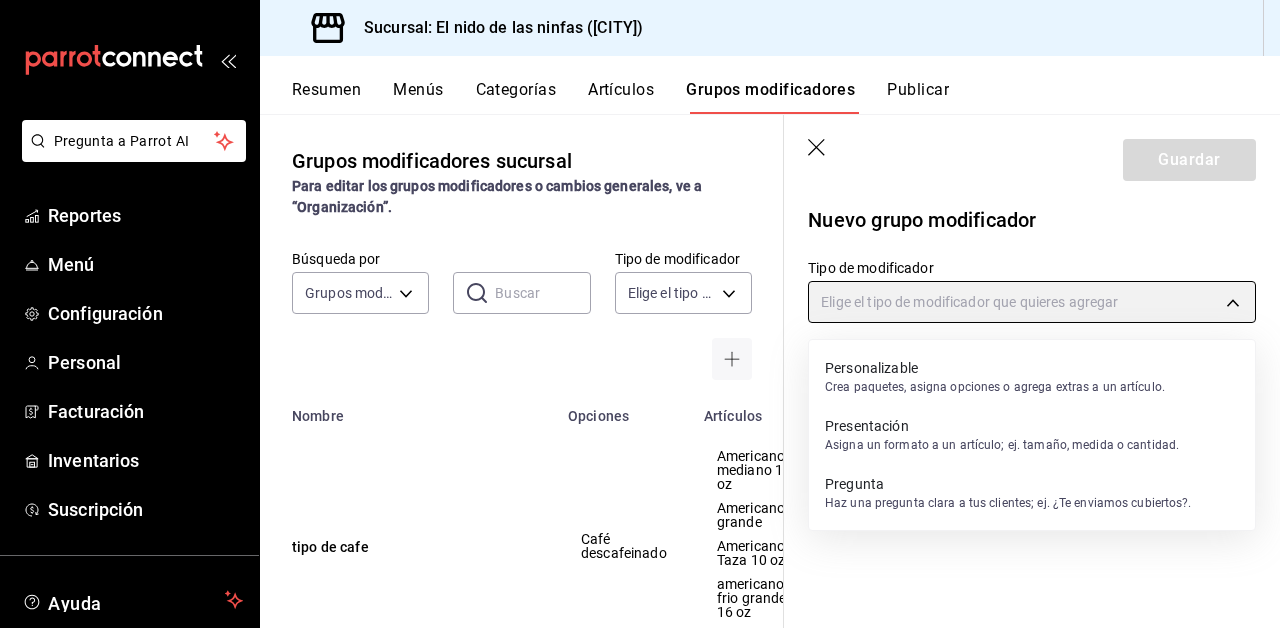 type on "CUSTOMIZABLE" 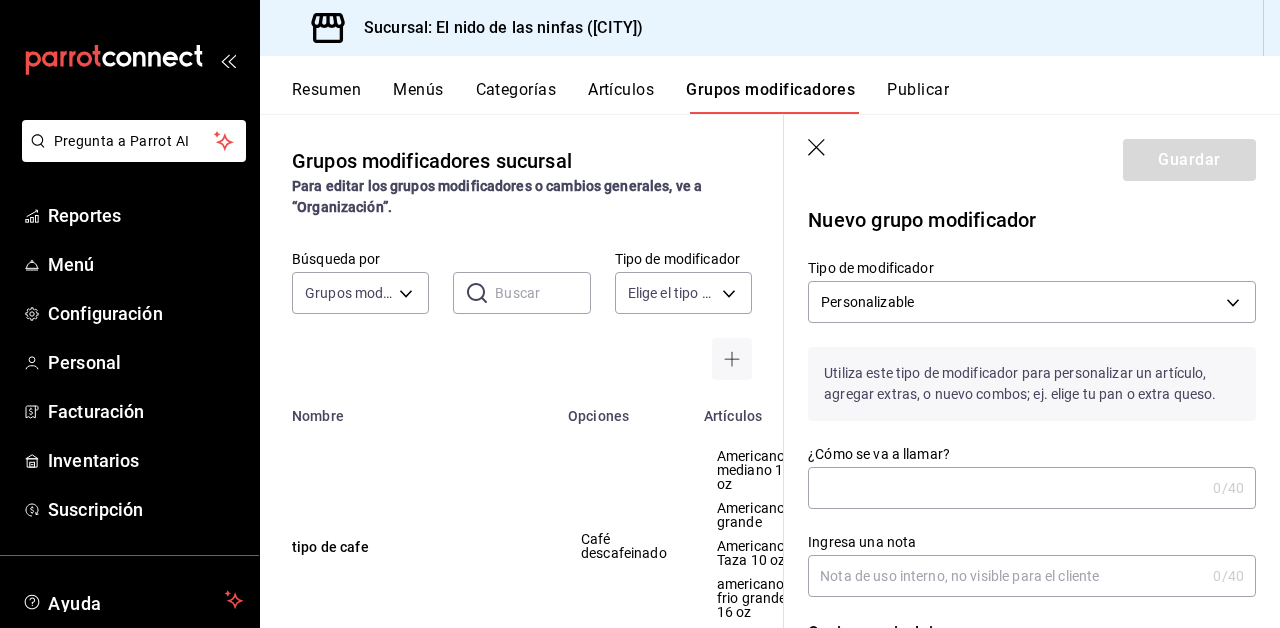 click on "¿Cómo se va a llamar?" at bounding box center [1006, 488] 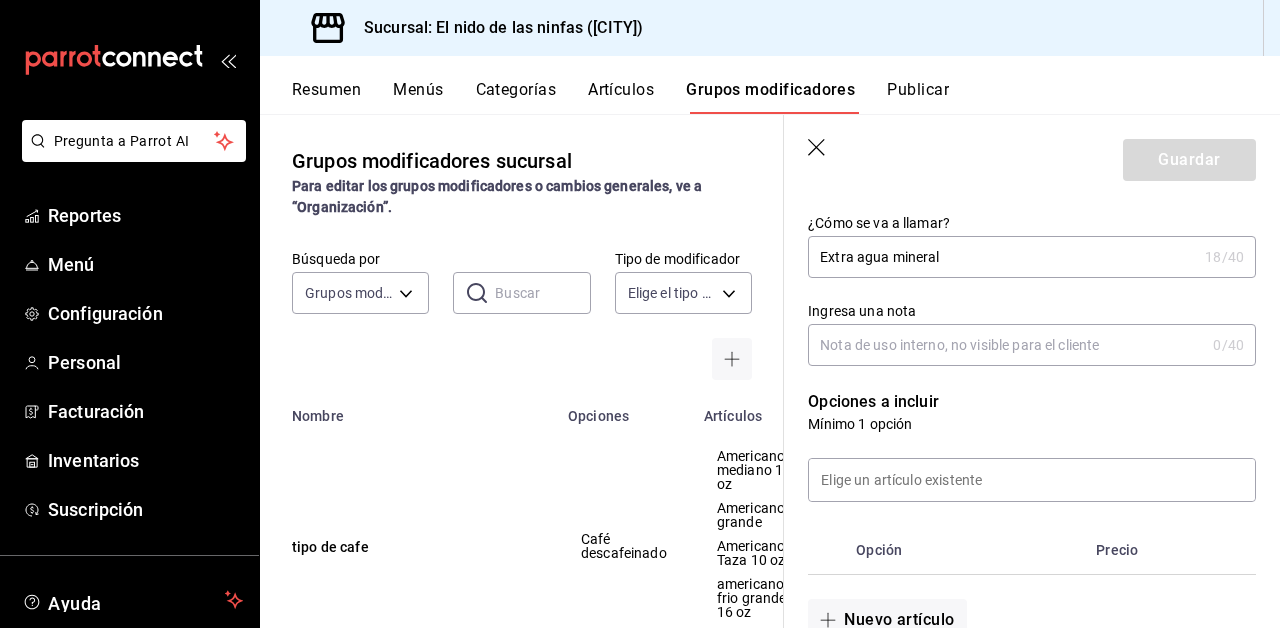 scroll, scrollTop: 232, scrollLeft: 0, axis: vertical 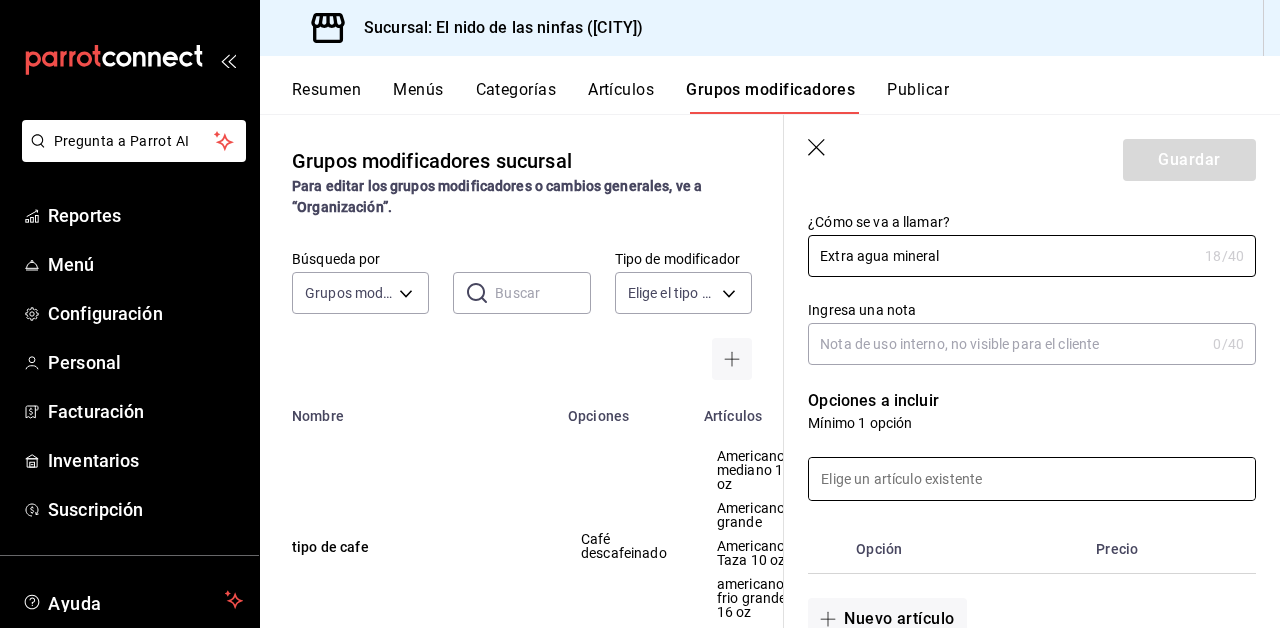type on "Extra agua mineral" 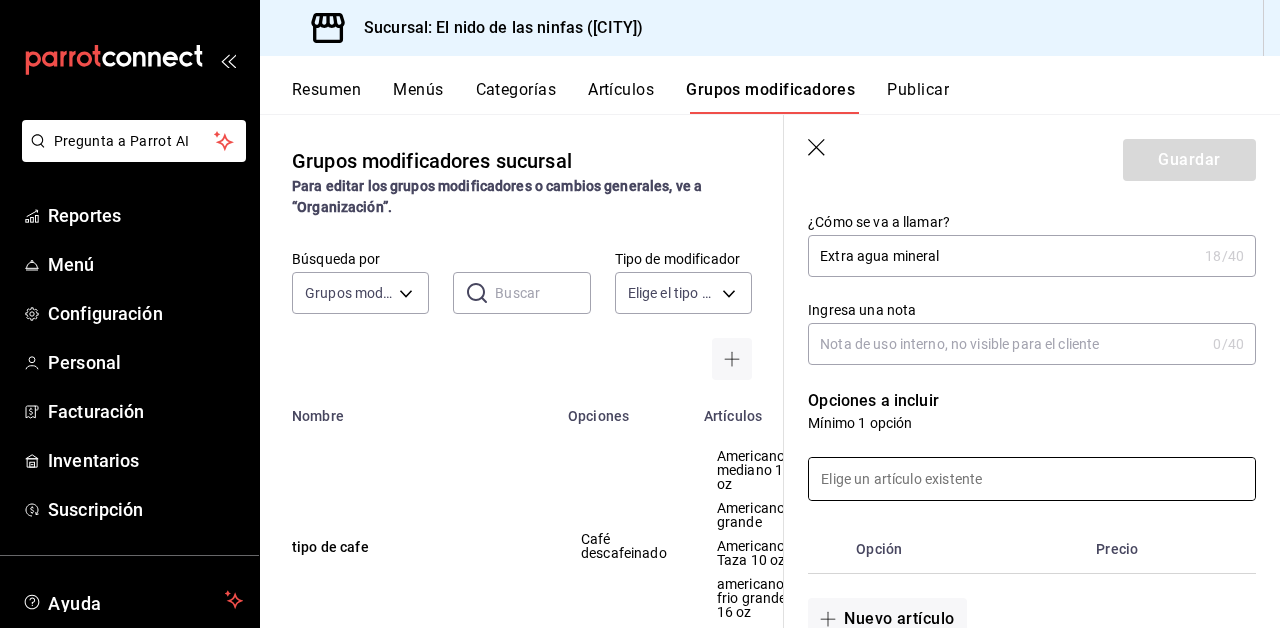 click at bounding box center [1032, 479] 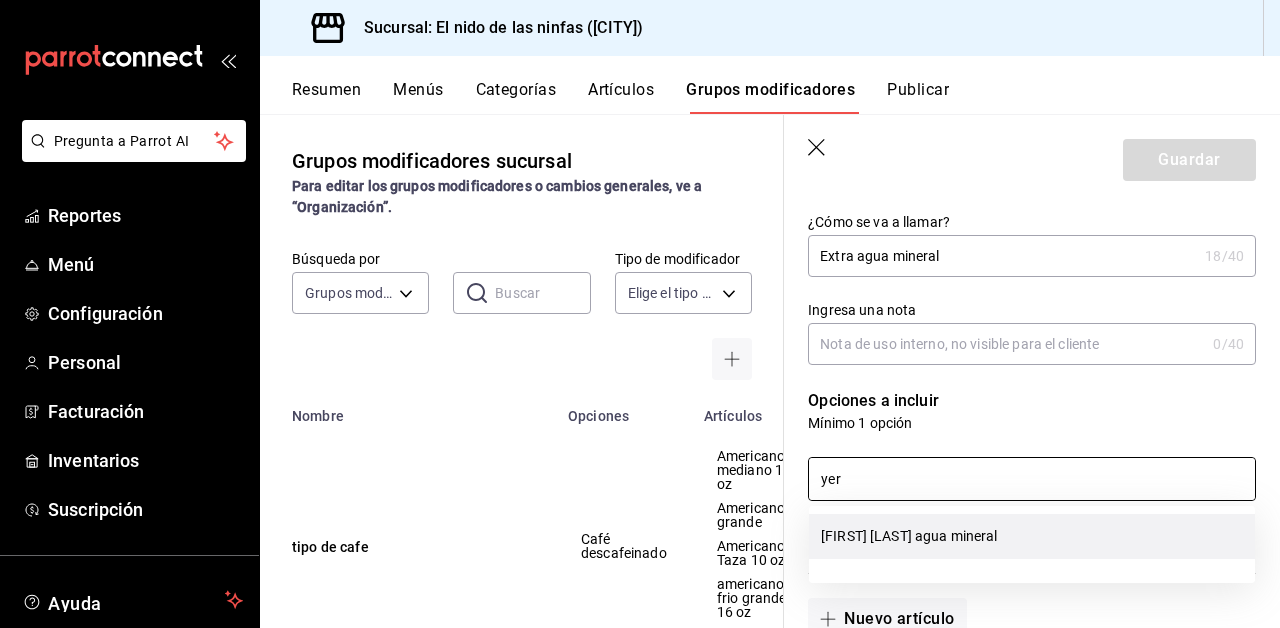 click on "[FIRST] [LAST] agua mineral" at bounding box center (1032, 536) 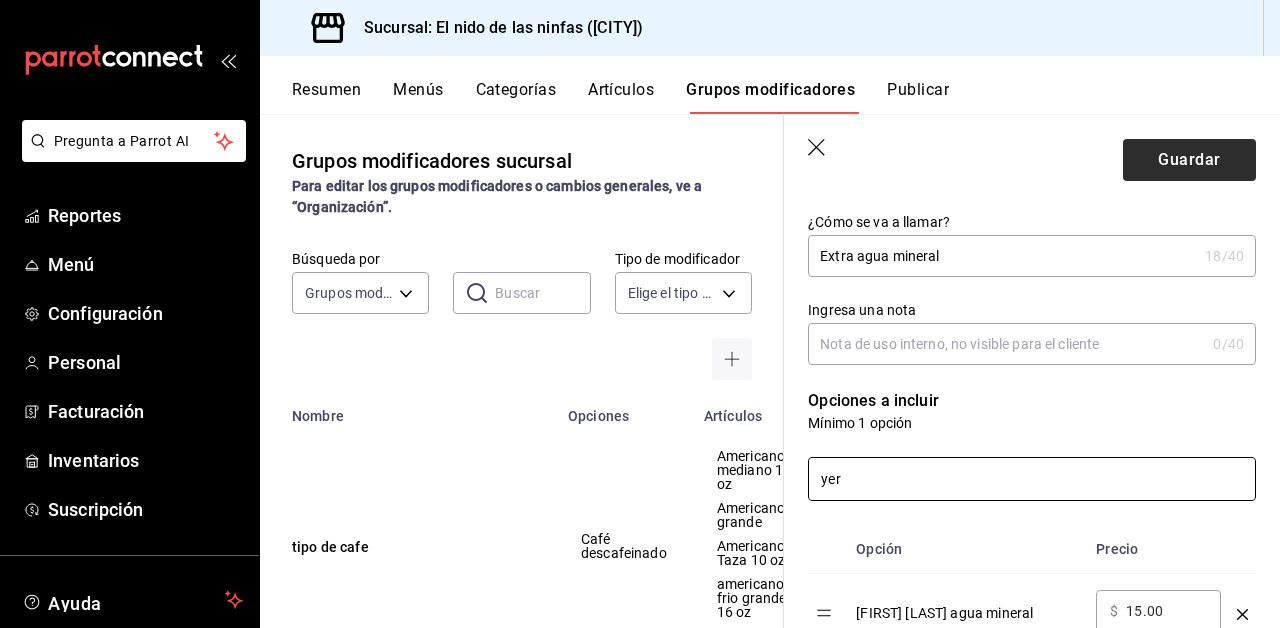 type on "yer" 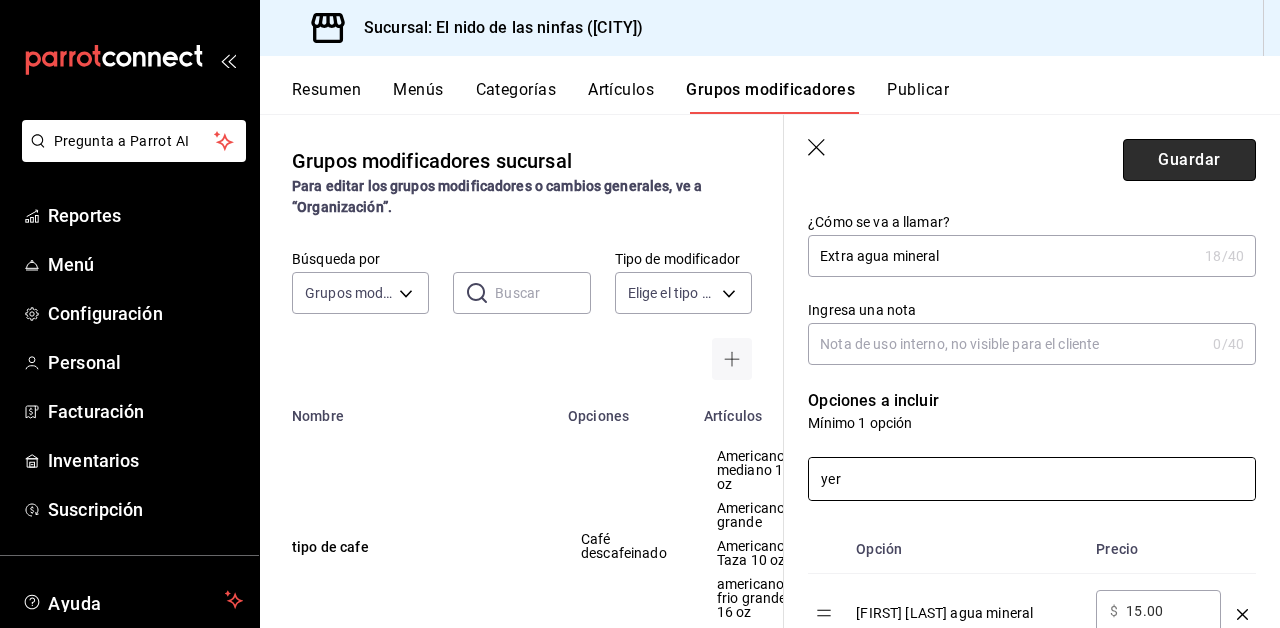 click on "Guardar" at bounding box center [1189, 160] 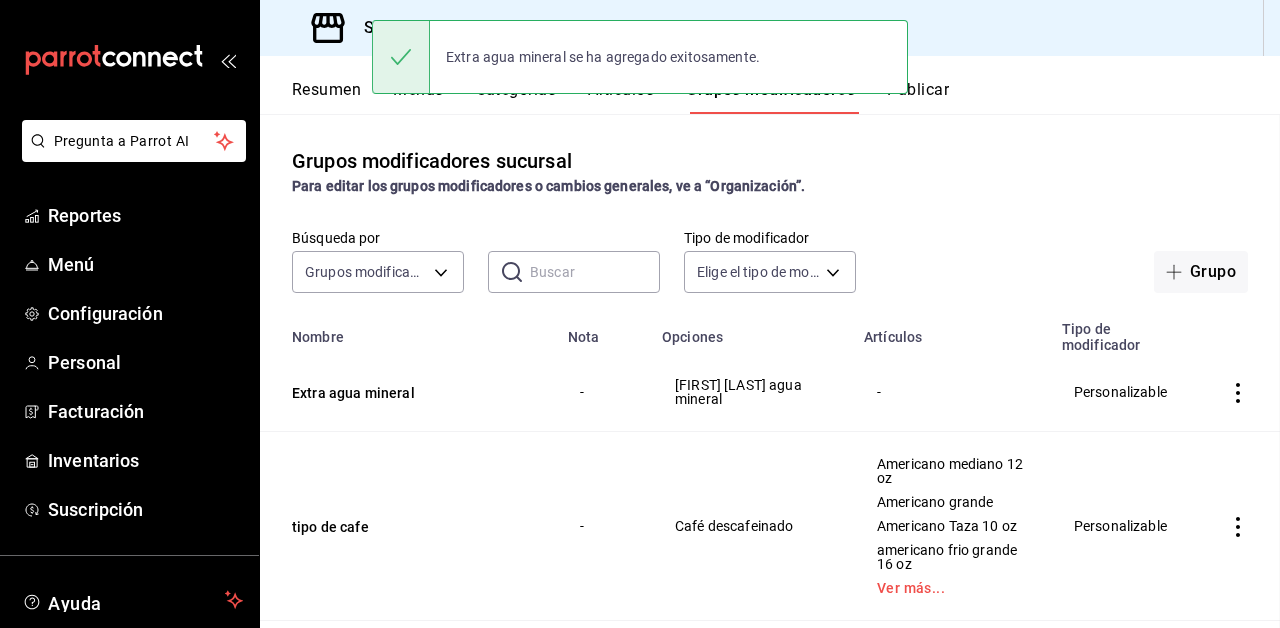 scroll, scrollTop: 0, scrollLeft: 0, axis: both 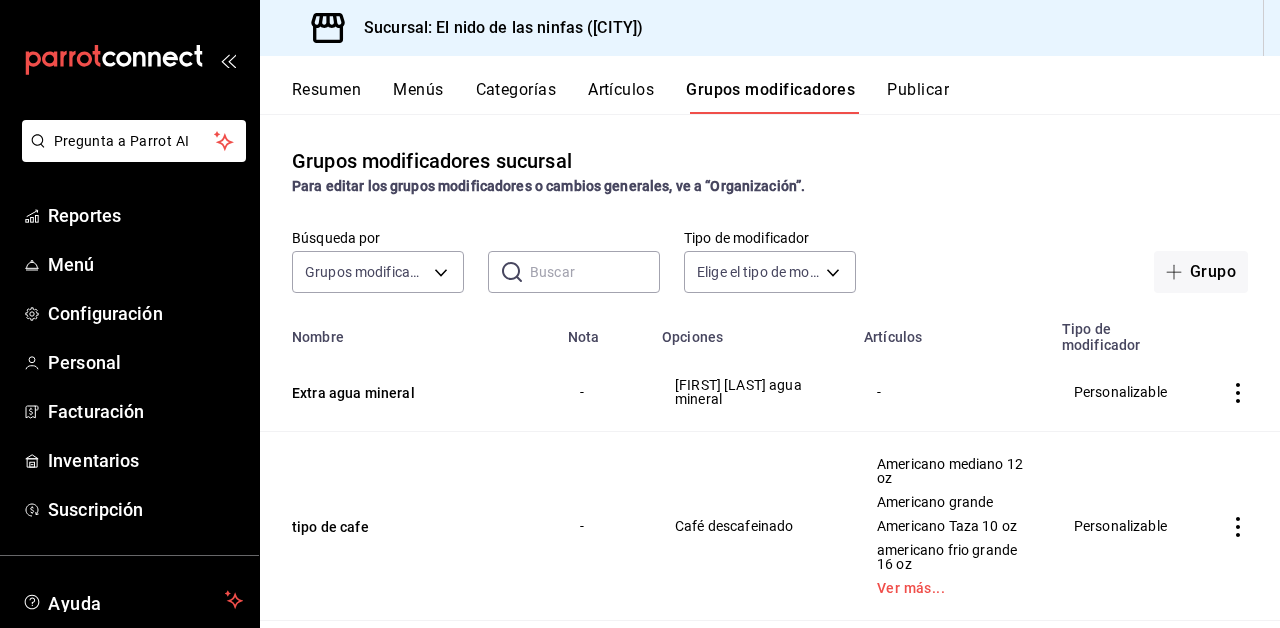 click on "Artículos" at bounding box center (621, 97) 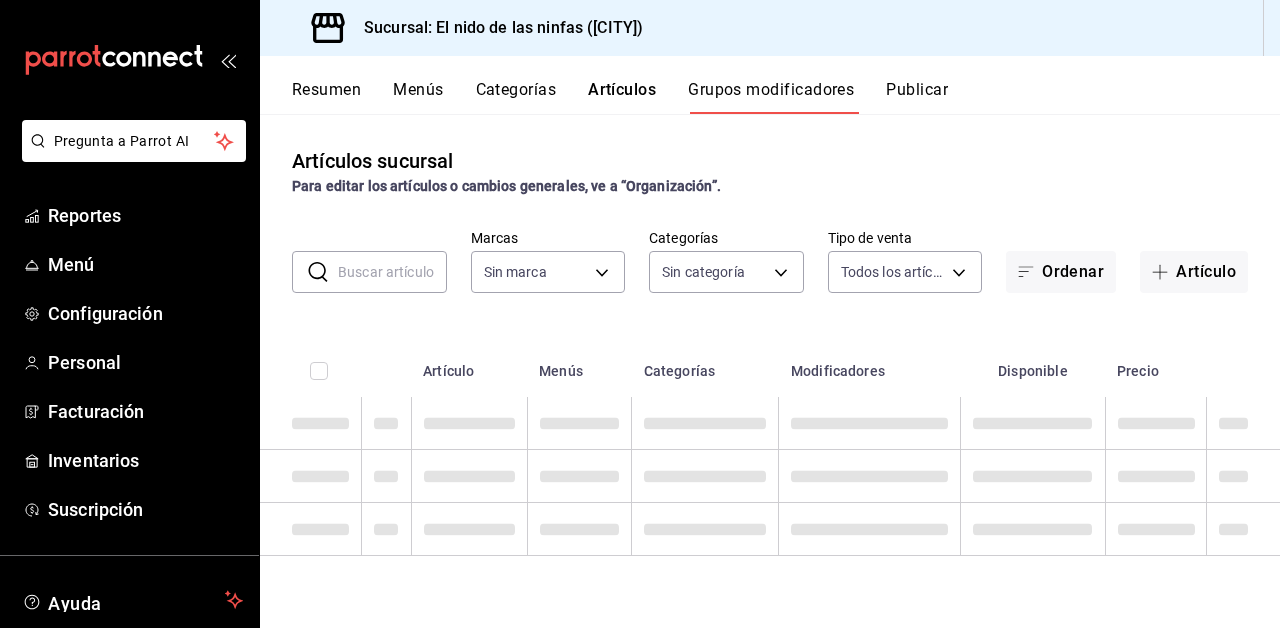 type on "d2e7f705-a92e-4b5a-9c7a-3f8867cbe88b" 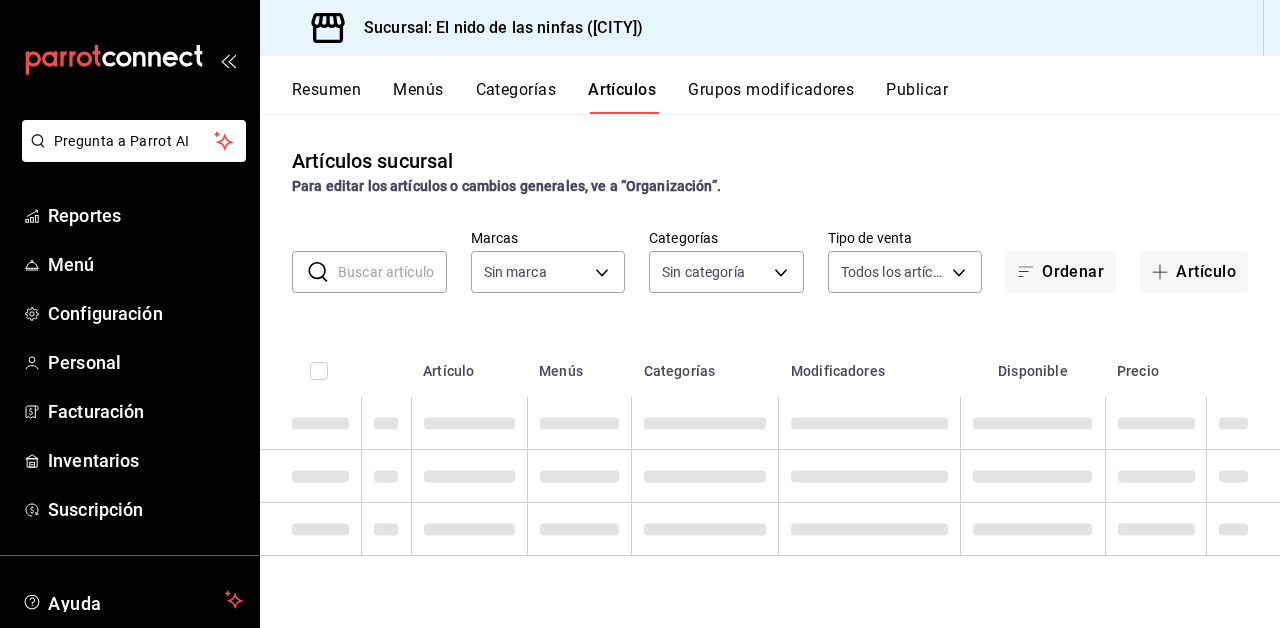 type 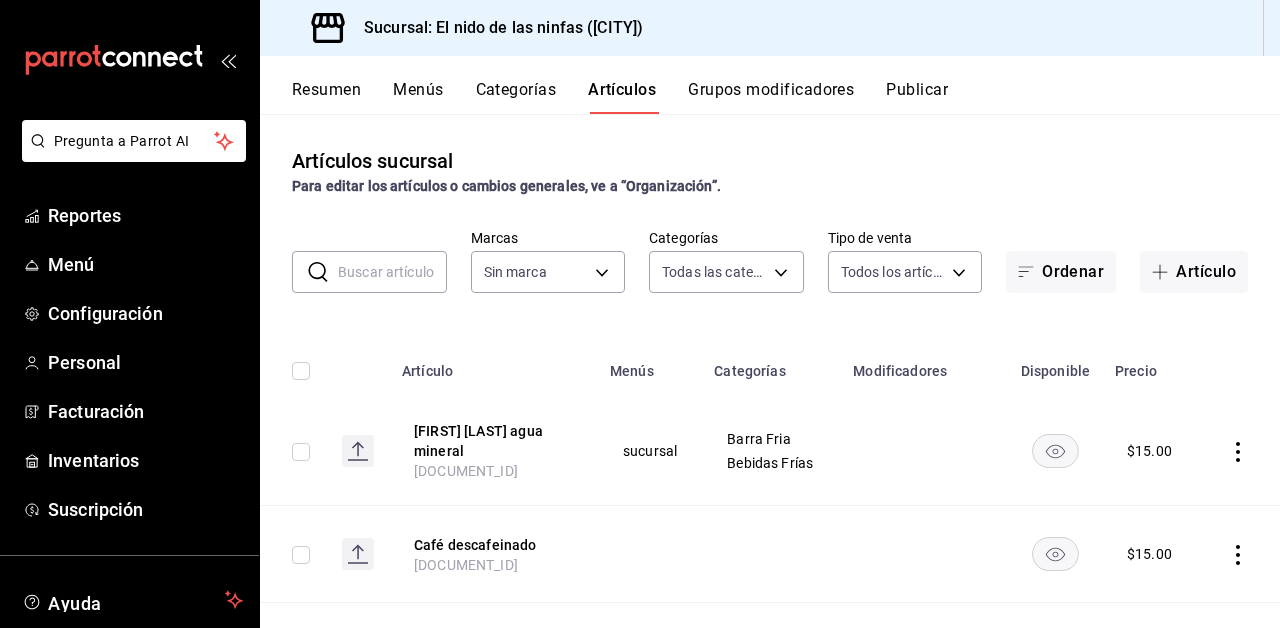 type on "4b68dad8-5fea-4f89-9963-c0d84c3836ef,d07fce69-d97c-4e38-930c-a69498d2c0bd,5a11618f-9eb1-4c3e-9ac9-c4b66862f0cc,30df52f4-ef39-4bfd-9292-9a668cf3face,503de1d8-ccc5-43e9-ae66-fc42c9096db3,069874f6-d022-4358-8621-50f0bdbff5cf,6f1e8b3b-be47-48dc-a91a-760e242b3188,1d5071ef-7d4b-45ca-a600-b7e772339105,ffab54de-a5de-412d-8e25-77f19029c61a,03a3acea-0fd4-4fc7-8973-00b6a1c11e76,44c84b69-2631-442b-ac93-d88f8b362ed9,aae73fb3-8d6e-45d1-a8a0-228f126bb13f,32a21475-0056-40de-a364-e8b61d3b0ba5,9be94b97-29b6-4999-befc-a53088b654b4,5e5e4fb8-5ead-49c5-936c-12f1da24902b,a0b962f2-495a-46d2-80ae-5d49f04dee65,746d8422-e13e-403e-a526-f61ce60ffa70,dc3de242-d8ac-4a57-bf0f-4dffc63c2053,475a3a83-86ca-478f-b203-52e186d20cee,82ff0740-7c2d-429f-800d-034446317b15,45b79bb0-002a-428a-956a-1873544dfacb,eee01ca3-d817-4806-a676-fc44061c8229,1b8424de-a3db-4357-887e-1a80c33fbab3,d592b025-3c15-450e-a590-480d4ae7fce5,004ae5d3-e737-413f-92be-c7e7ff31c6c3,4640c7f3-91c8-437f-ad7e-b8b75aa38e41,4bd5ebba-54a6-4137-a5dc-133c90627c76,5b1b5899-4761-47e7-885..." 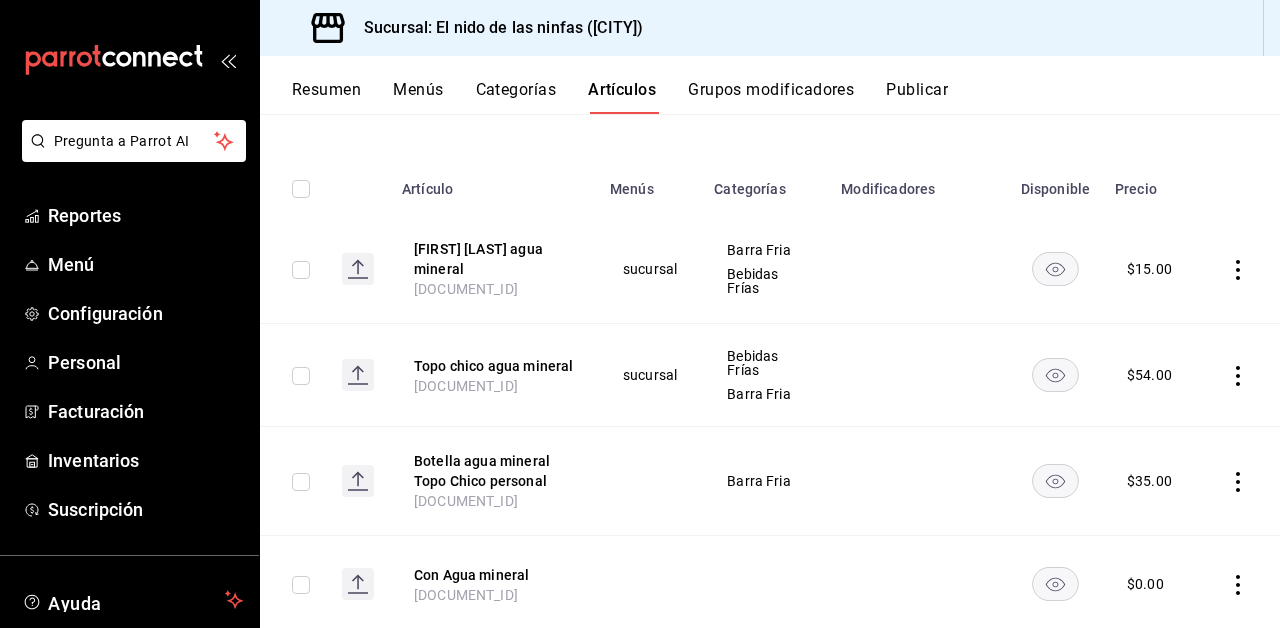 scroll, scrollTop: 197, scrollLeft: 0, axis: vertical 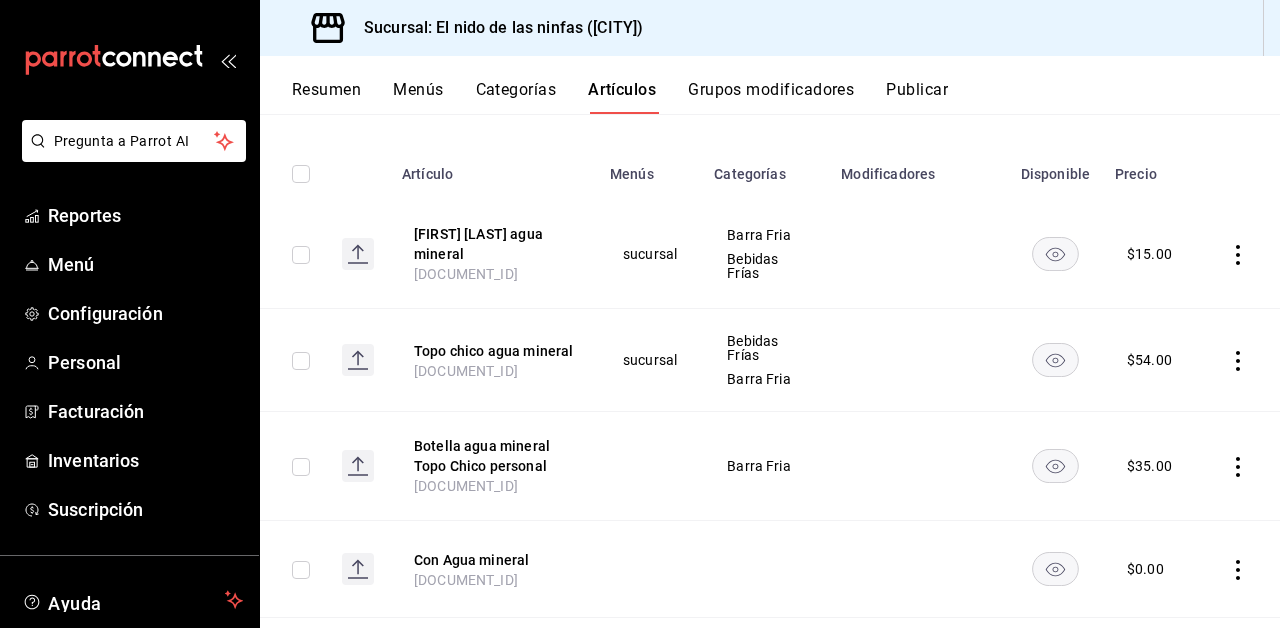 type on "agua" 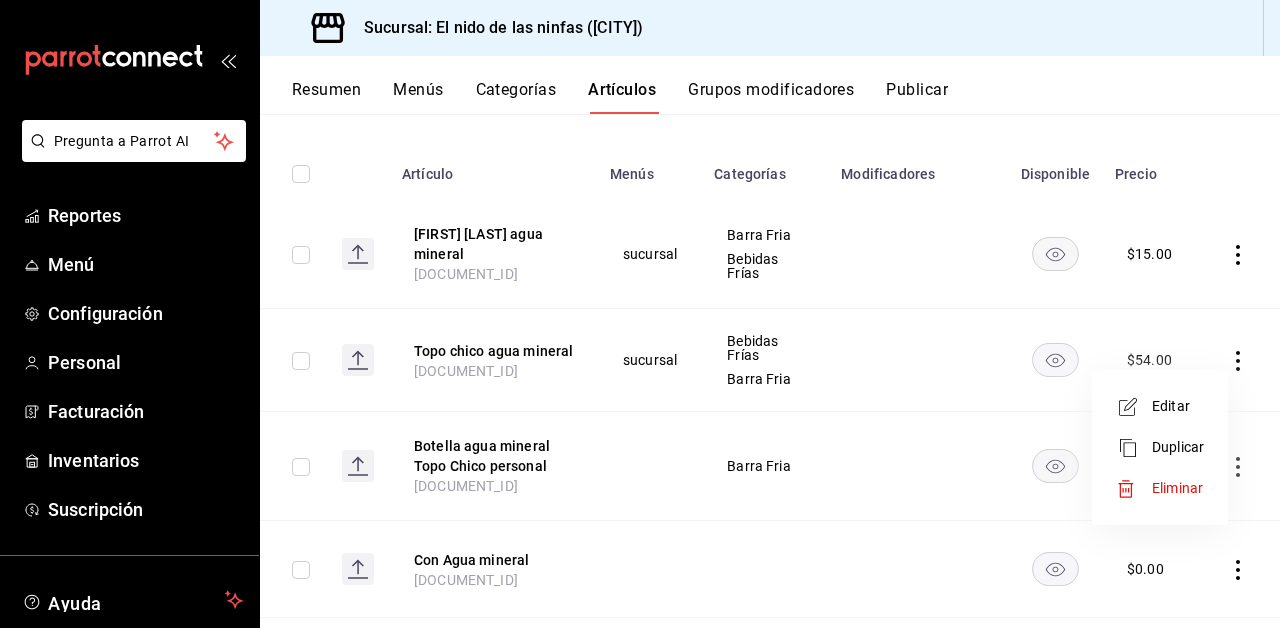 click on "Editar" at bounding box center (1178, 406) 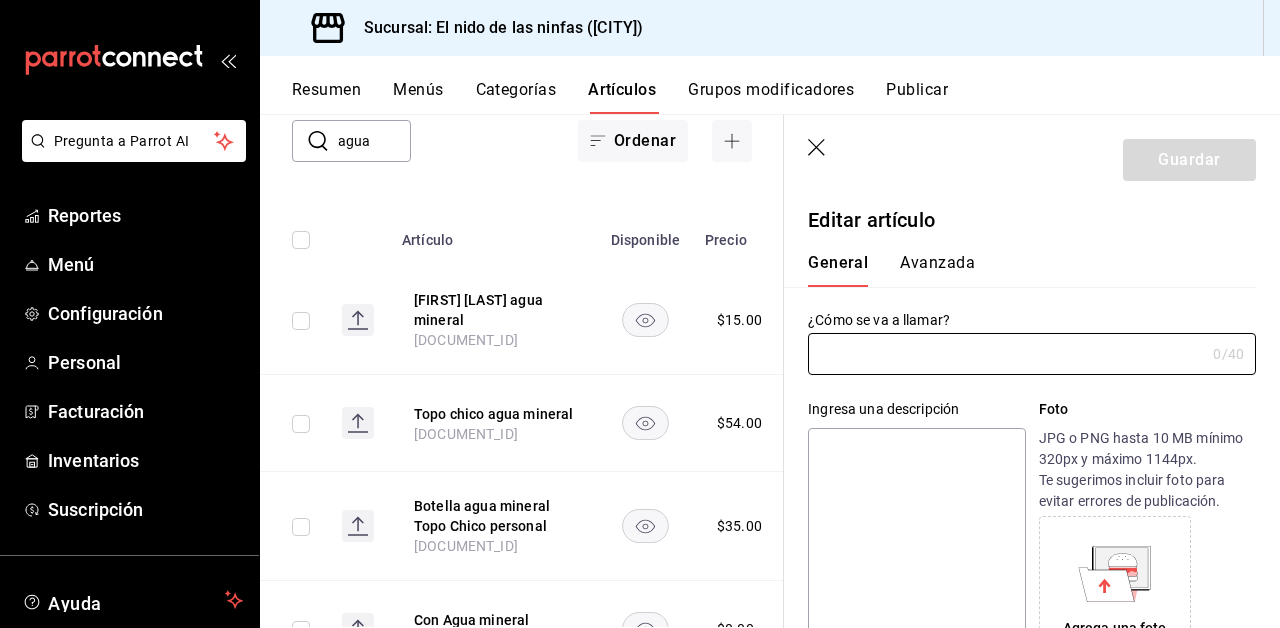 type on "Topo chico agua mineral" 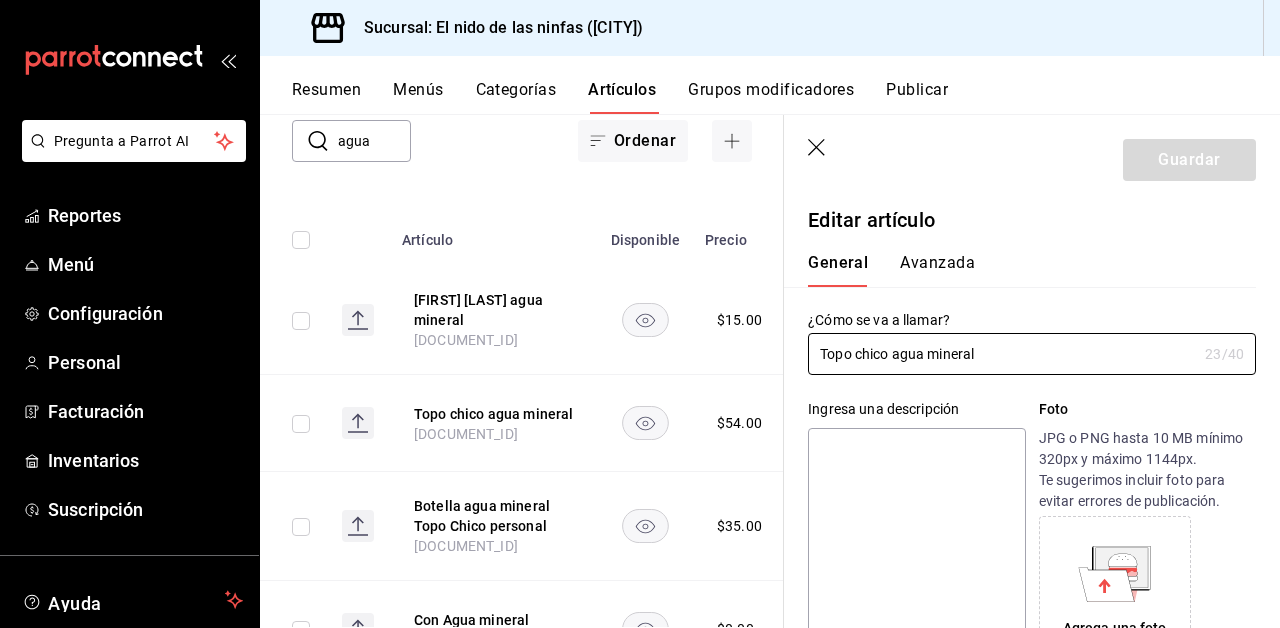 type on "$54.00" 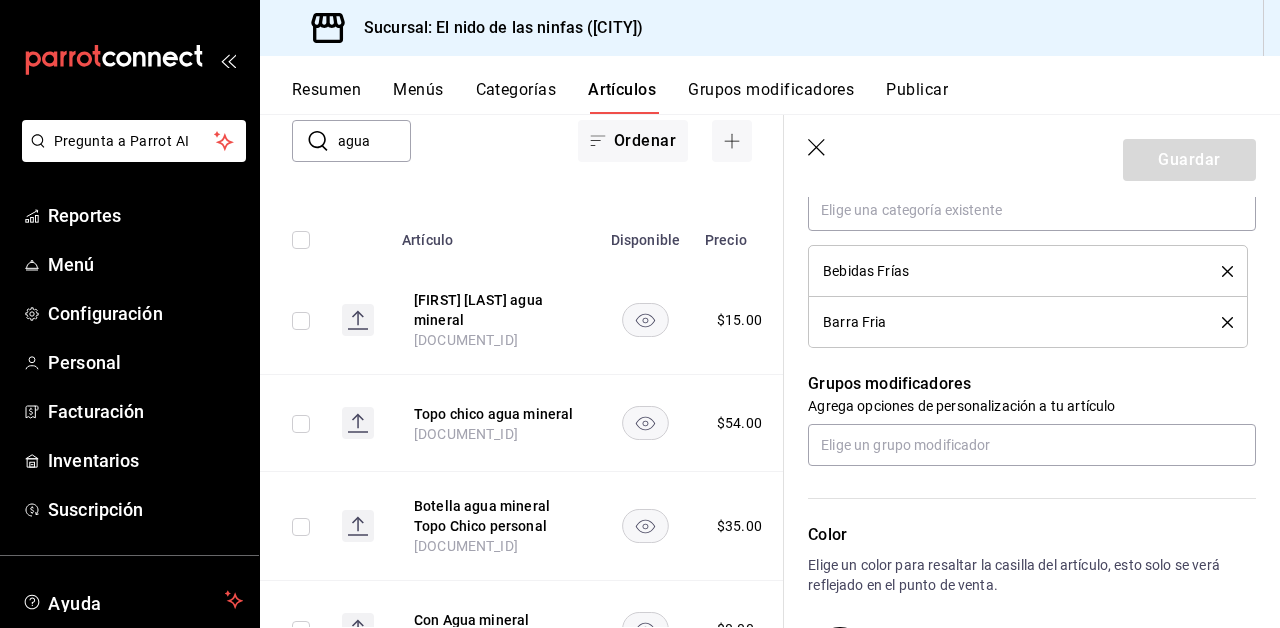 scroll, scrollTop: 802, scrollLeft: 0, axis: vertical 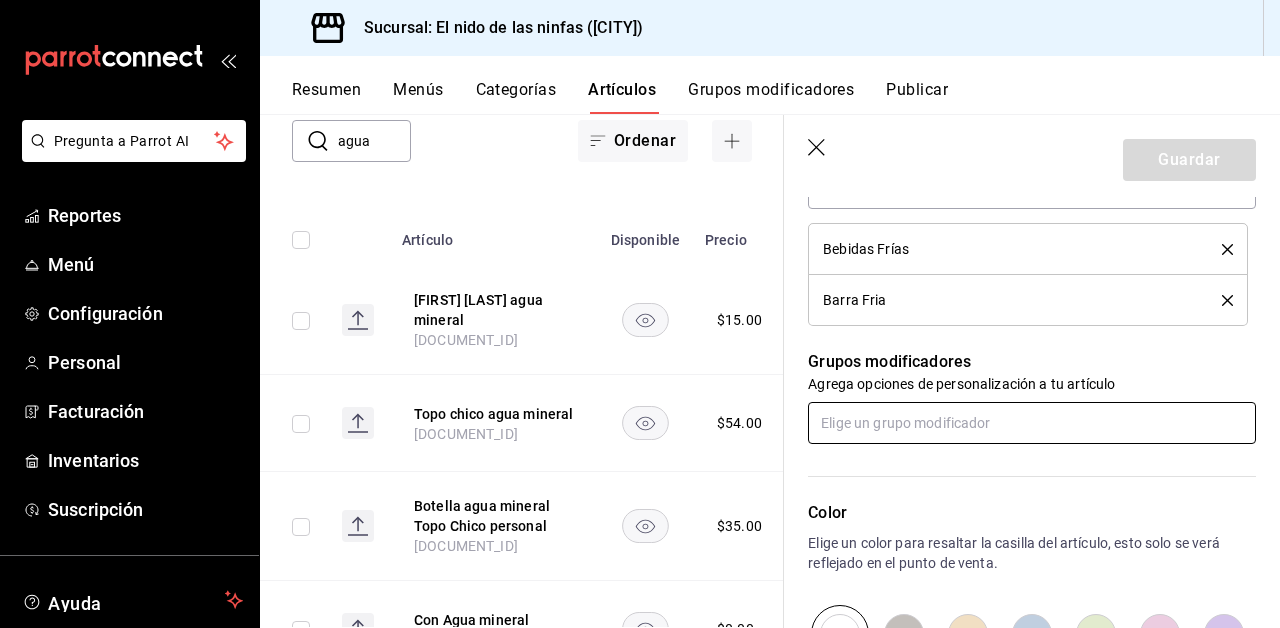 click at bounding box center [1032, 423] 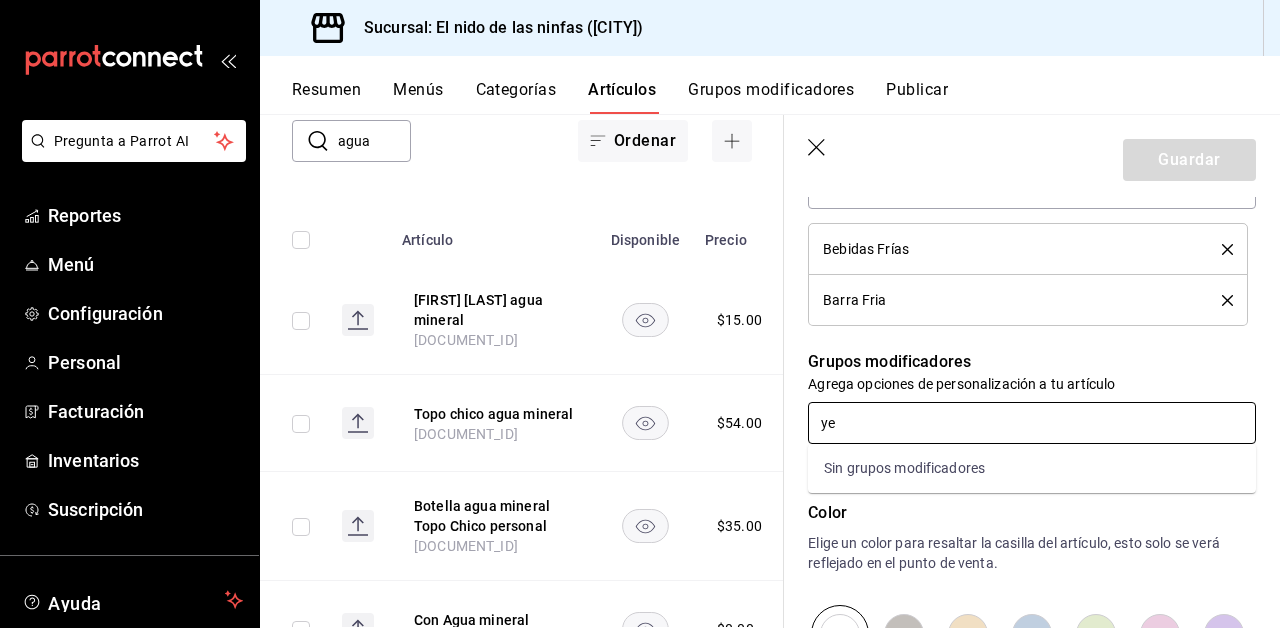 type on "y" 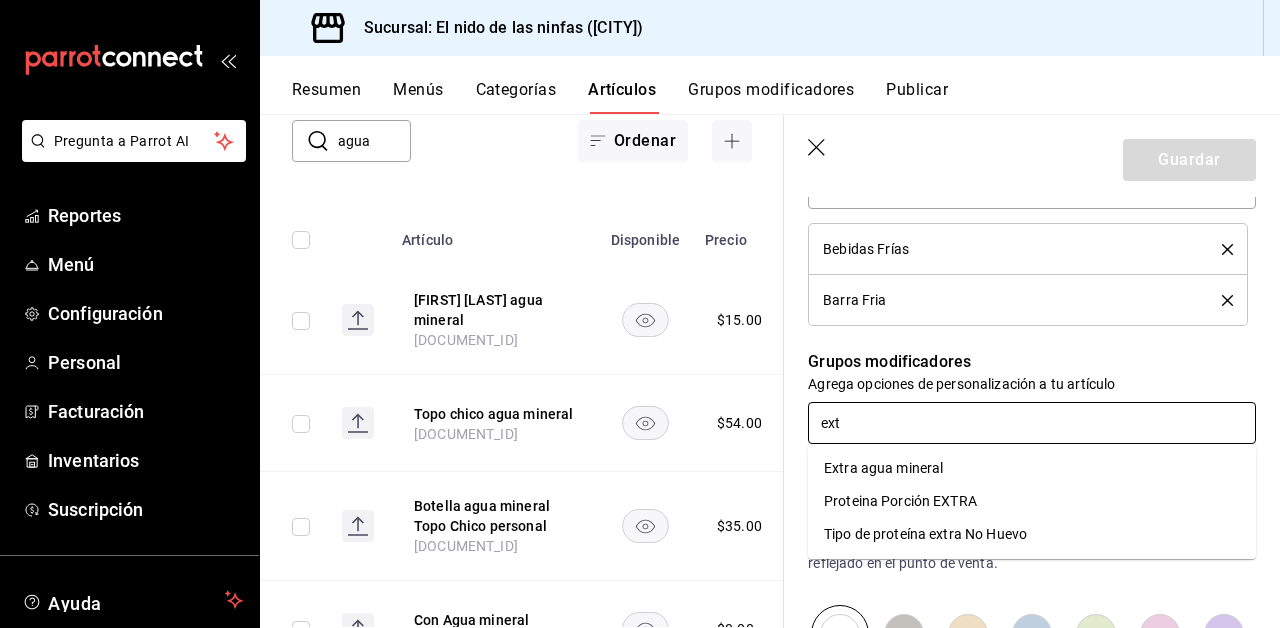 type on "extr" 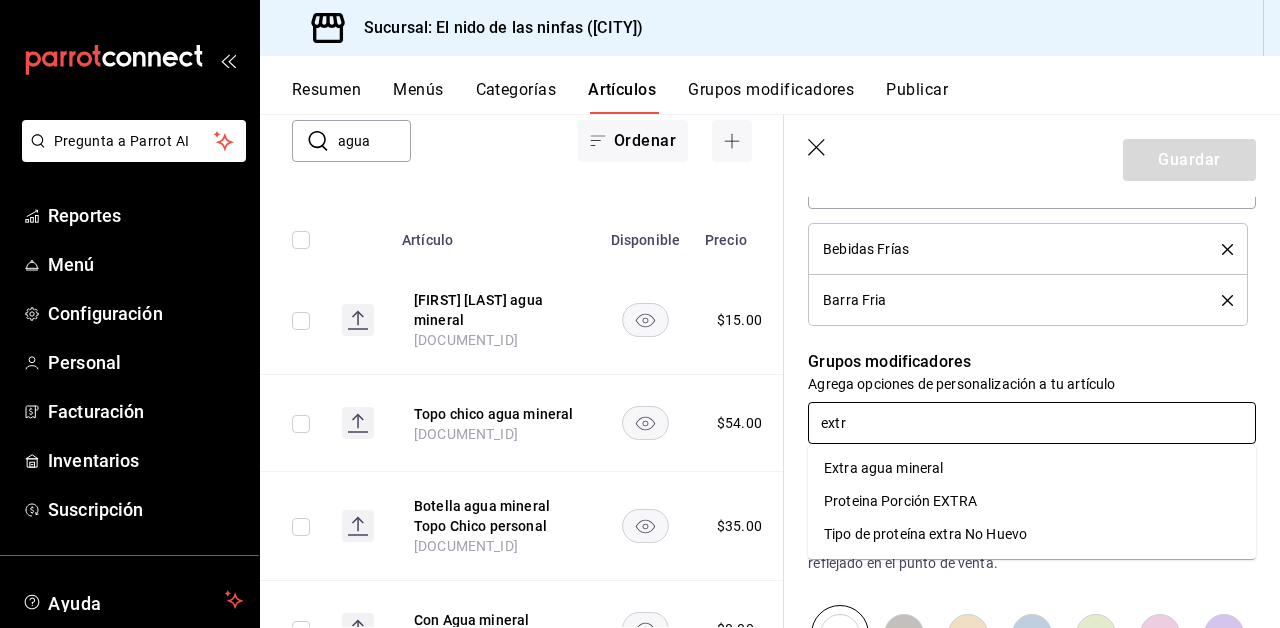 click on "Extra agua mineral" at bounding box center (1032, 468) 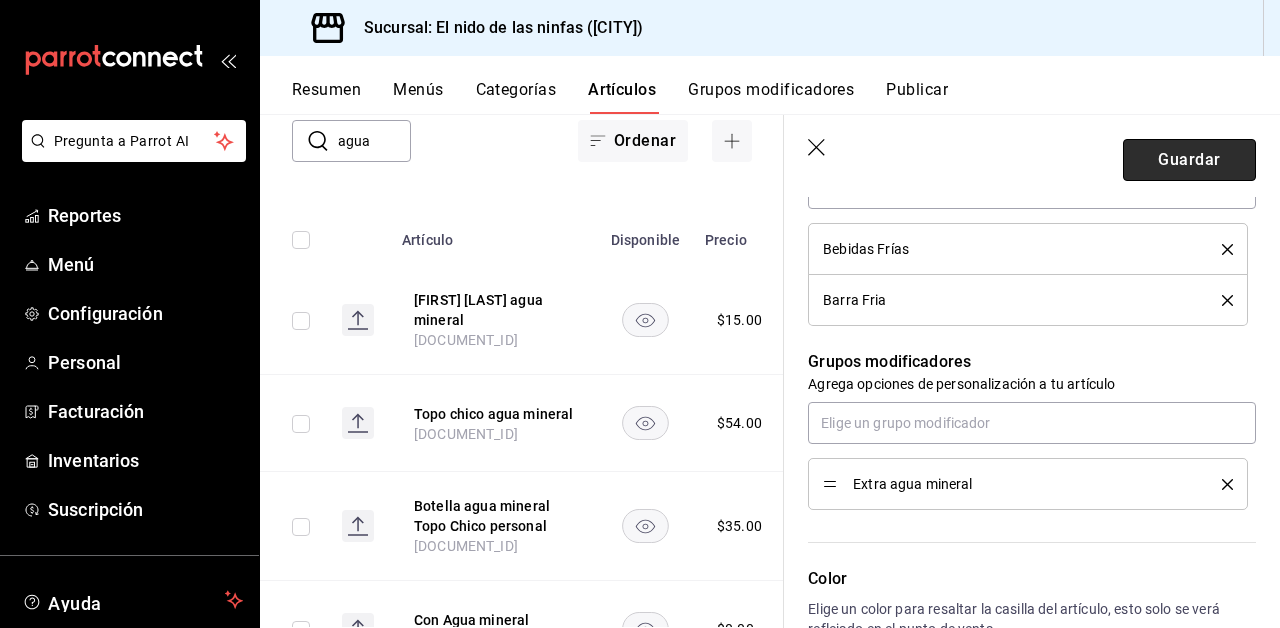 click on "Guardar" at bounding box center (1189, 160) 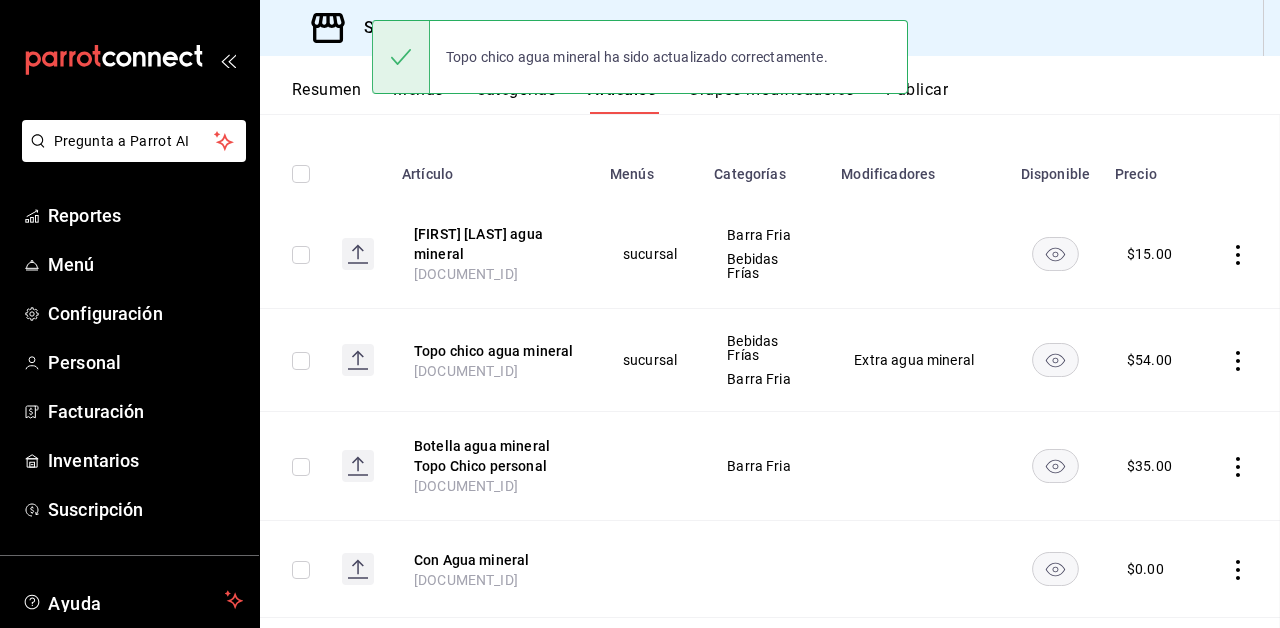 scroll, scrollTop: 0, scrollLeft: 0, axis: both 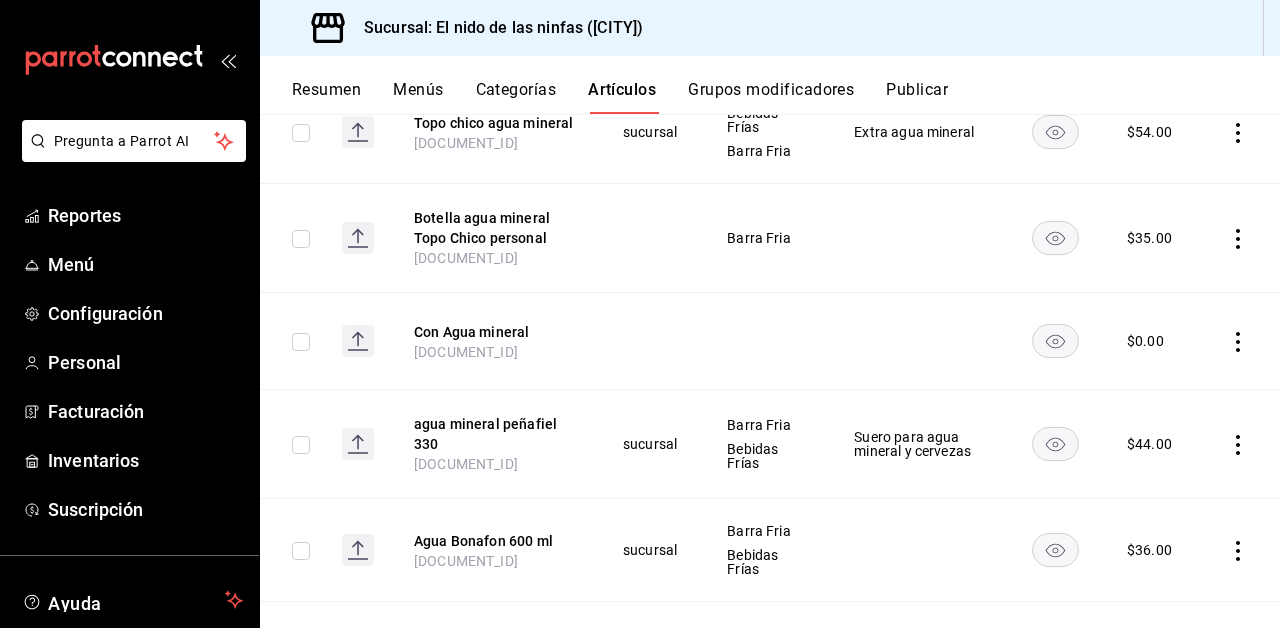 click 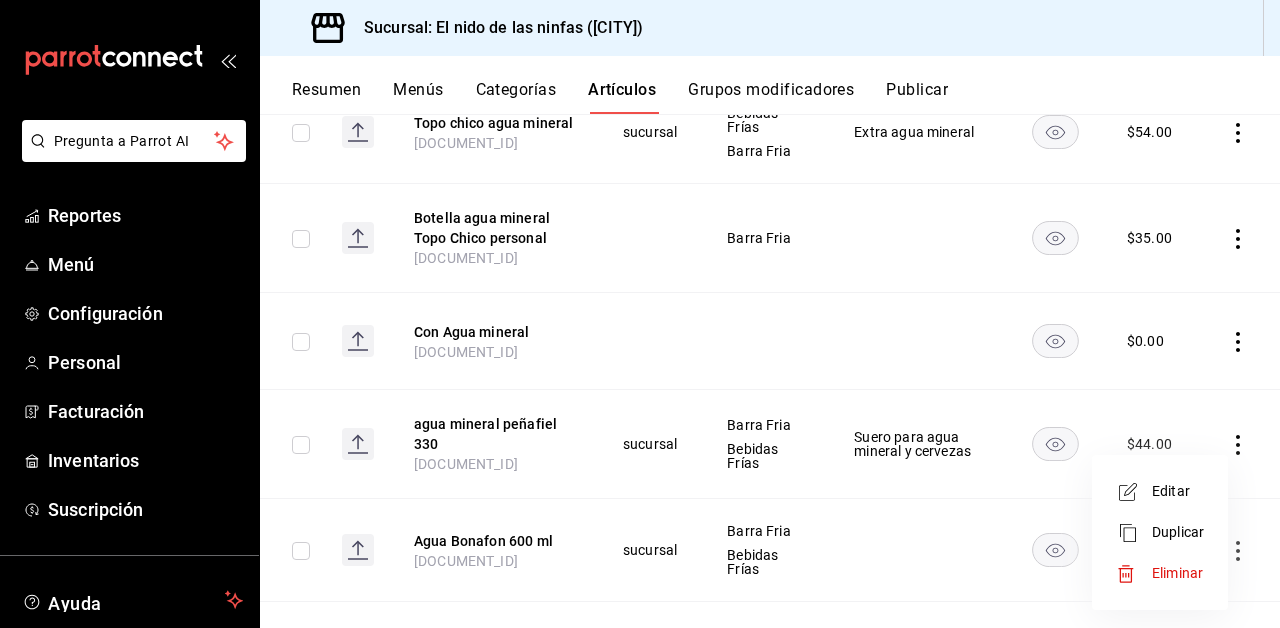 click on "Editar" at bounding box center (1178, 491) 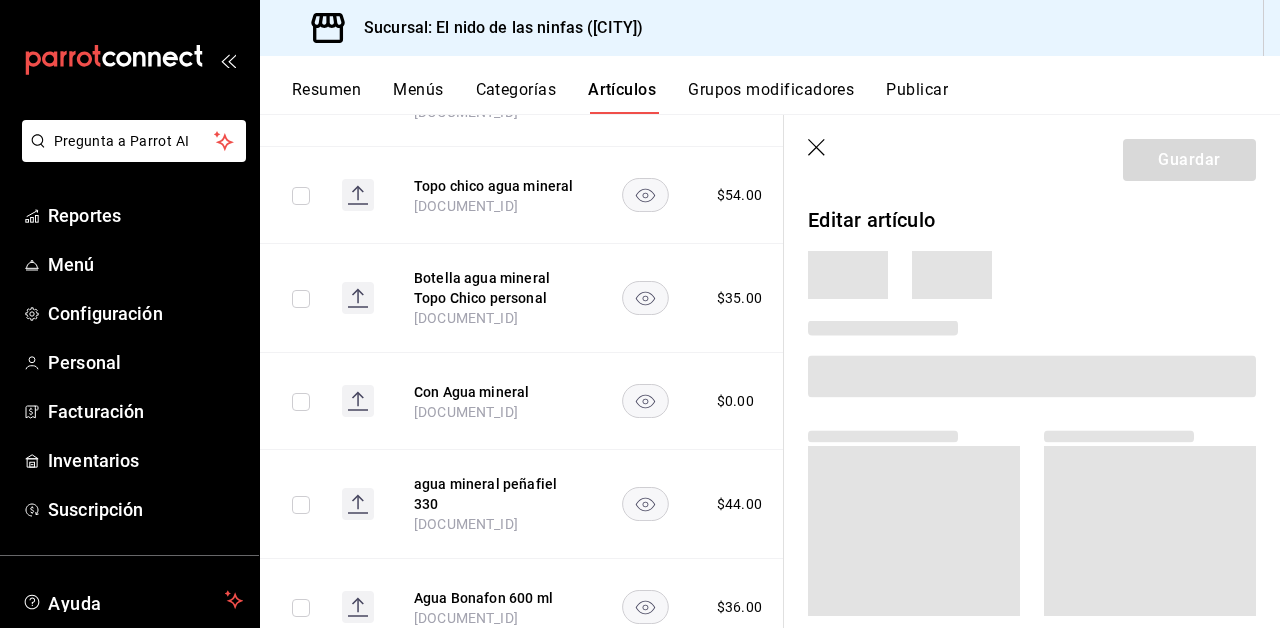 scroll, scrollTop: 422, scrollLeft: 0, axis: vertical 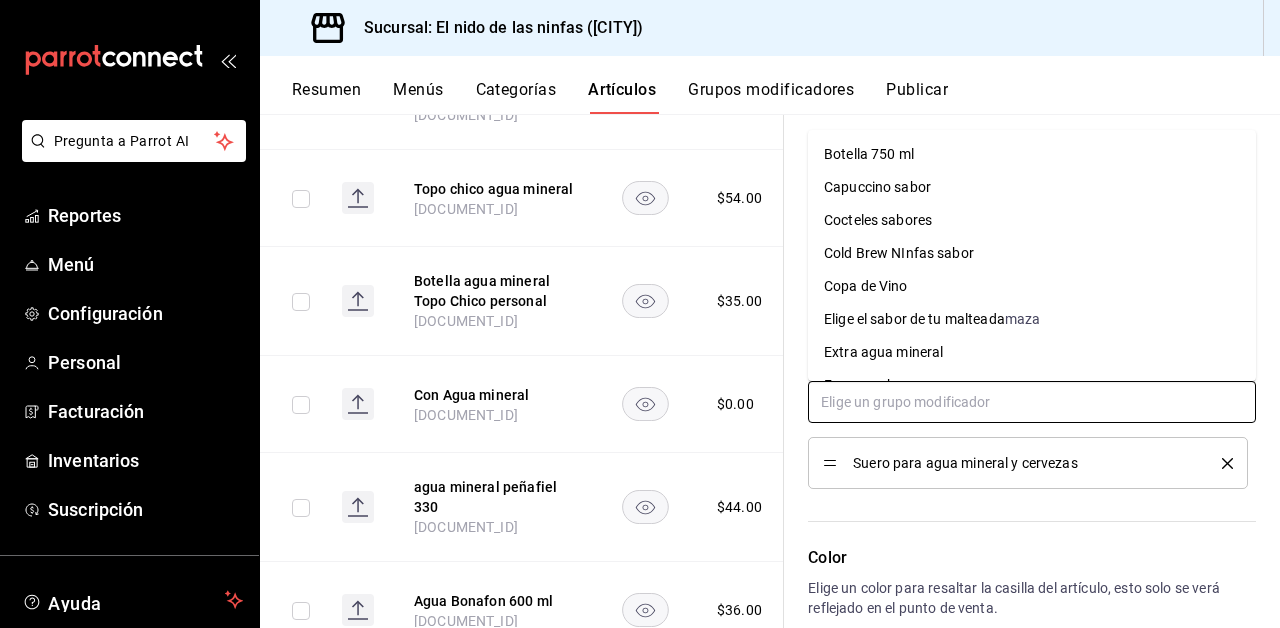 click at bounding box center (1032, 402) 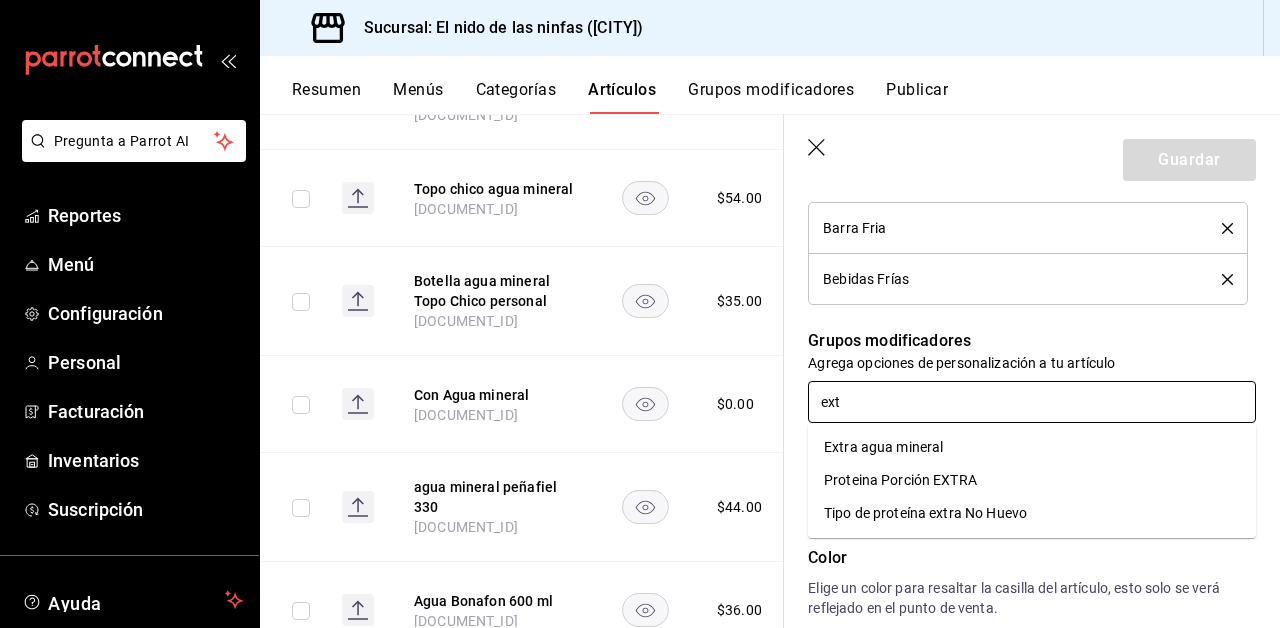 type on "extr" 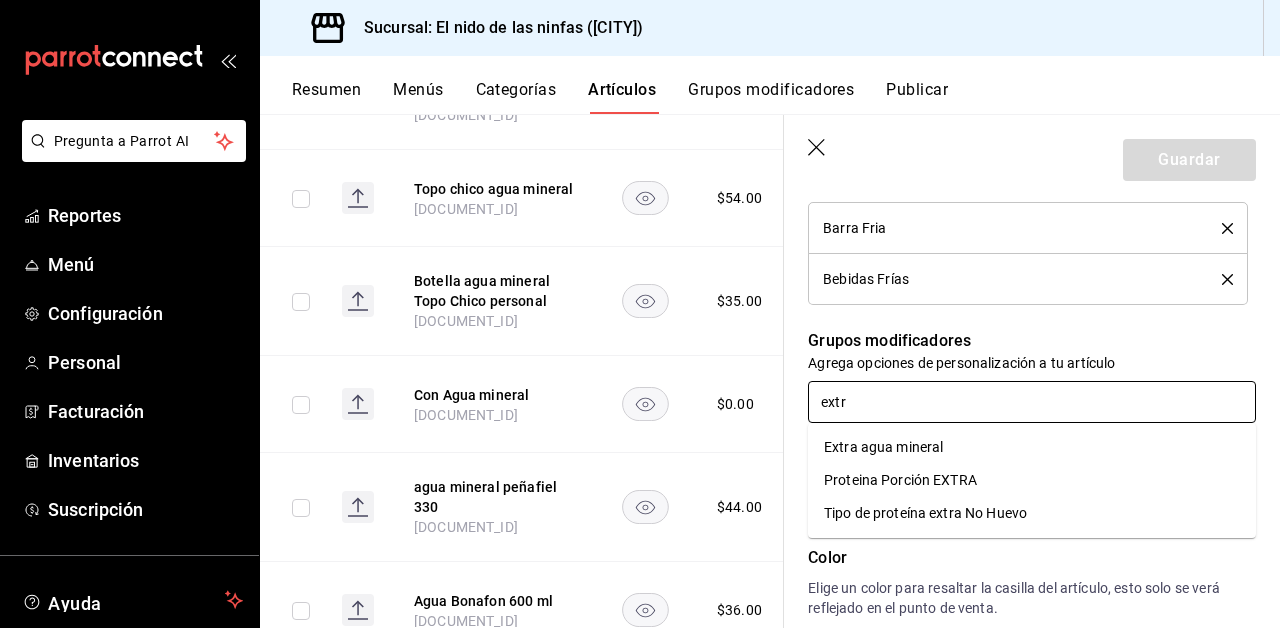 click on "Extra agua mineral" at bounding box center [1032, 447] 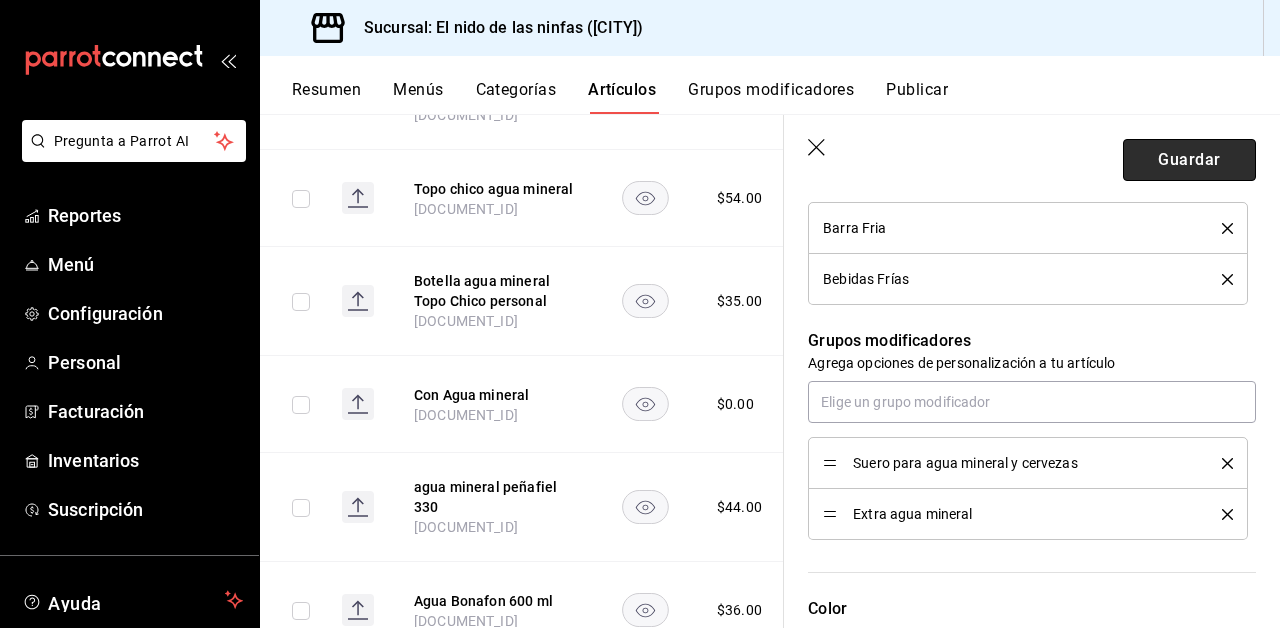 click on "Guardar" at bounding box center [1189, 160] 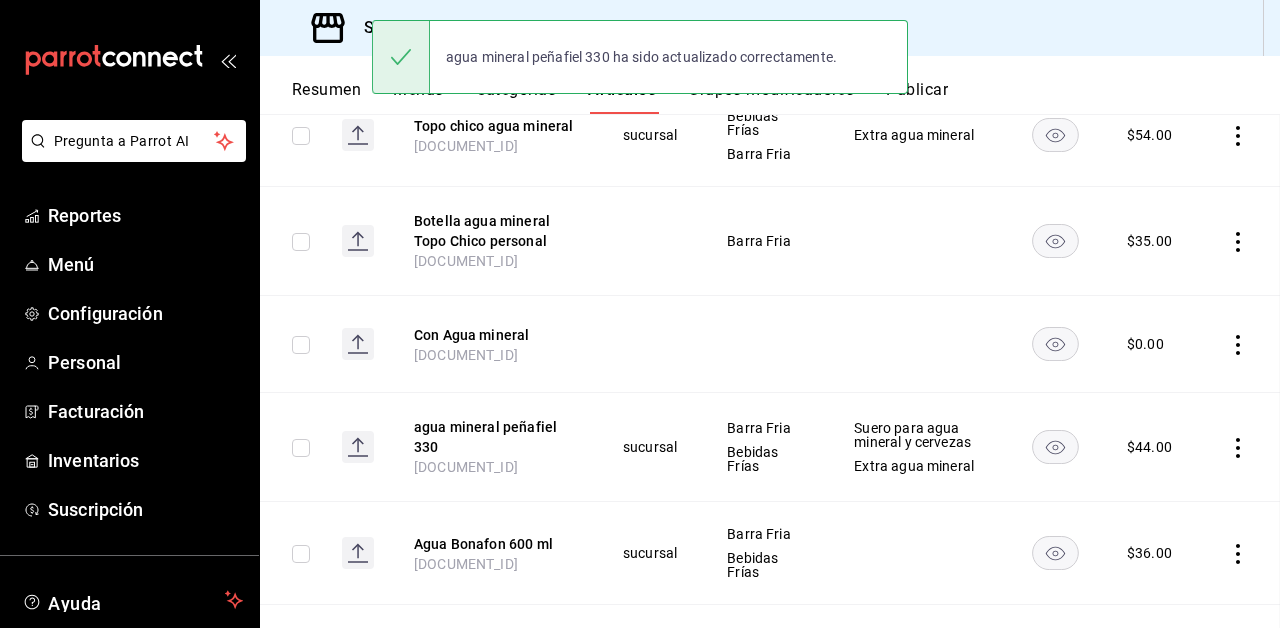 scroll, scrollTop: 0, scrollLeft: 0, axis: both 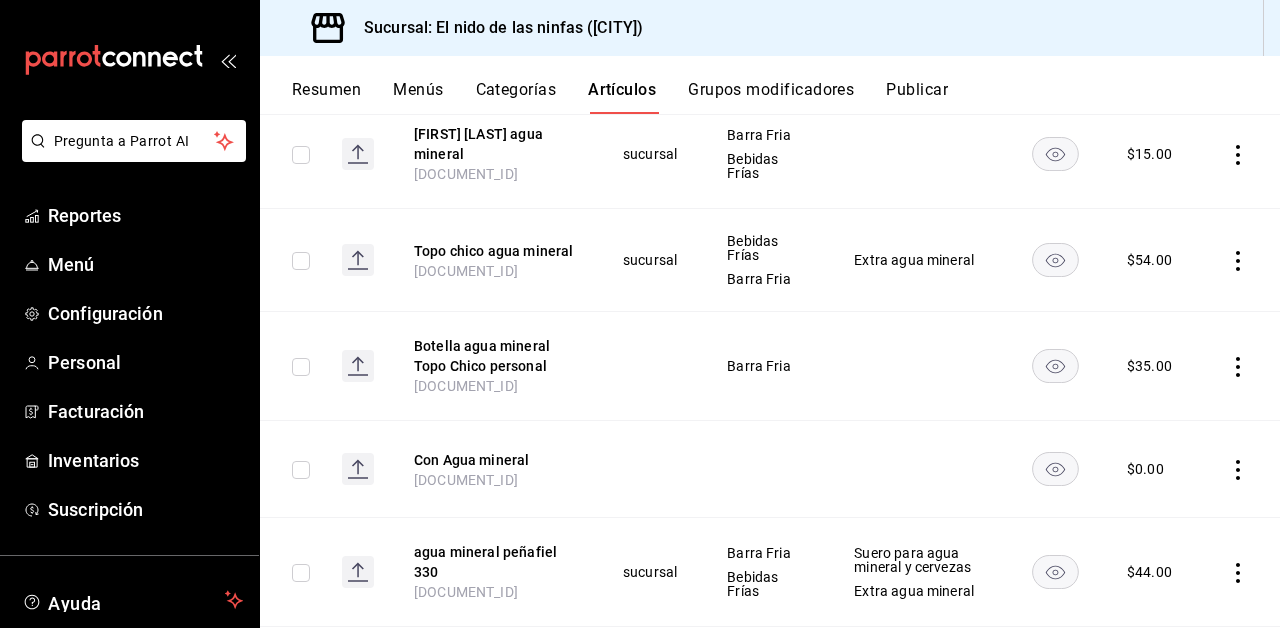 click 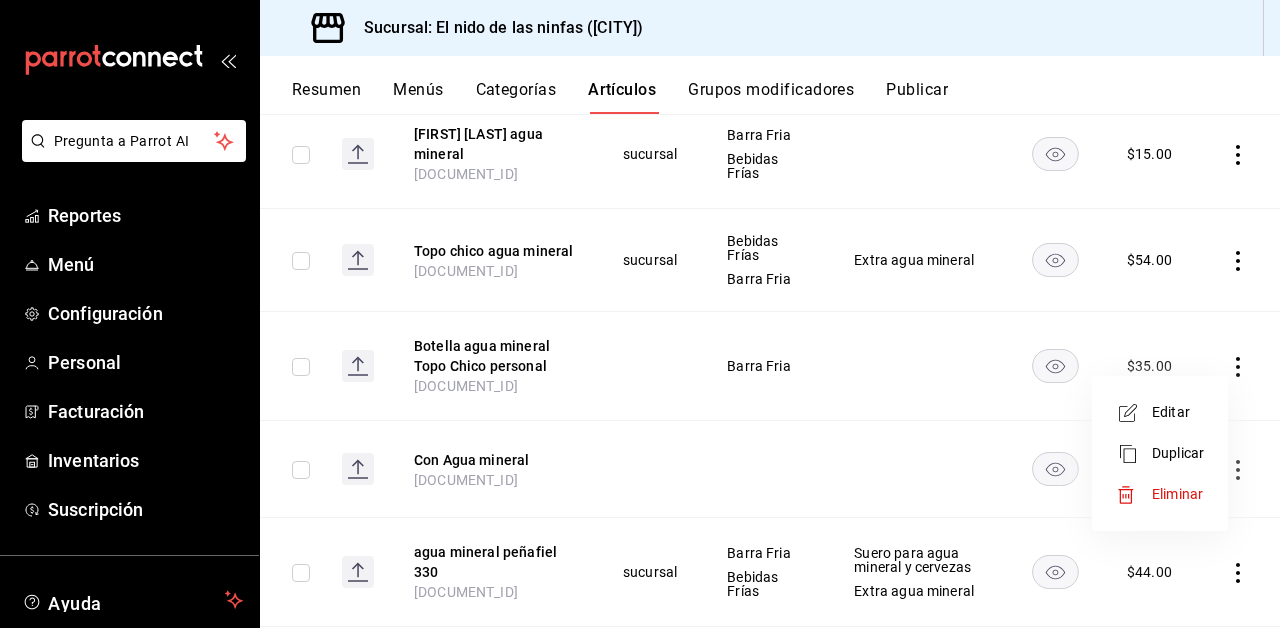 click on "Editar" at bounding box center (1178, 412) 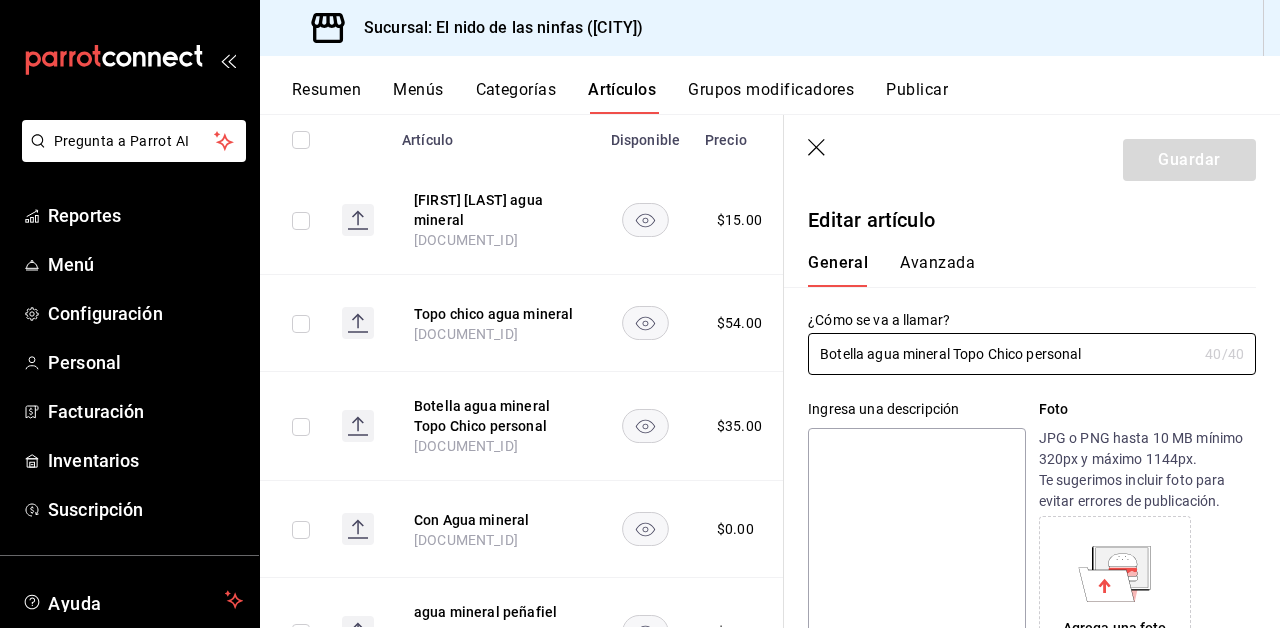 type on "$35.00" 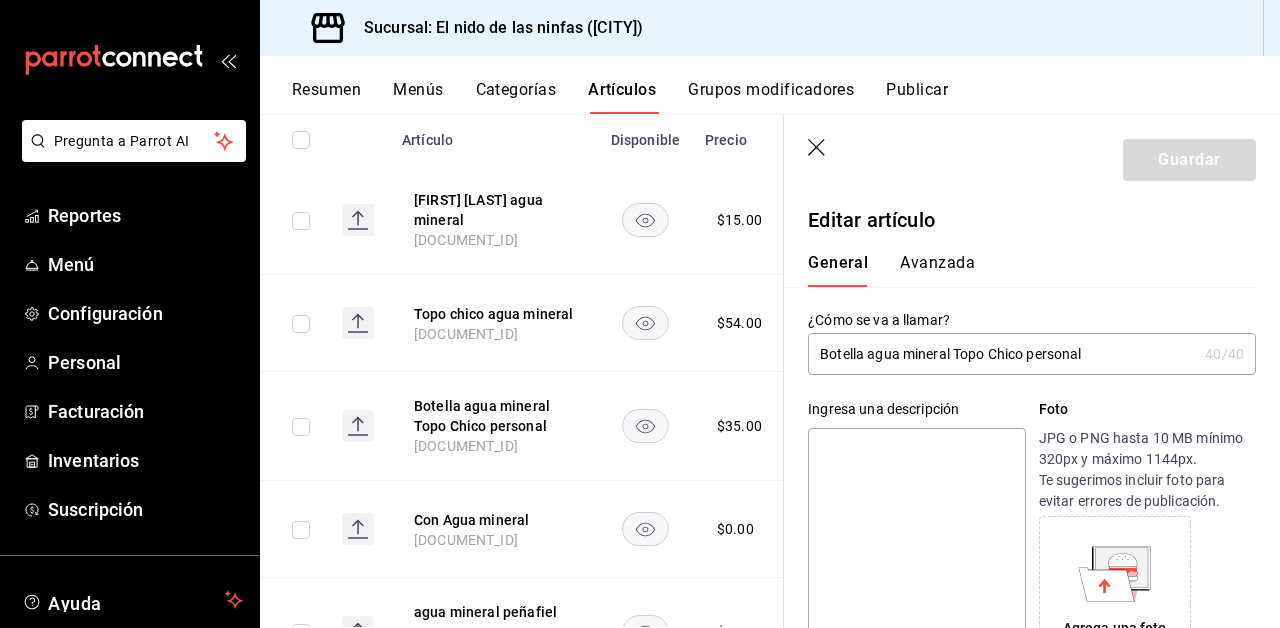 click on "Botella agua mineral Topo Chico personal" at bounding box center (1002, 354) 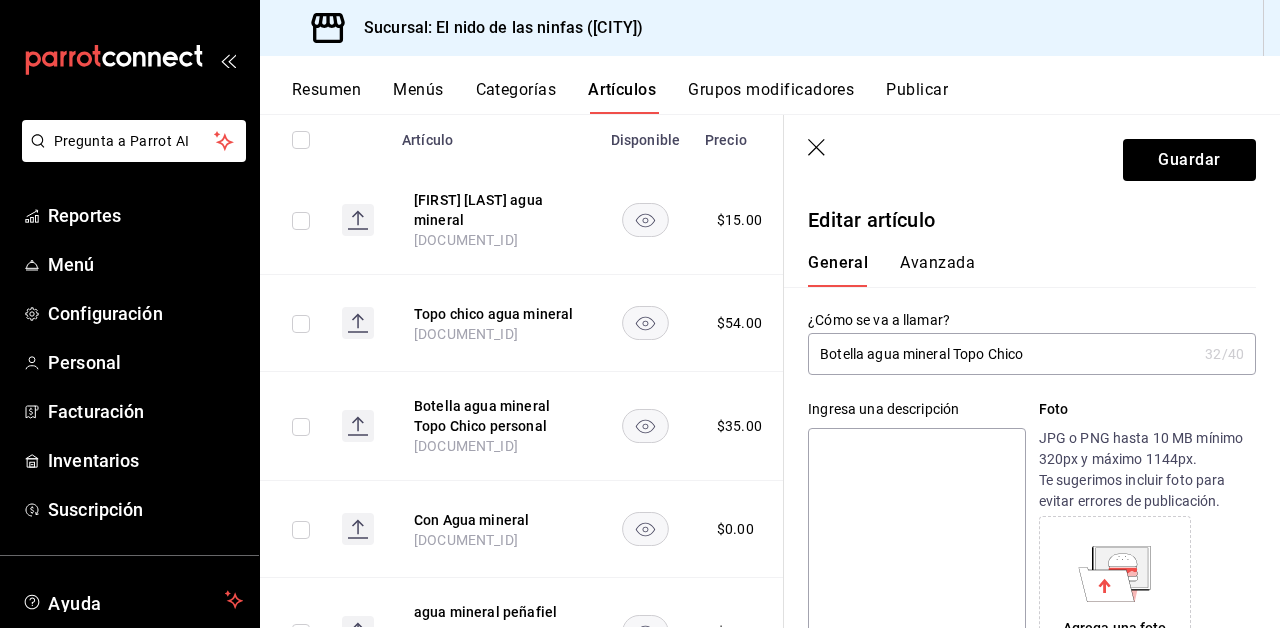 click on "Botella agua mineral Topo Chico" at bounding box center [1002, 354] 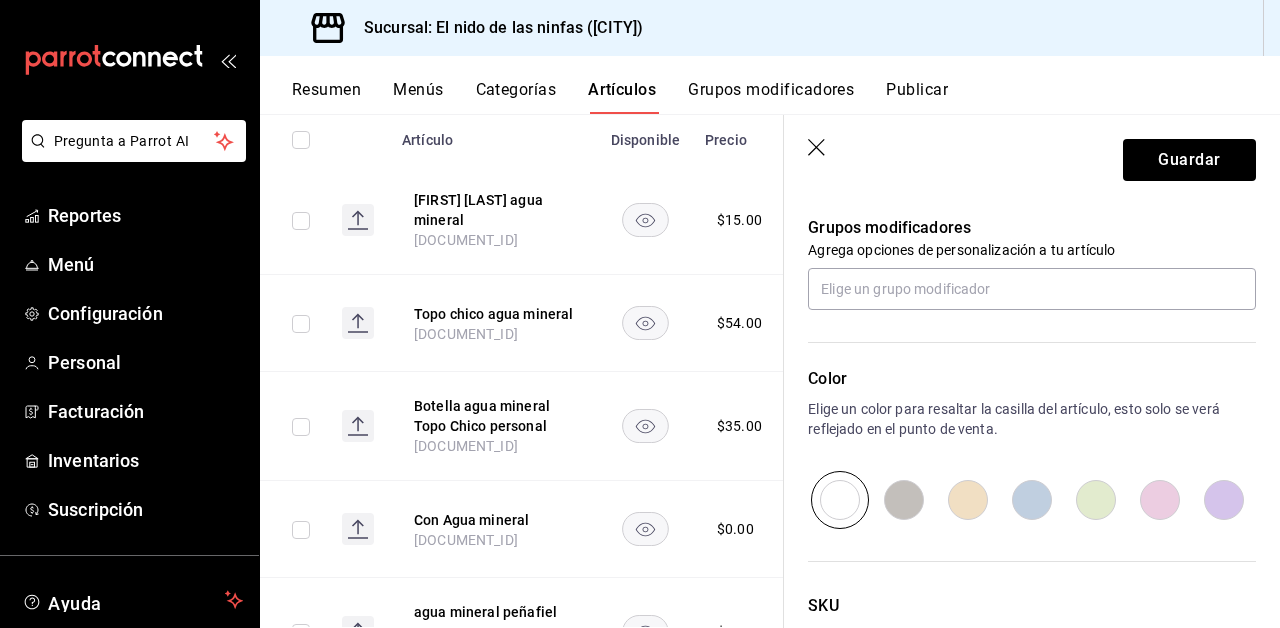 scroll, scrollTop: 886, scrollLeft: 0, axis: vertical 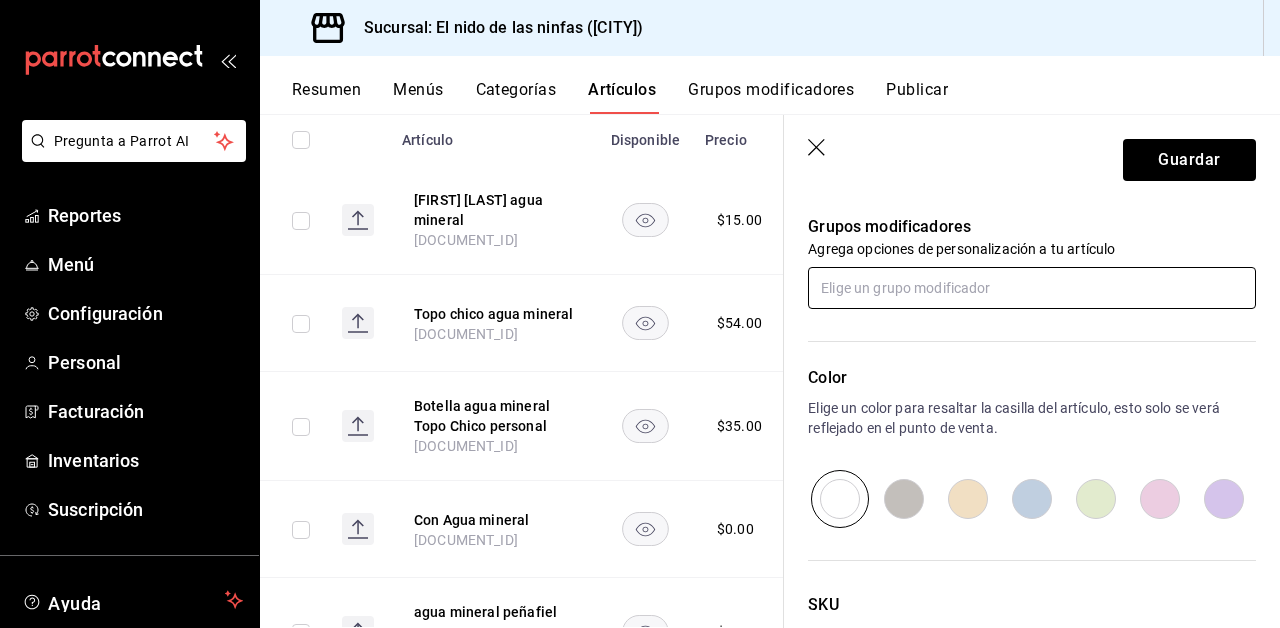 type on "Botella mini agua mineral Topo Chico" 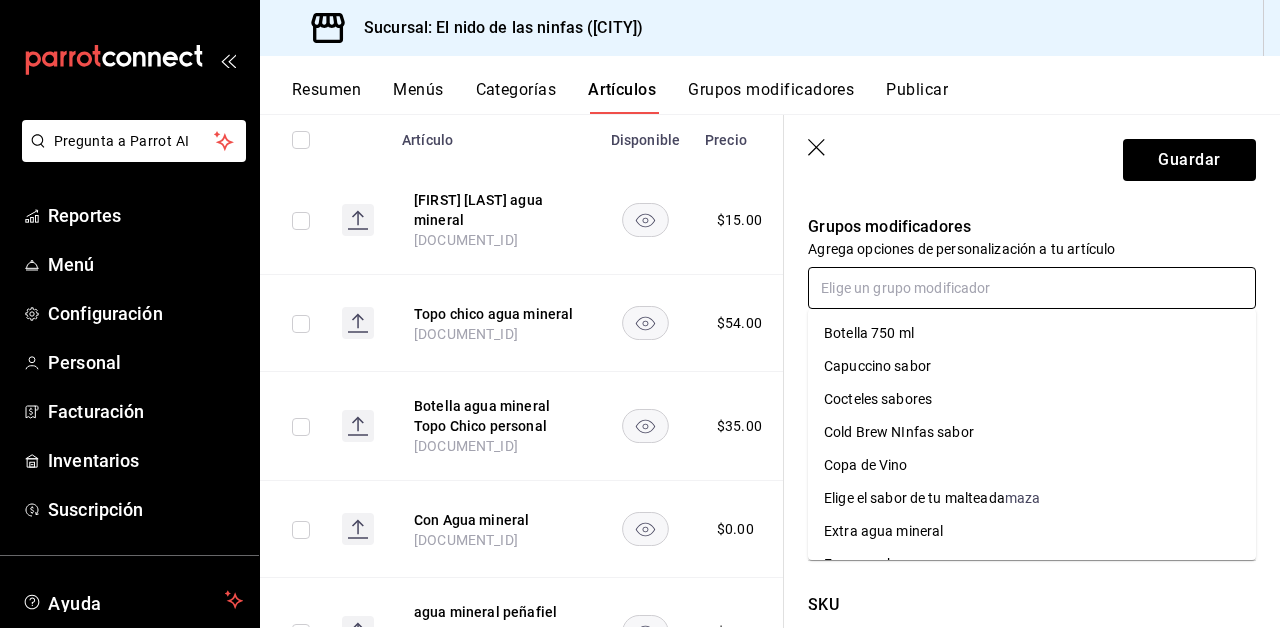 click at bounding box center (1032, 288) 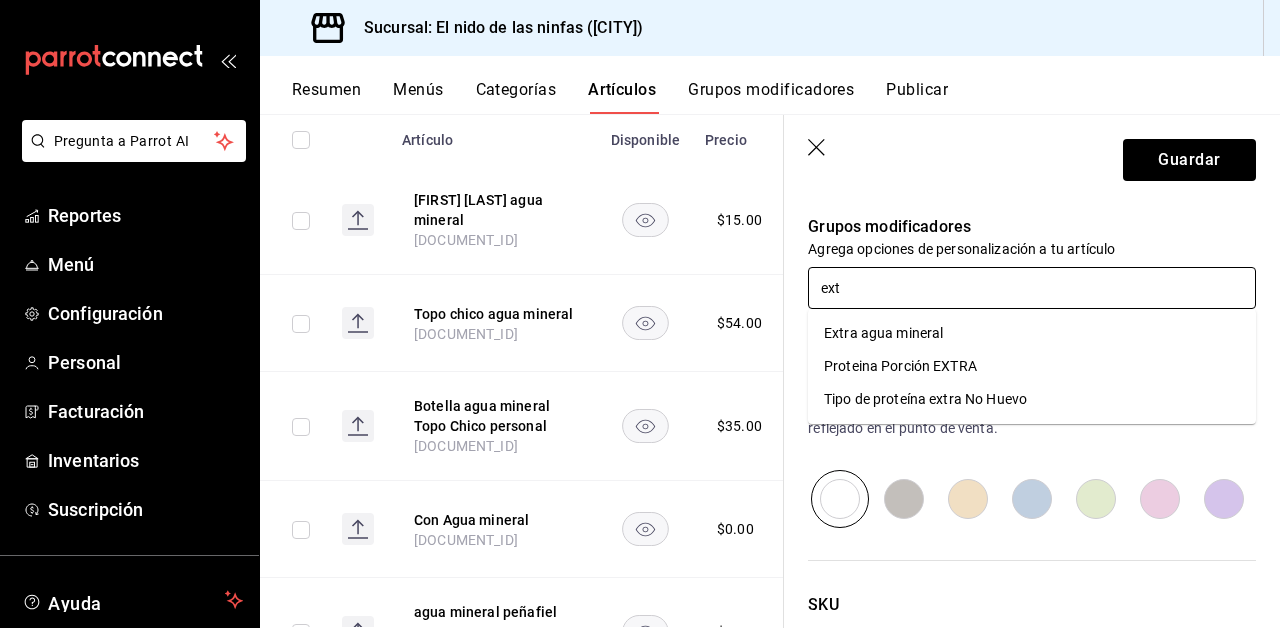 type on "extr" 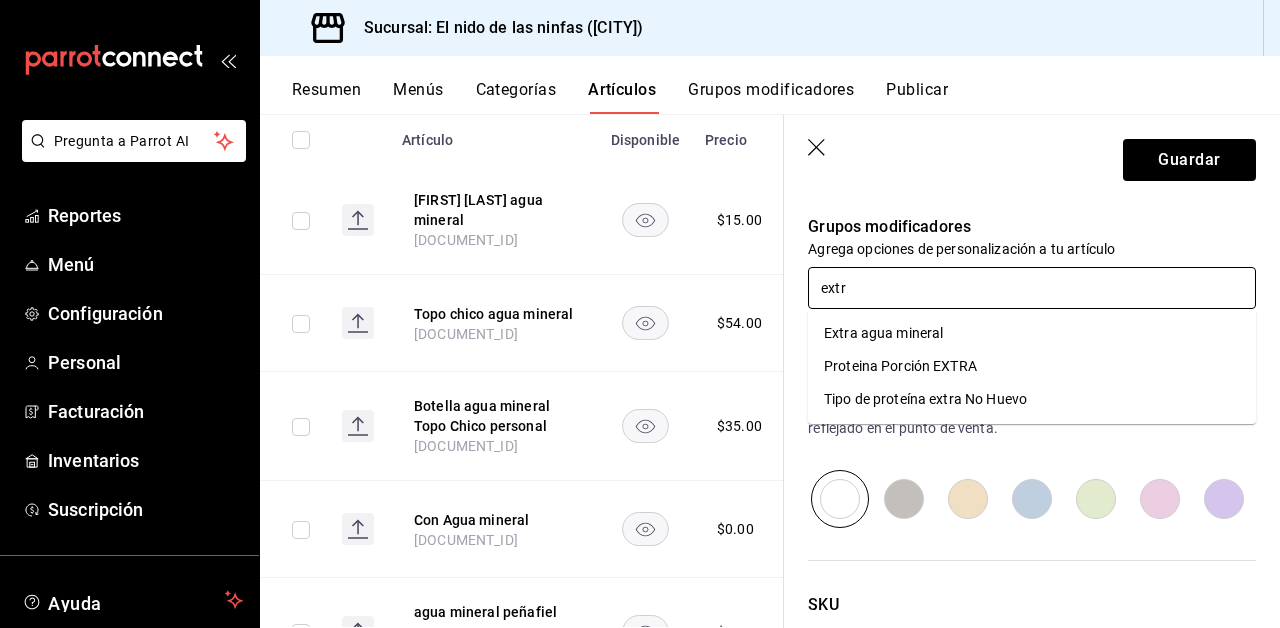 click on "Extra agua mineral" at bounding box center (883, 333) 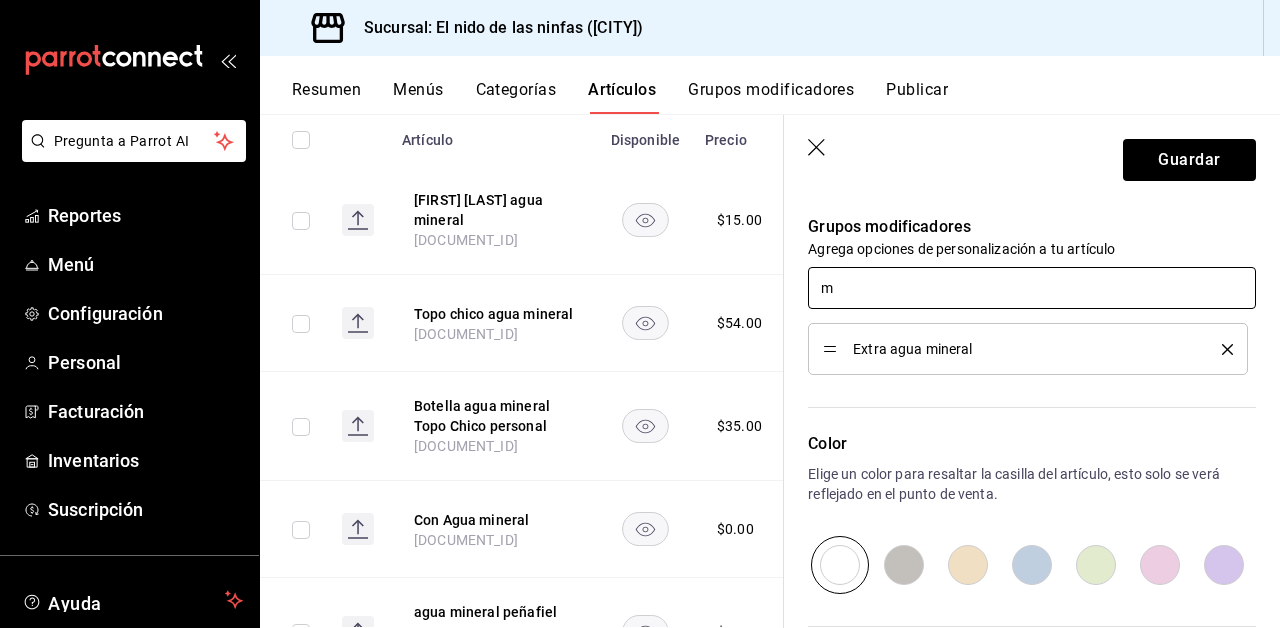 type on "mi" 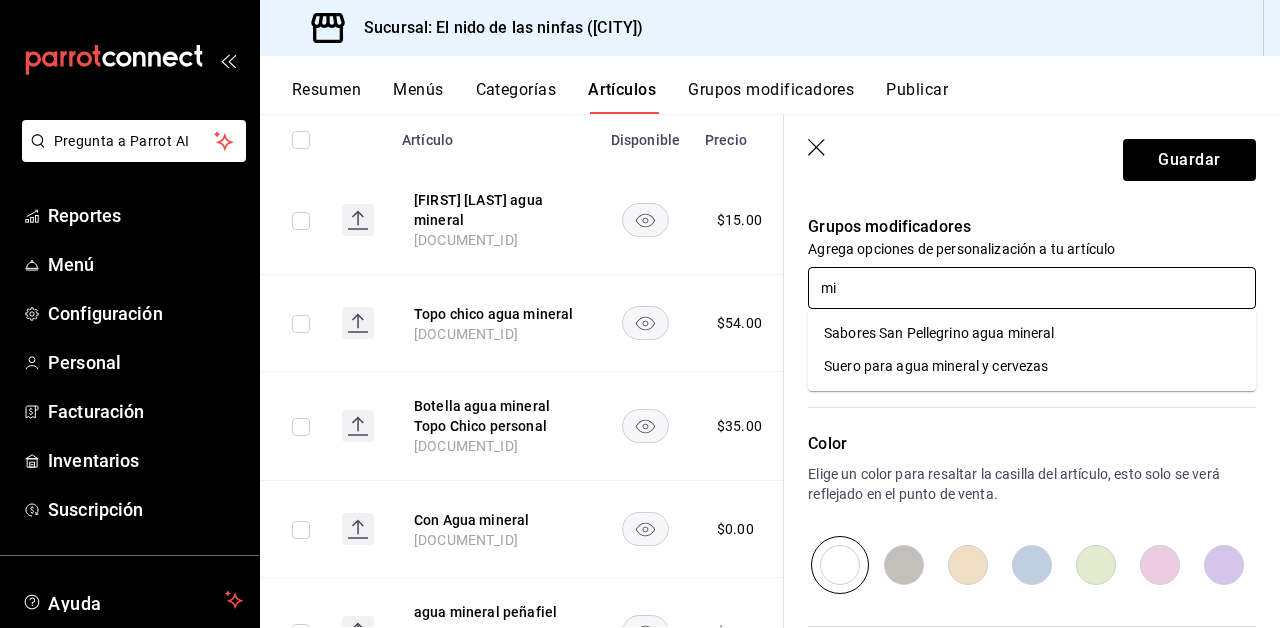 click on "Suero para agua mineral y cervezas" at bounding box center [936, 366] 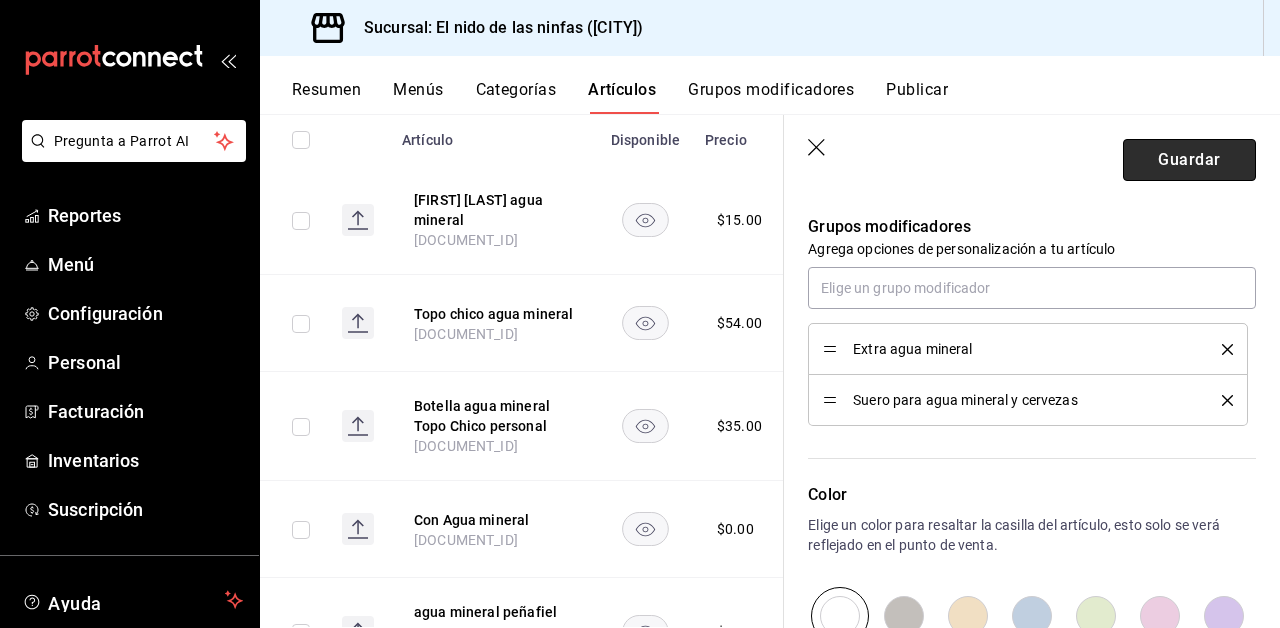 click on "Guardar" at bounding box center (1189, 160) 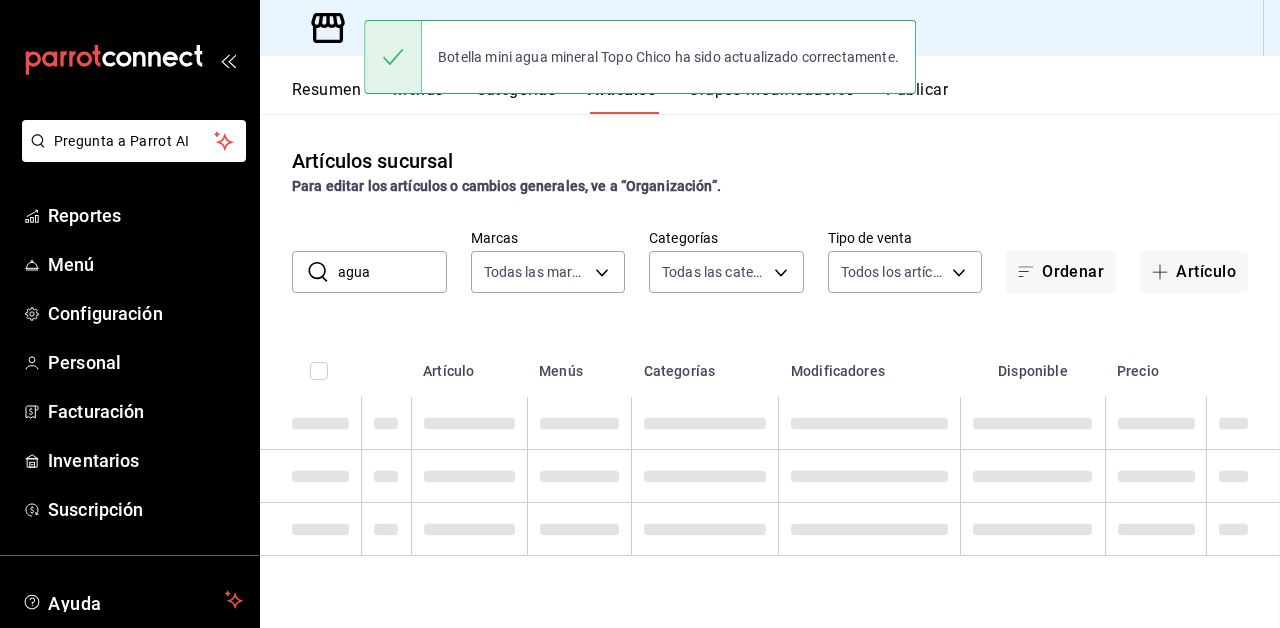 scroll, scrollTop: 0, scrollLeft: 0, axis: both 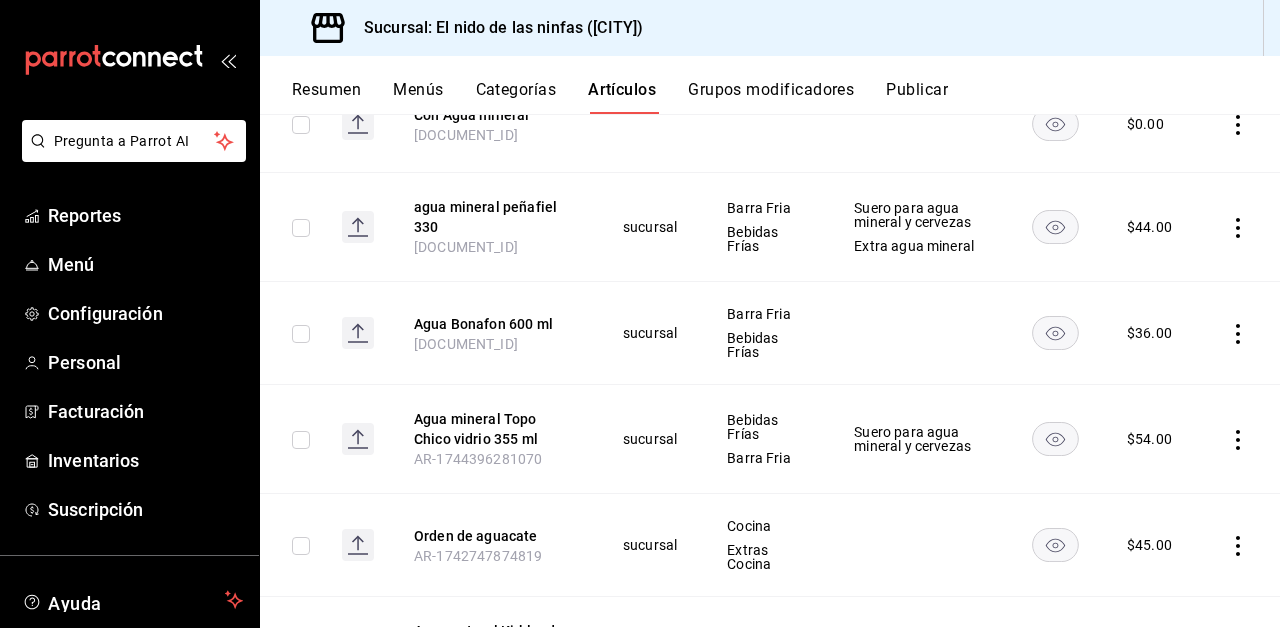 click 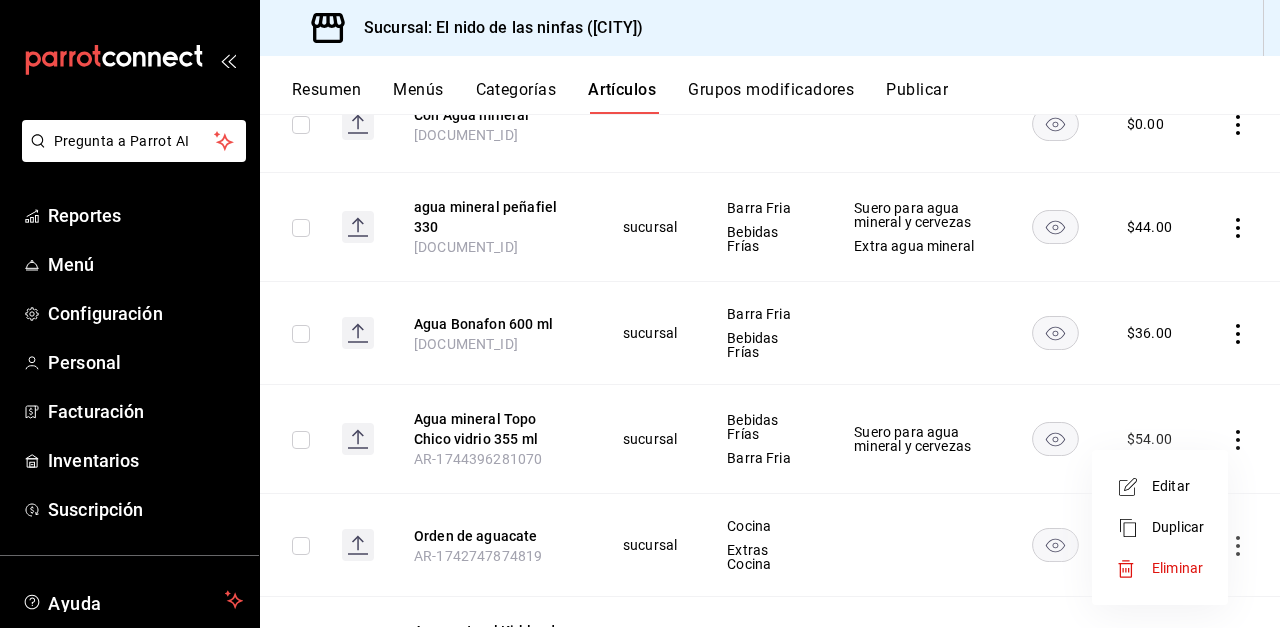 click on "Editar" at bounding box center (1178, 486) 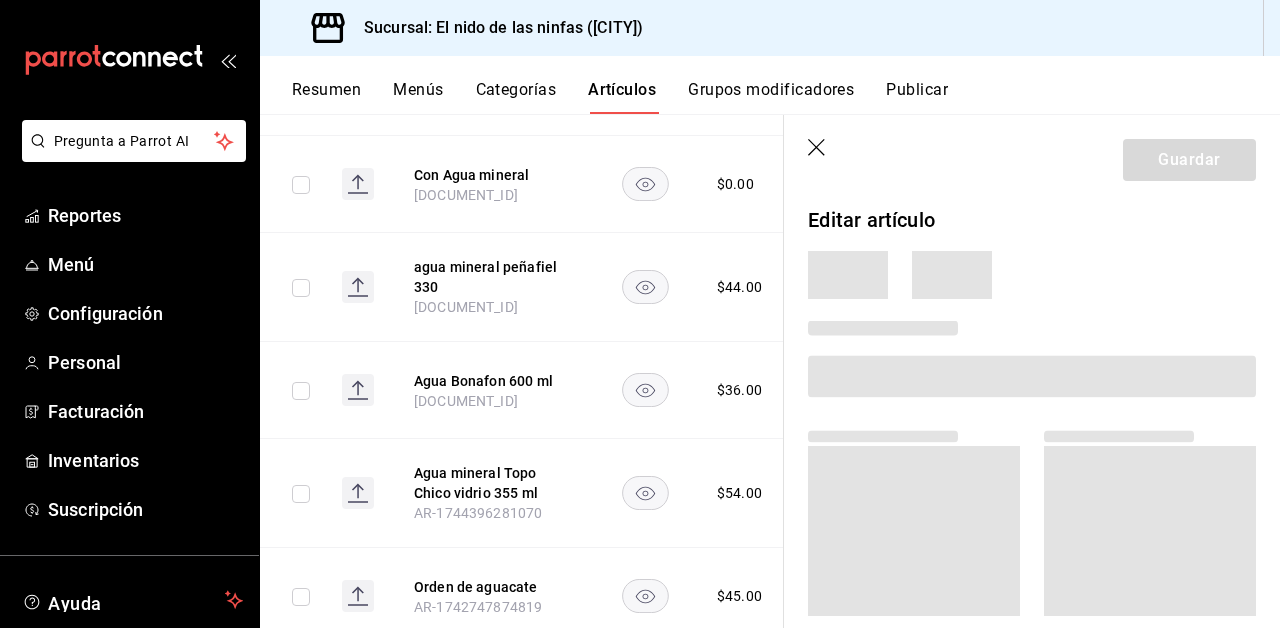 scroll, scrollTop: 636, scrollLeft: 0, axis: vertical 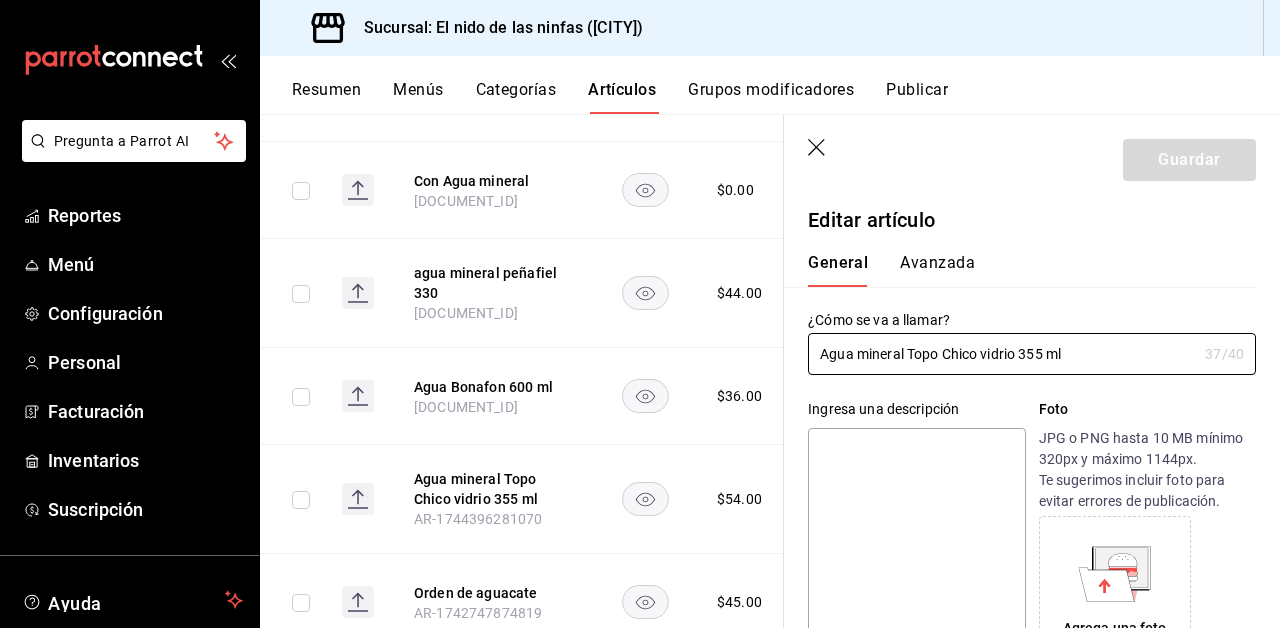 type on "$54.00" 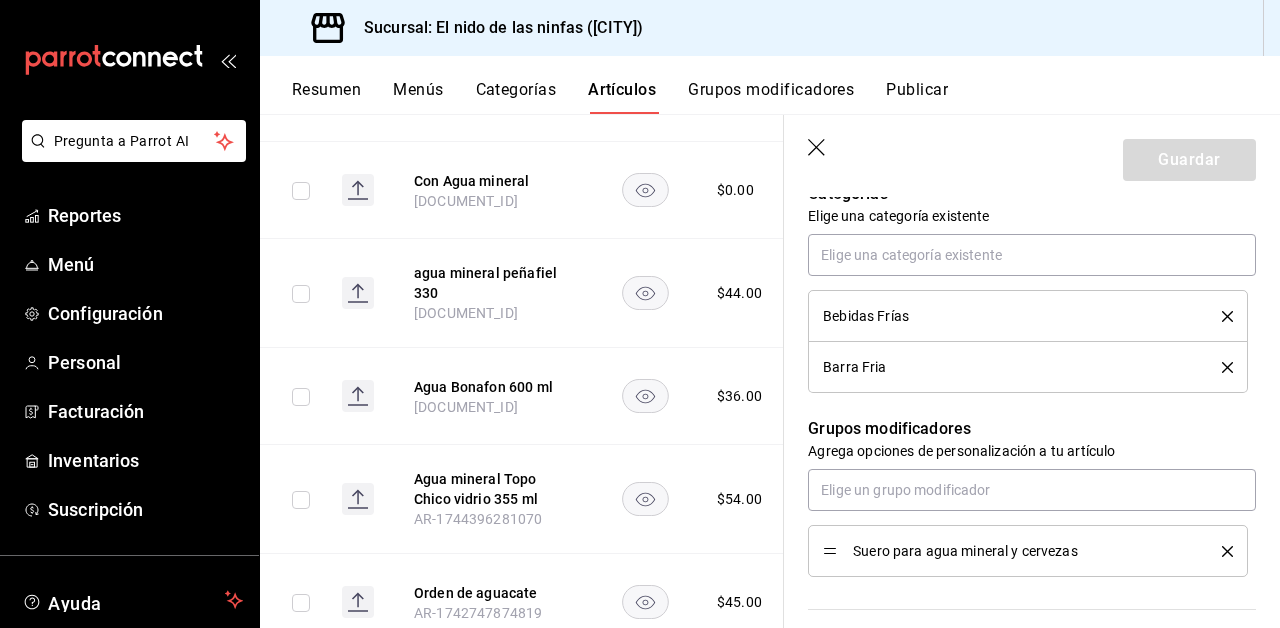 scroll, scrollTop: 750, scrollLeft: 0, axis: vertical 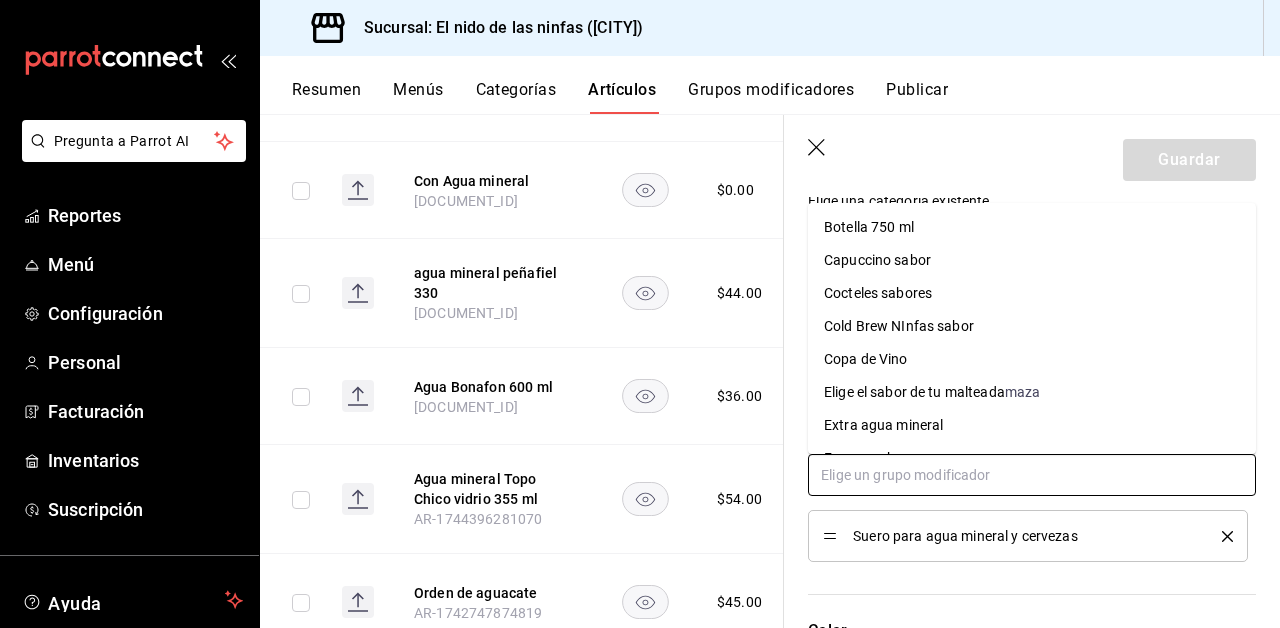 click at bounding box center [1032, 475] 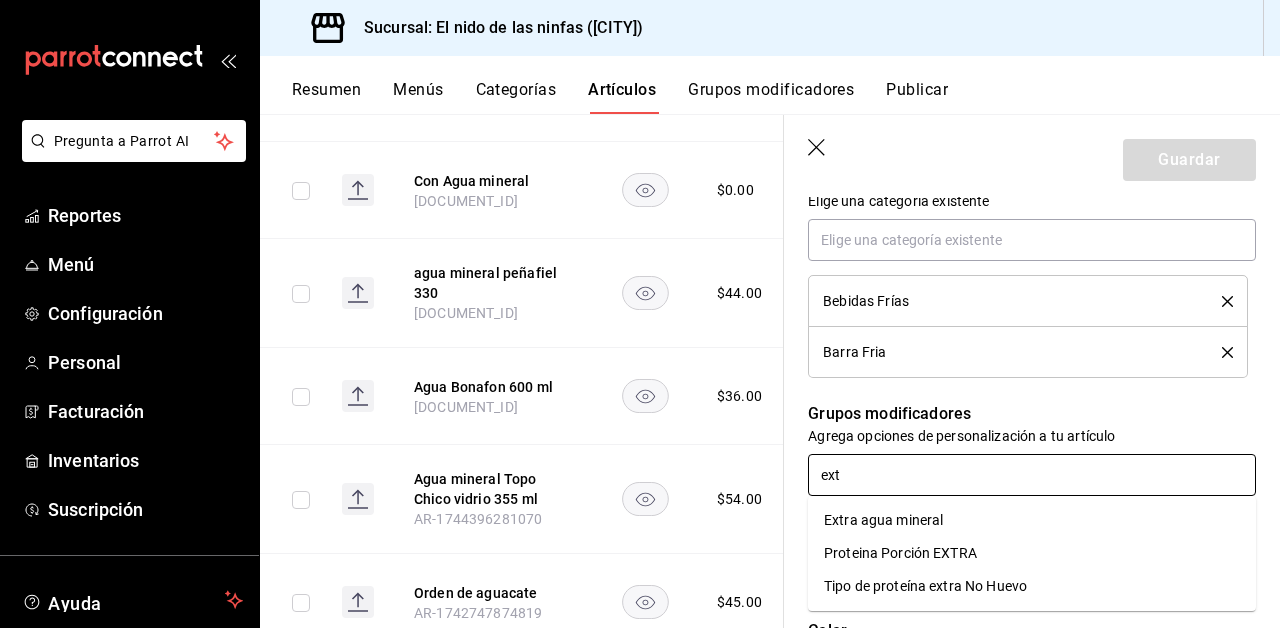 type on "extr" 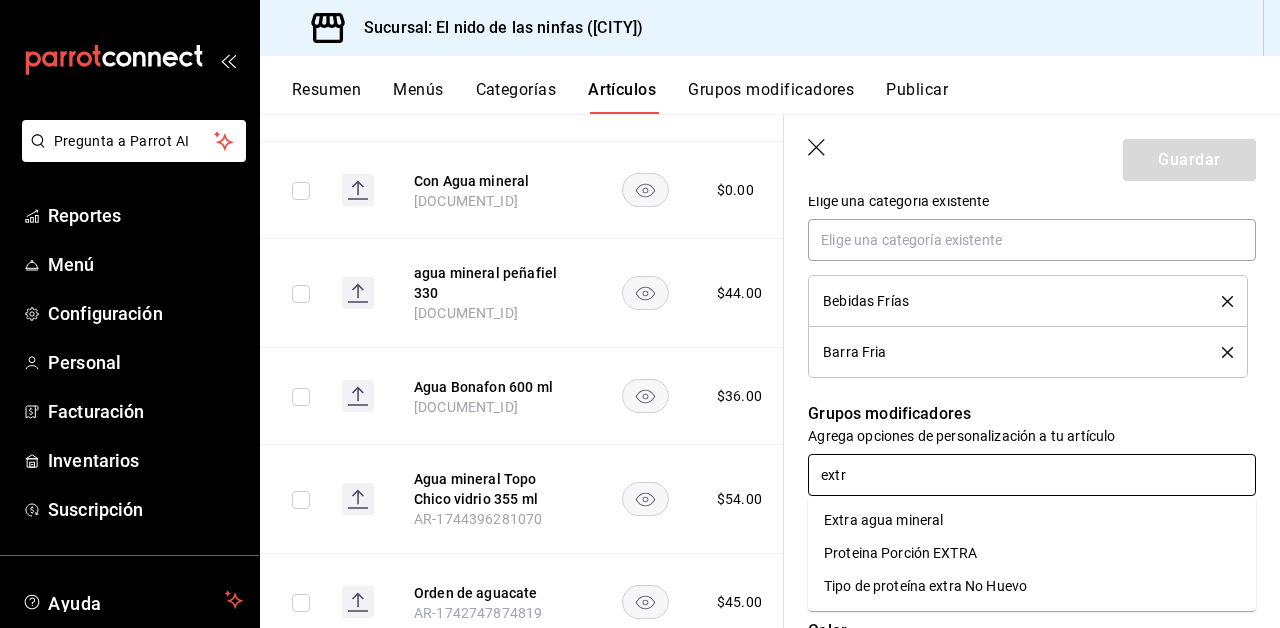 click on "Extra agua mineral" at bounding box center (1032, 520) 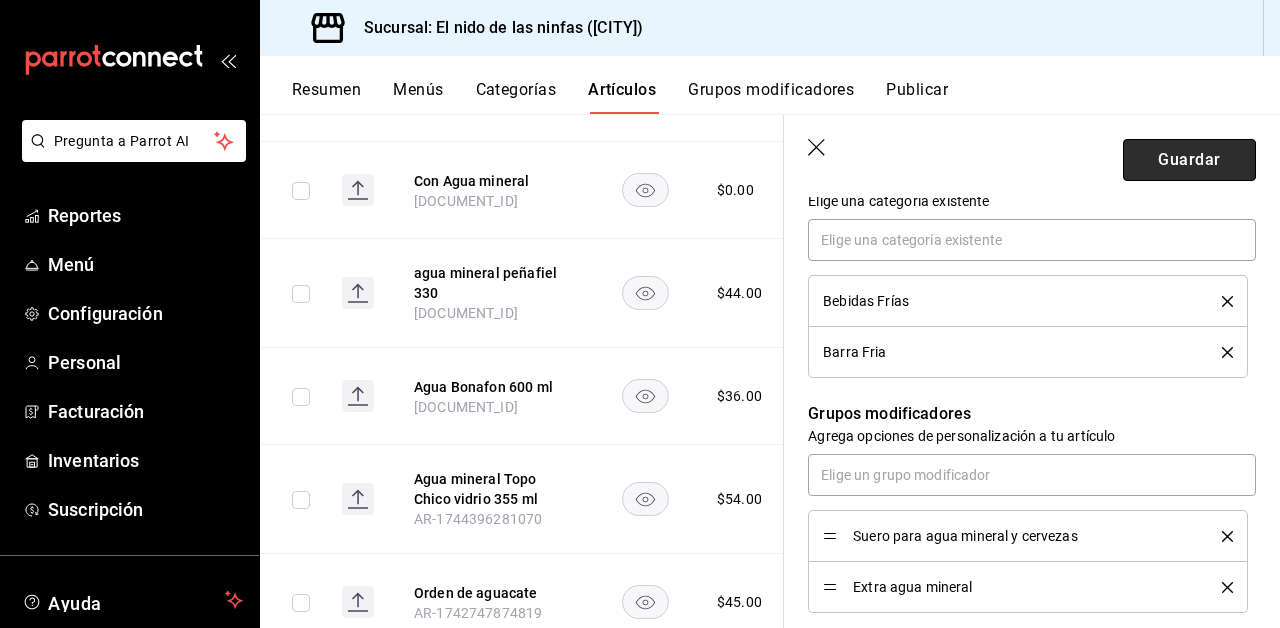click on "Guardar" at bounding box center [1189, 160] 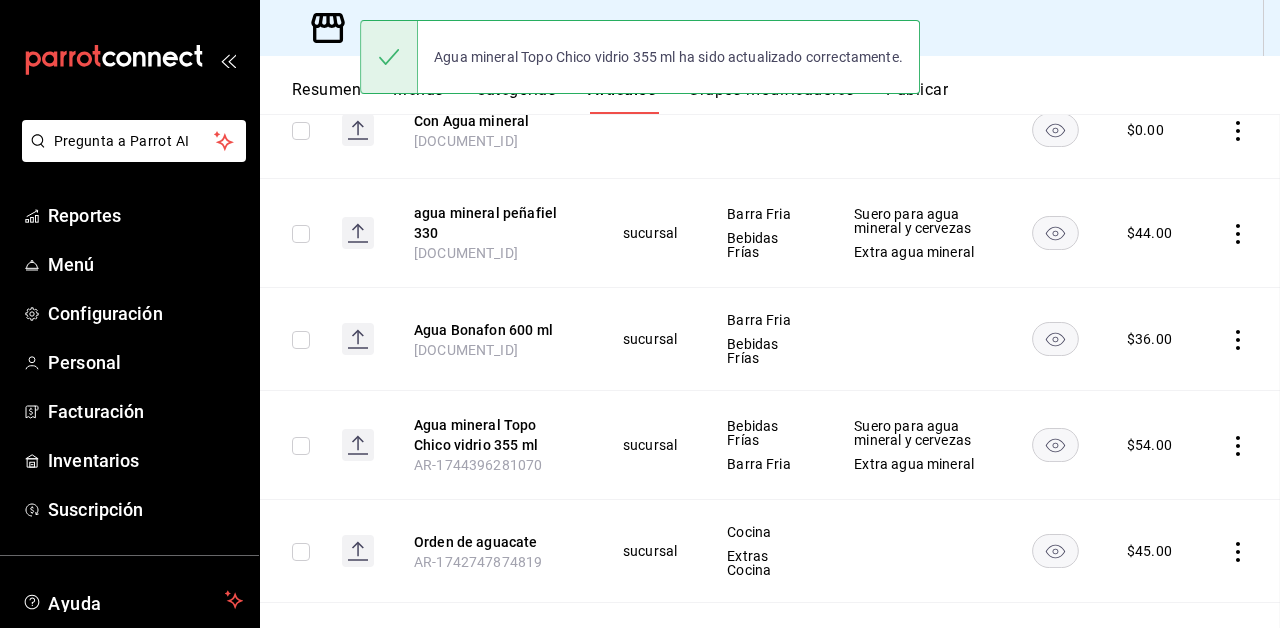 scroll, scrollTop: 0, scrollLeft: 0, axis: both 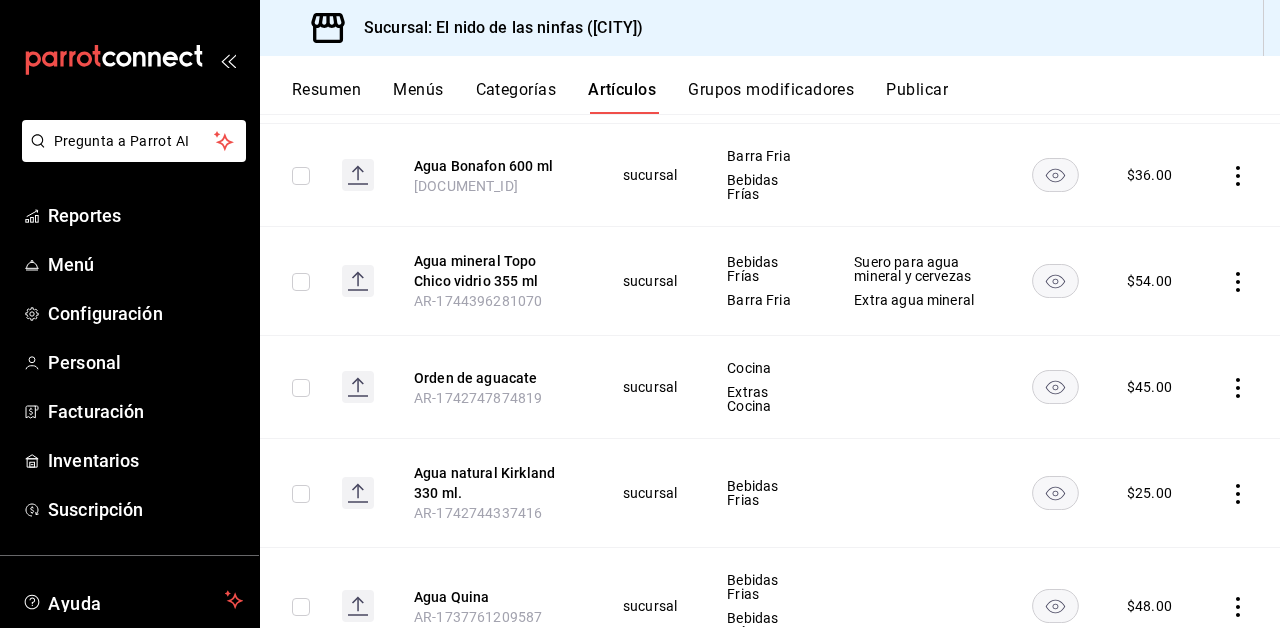 click 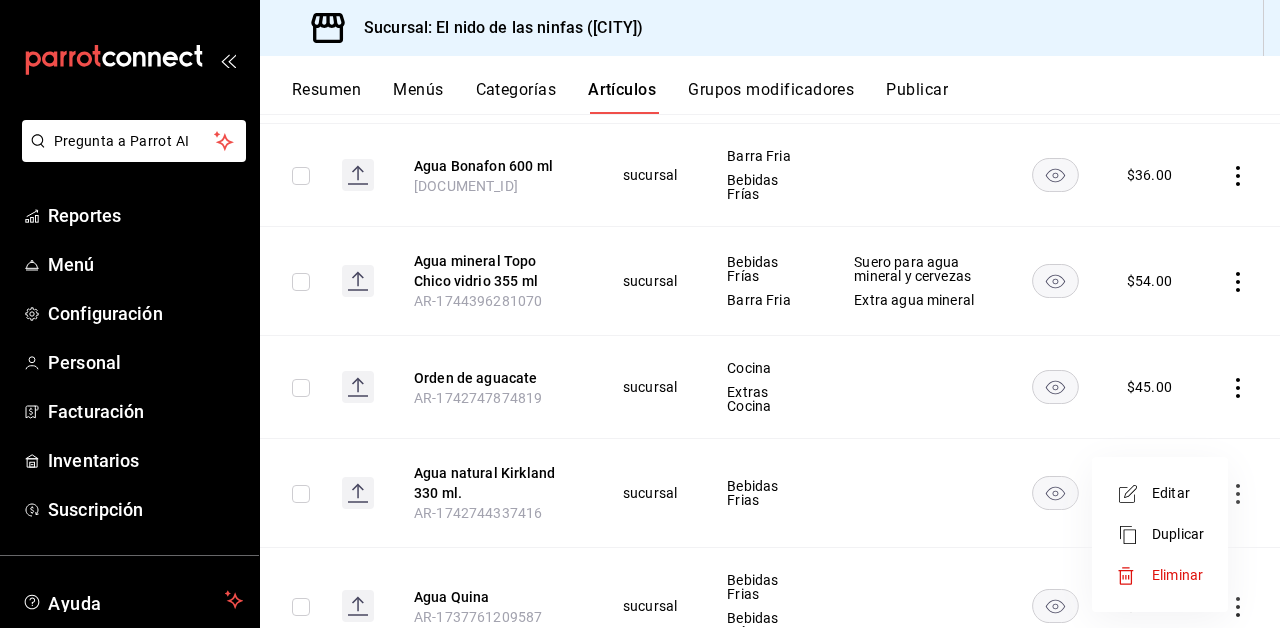 click on "Eliminar" at bounding box center [1177, 575] 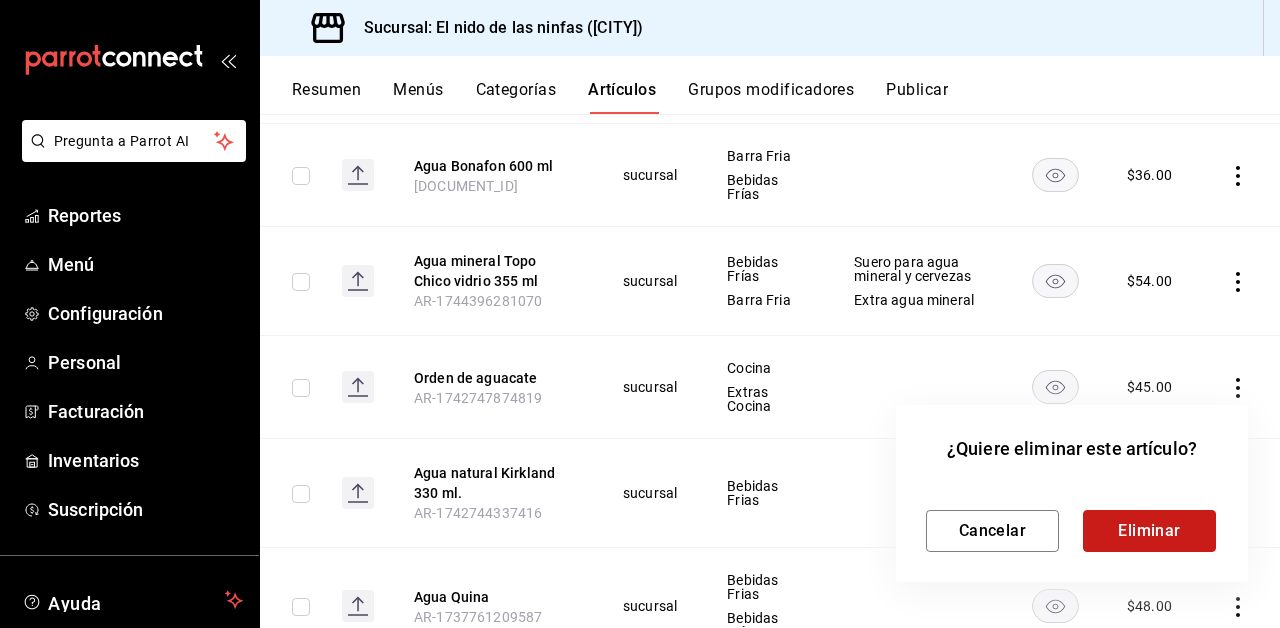 click on "Eliminar" at bounding box center (1149, 531) 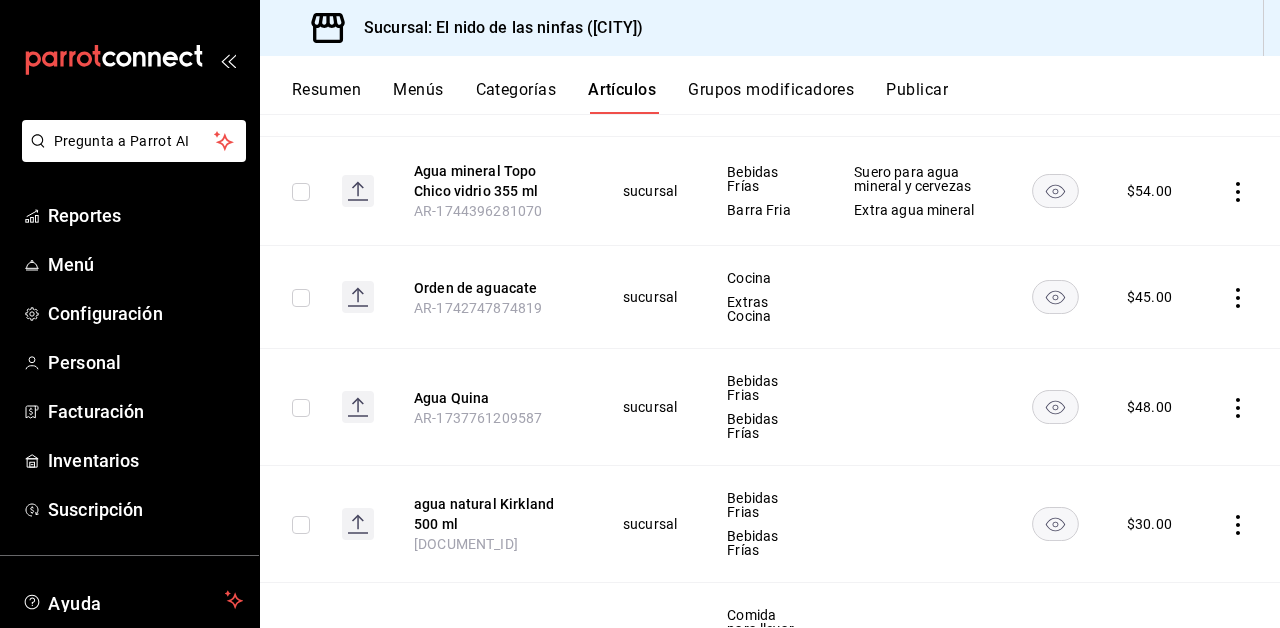 scroll, scrollTop: 892, scrollLeft: 0, axis: vertical 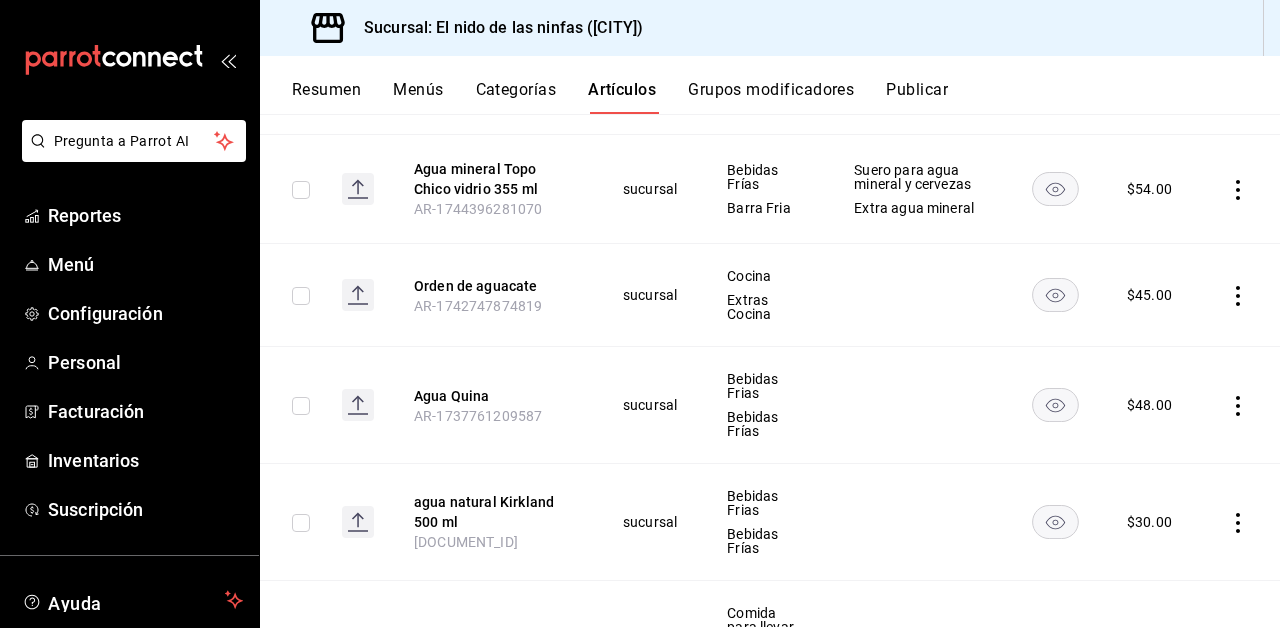 click 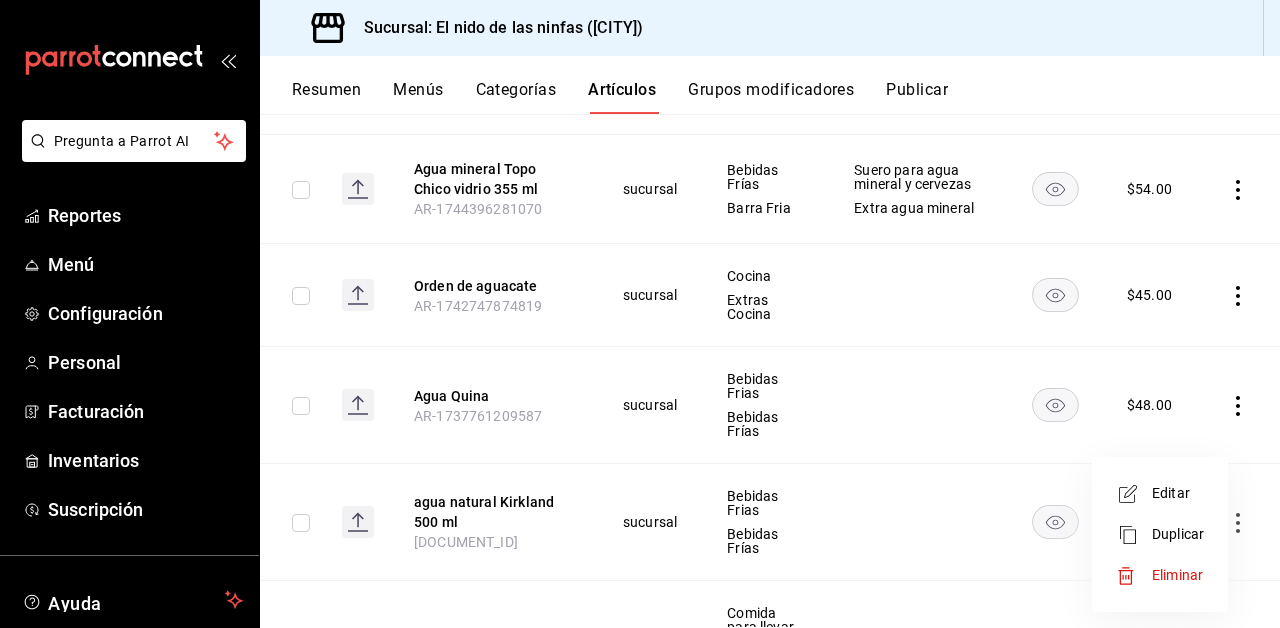 click on "Eliminar" at bounding box center (1177, 575) 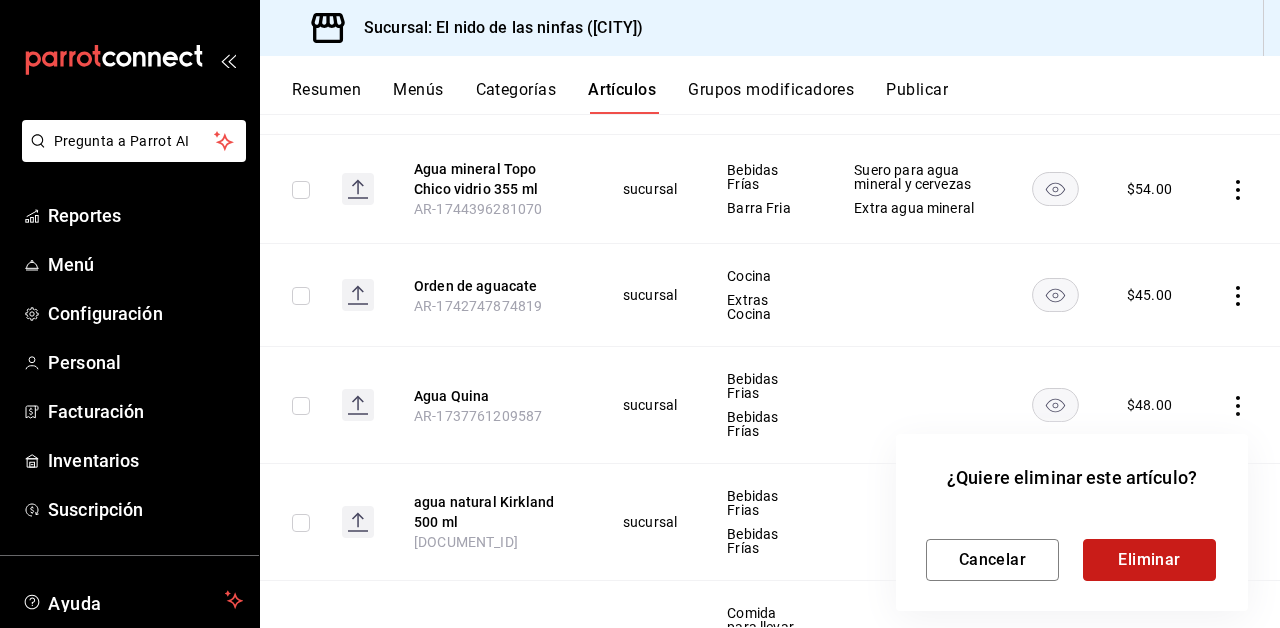 click on "Eliminar" at bounding box center (1149, 560) 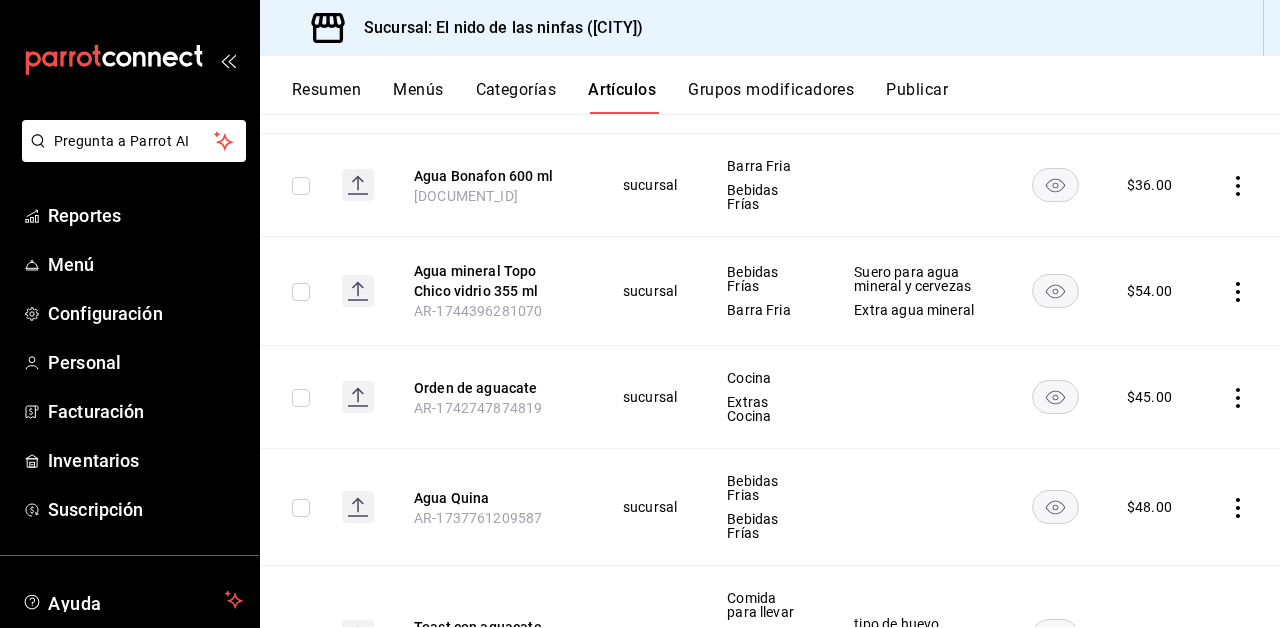 scroll, scrollTop: 788, scrollLeft: 0, axis: vertical 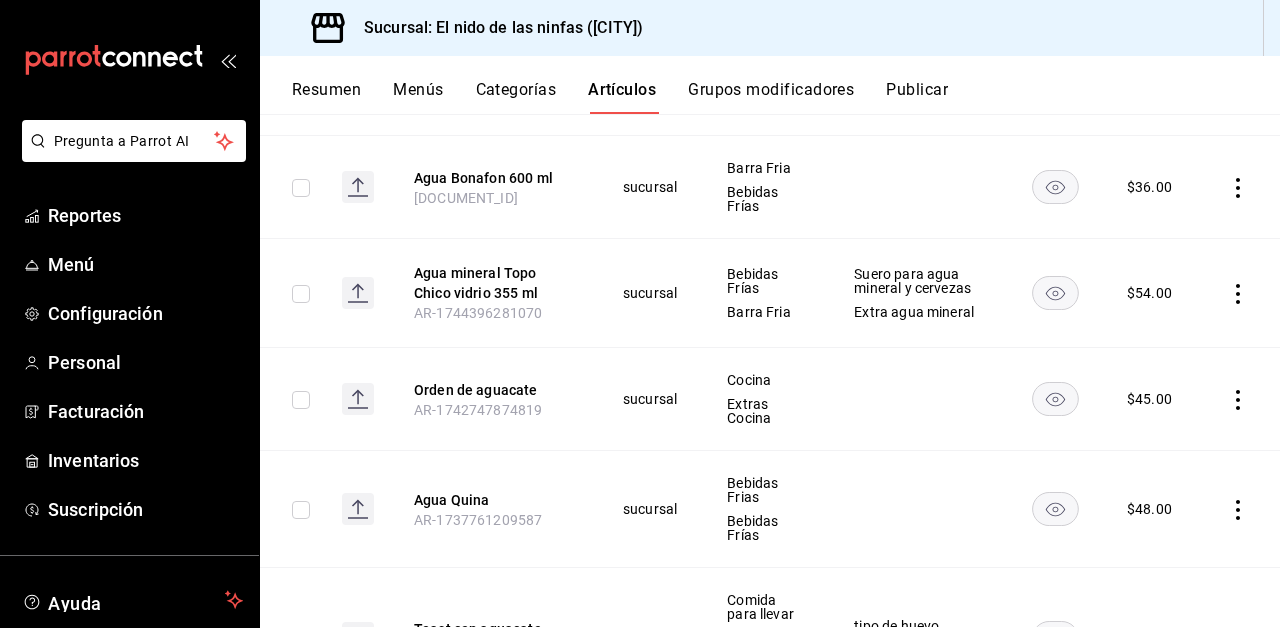 click 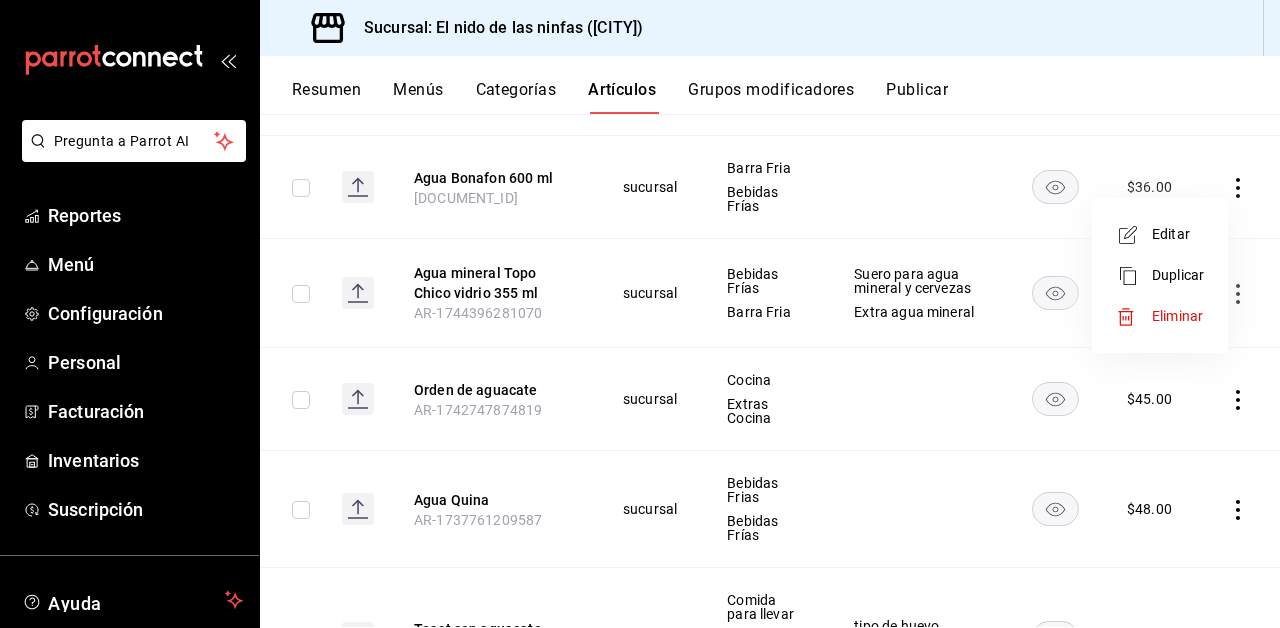 click on "Editar" at bounding box center (1178, 234) 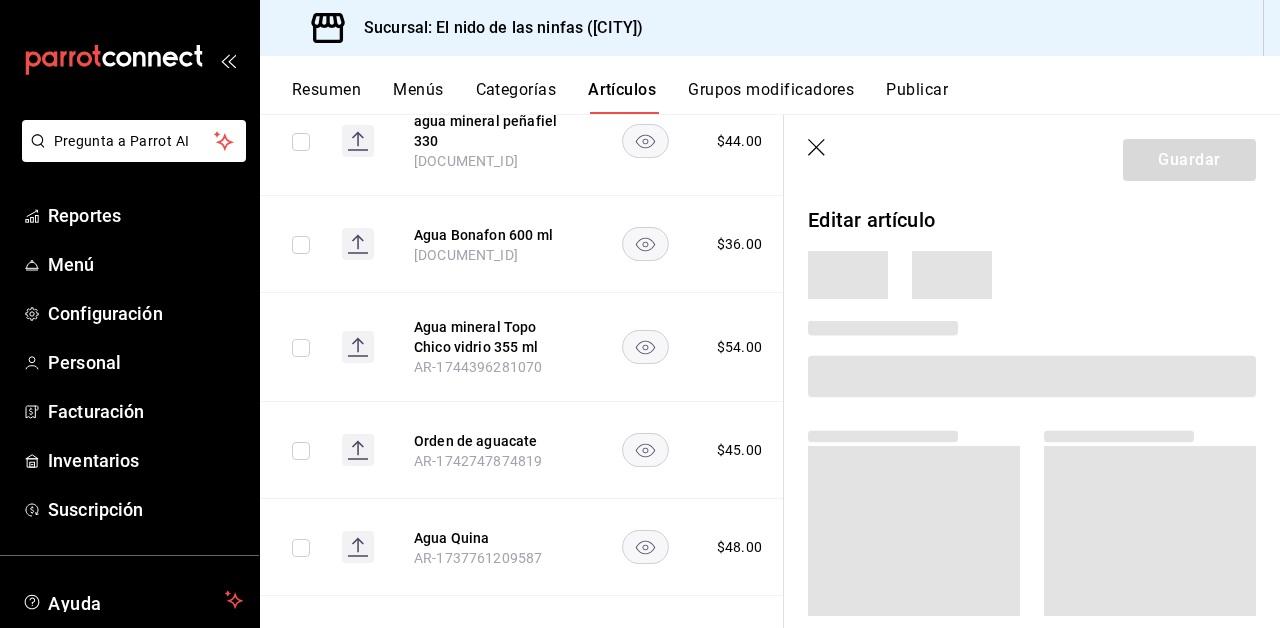 scroll, scrollTop: 782, scrollLeft: 0, axis: vertical 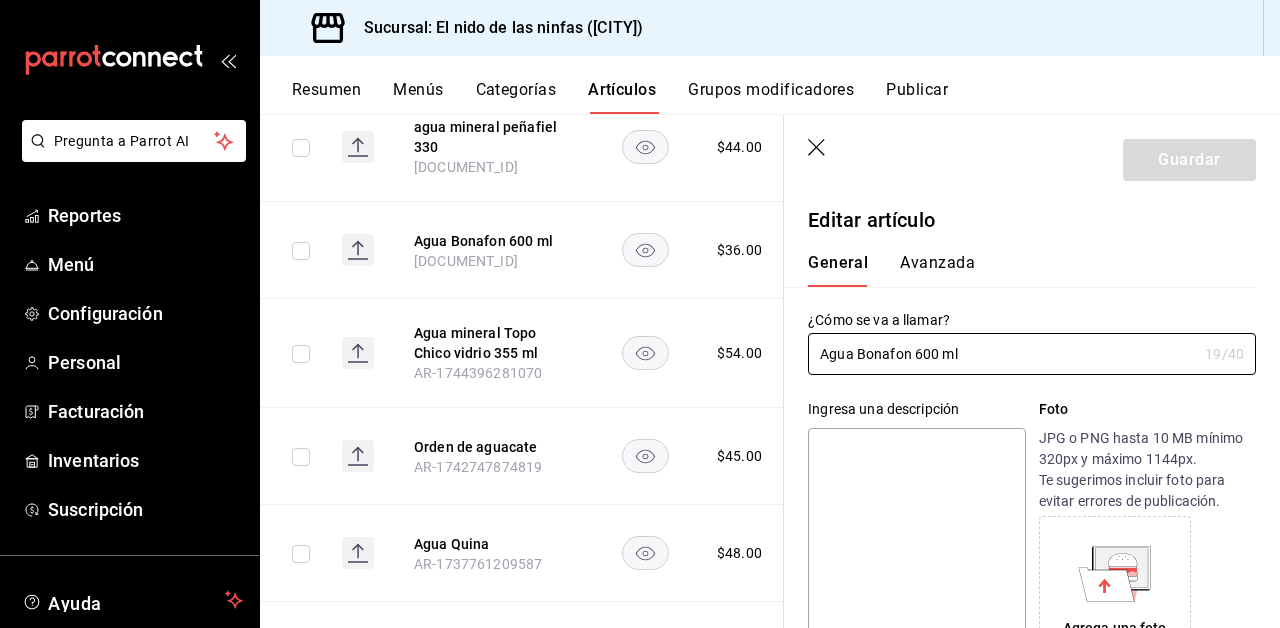 type on "$36.00" 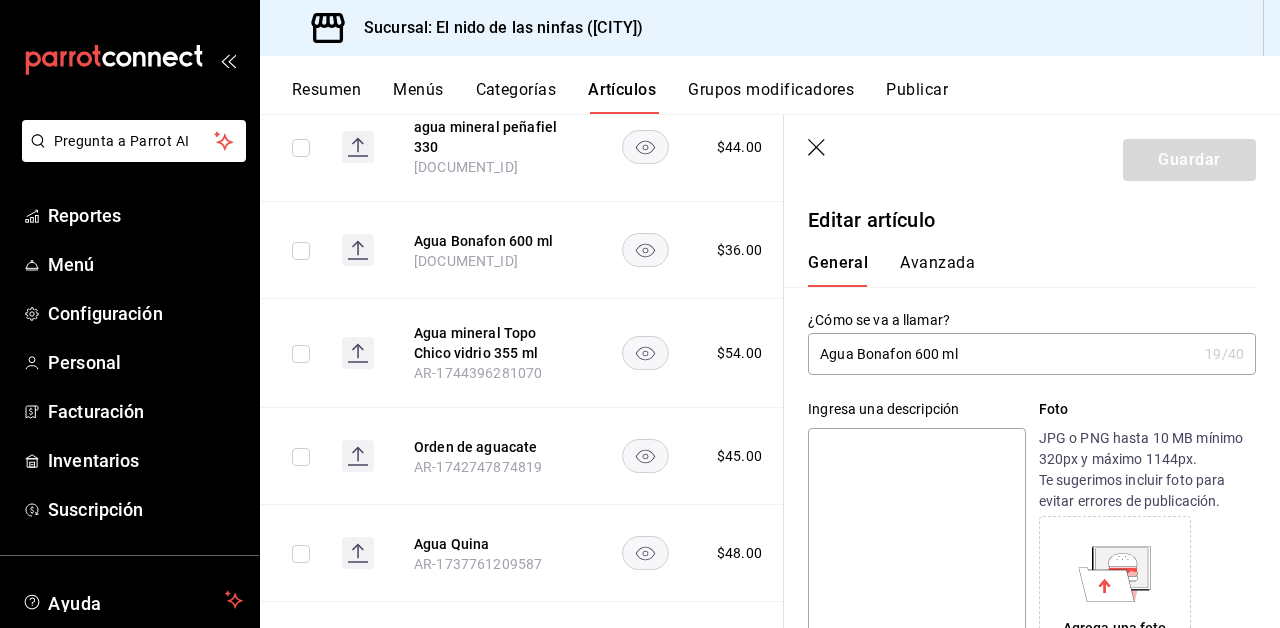 click on "Agua Bonafon 600 ml" at bounding box center [1002, 354] 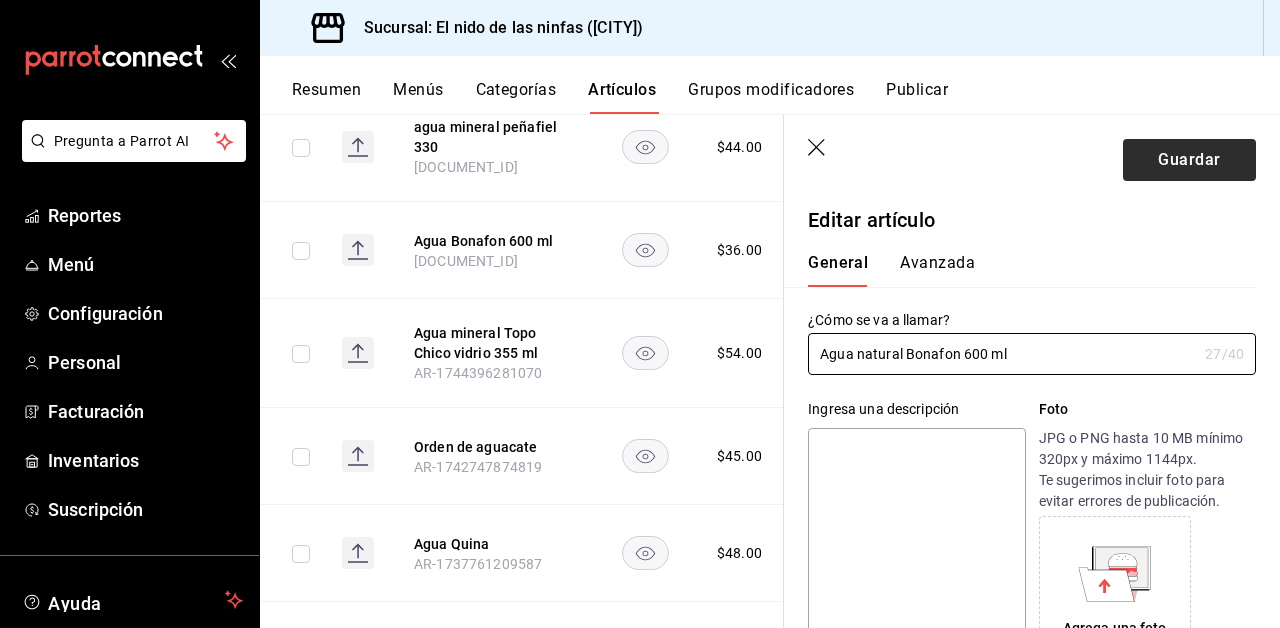 type on "Agua natural Bonafon 600 ml" 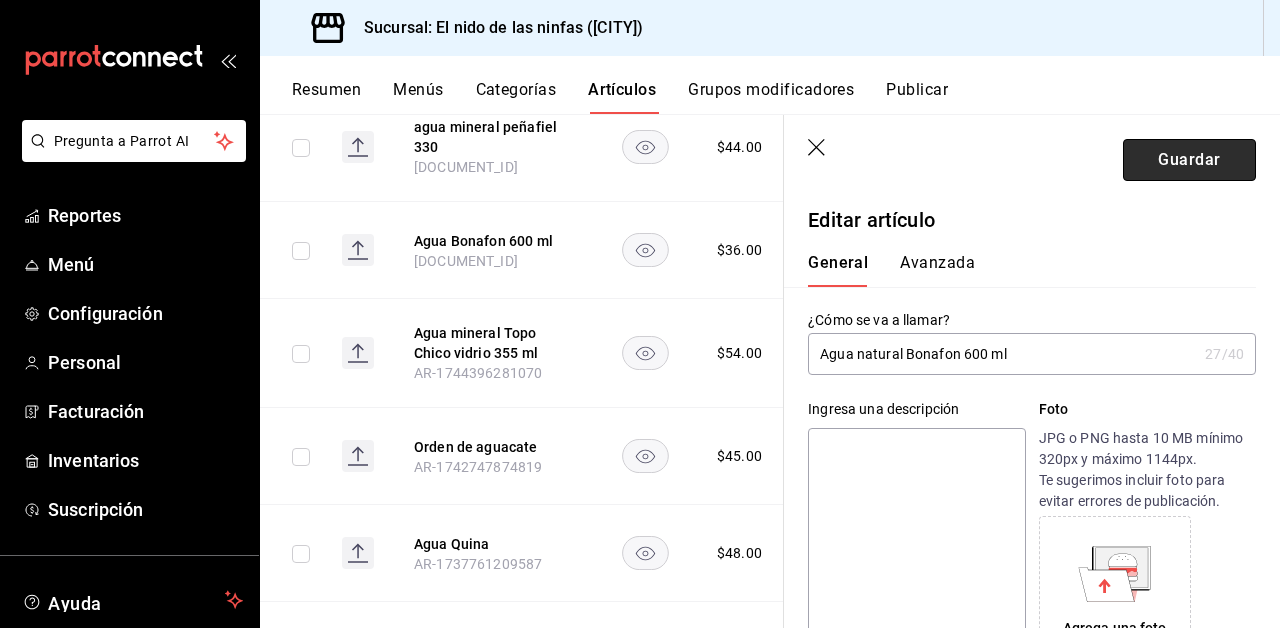 click on "Guardar" at bounding box center (1189, 160) 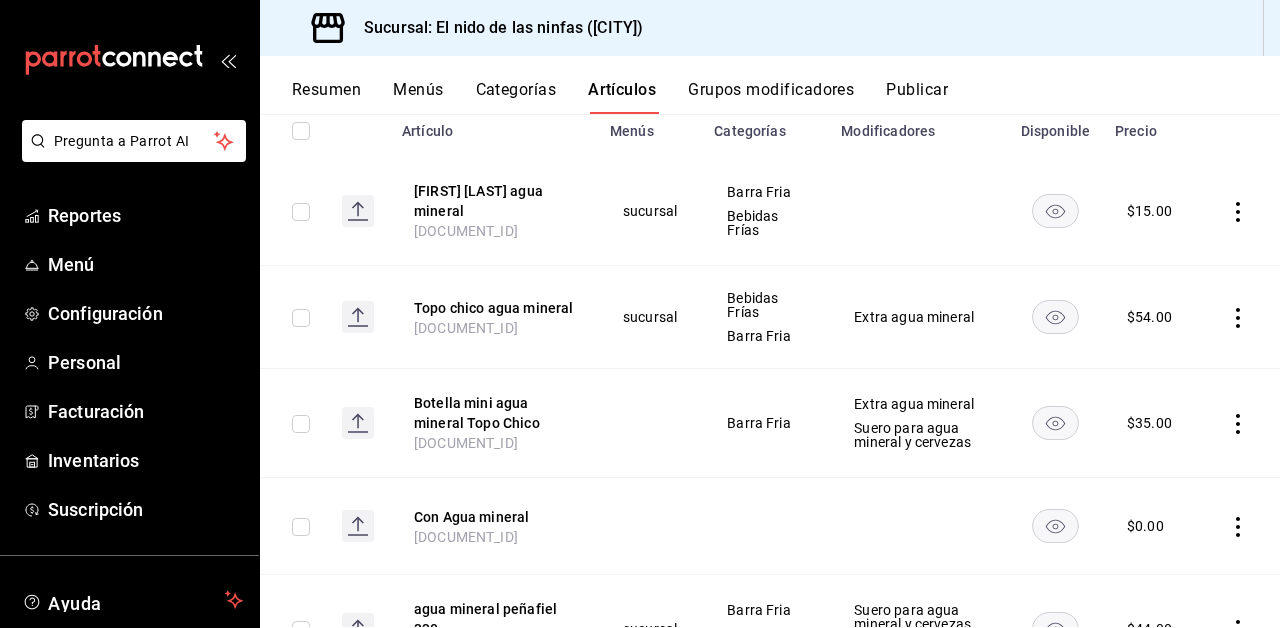 scroll, scrollTop: 232, scrollLeft: 0, axis: vertical 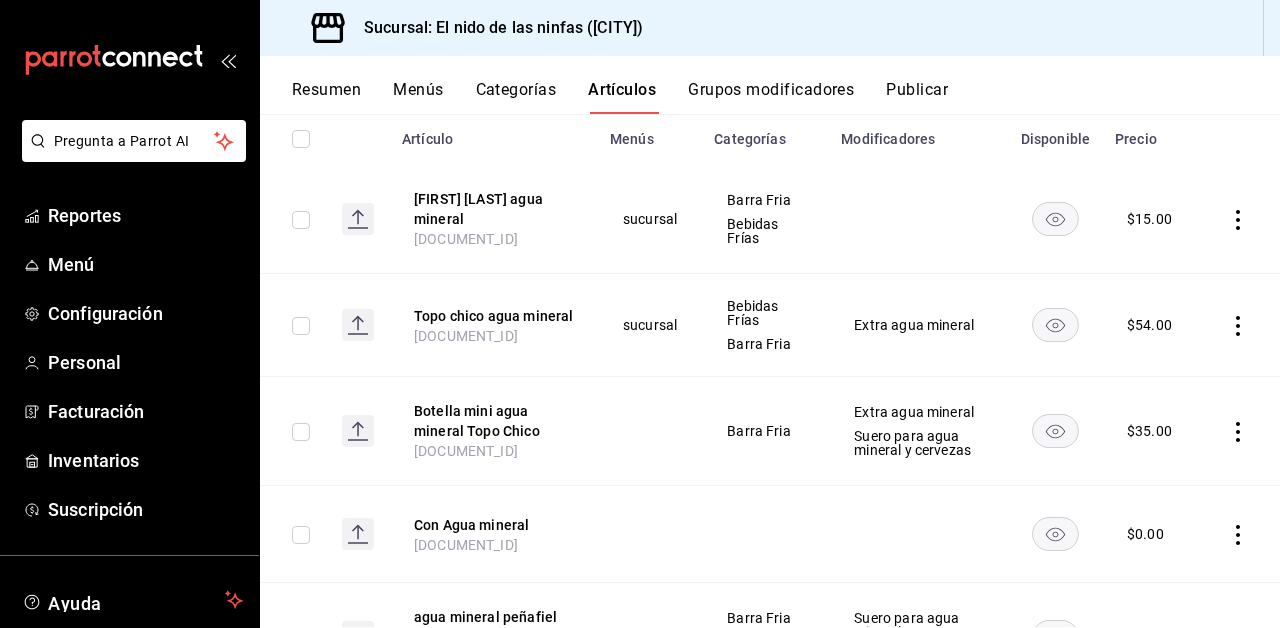 click 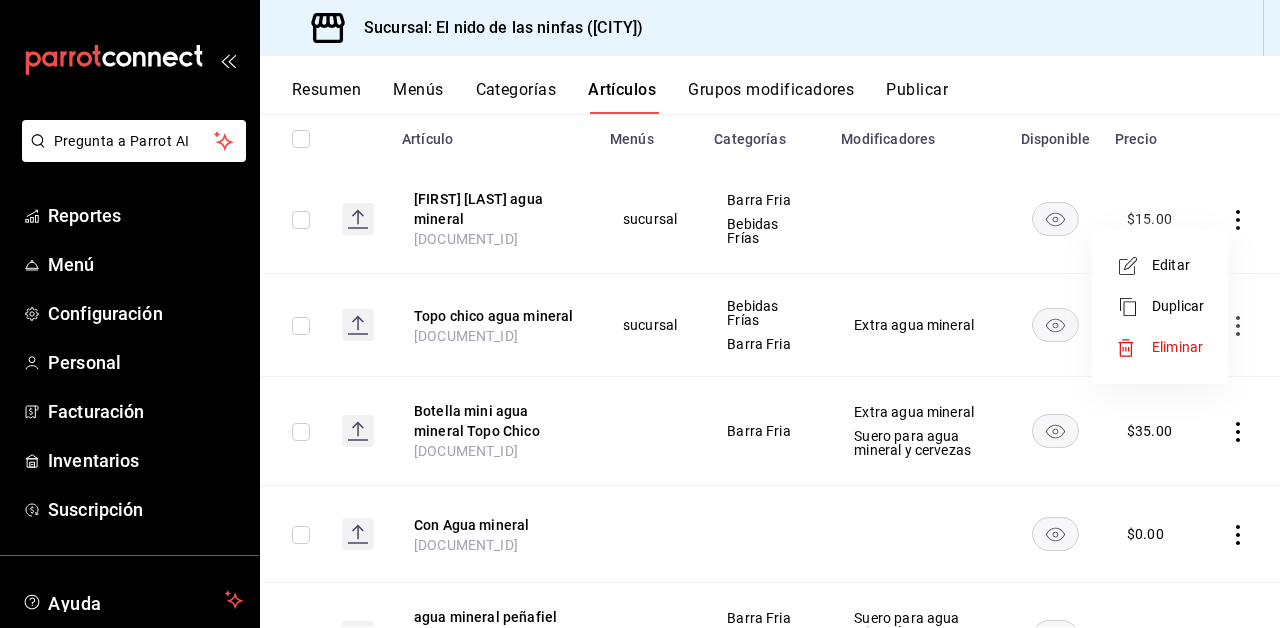 click on "Editar" at bounding box center (1178, 265) 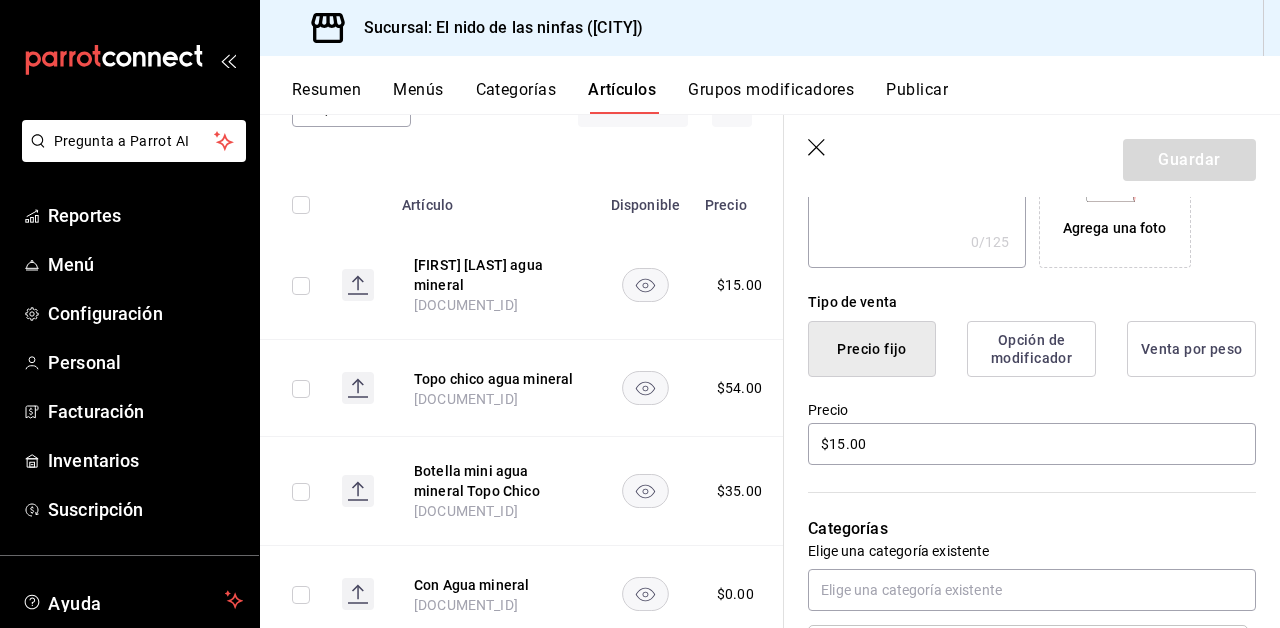 scroll, scrollTop: 437, scrollLeft: 0, axis: vertical 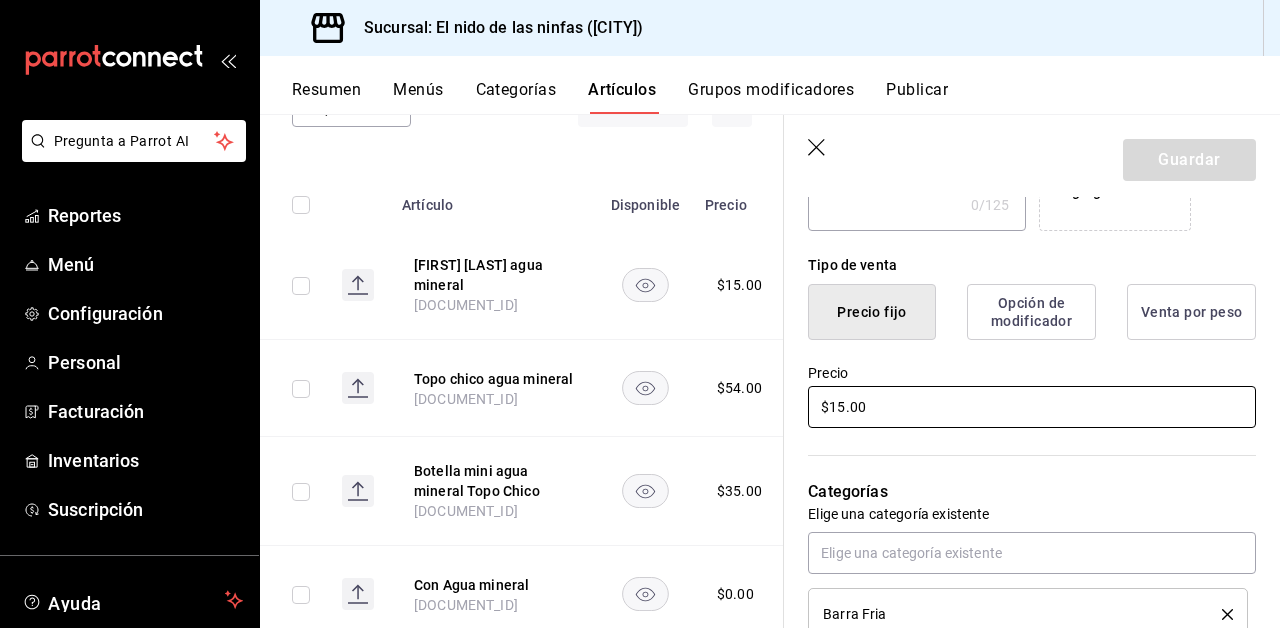 click on "$15.00" at bounding box center (1032, 407) 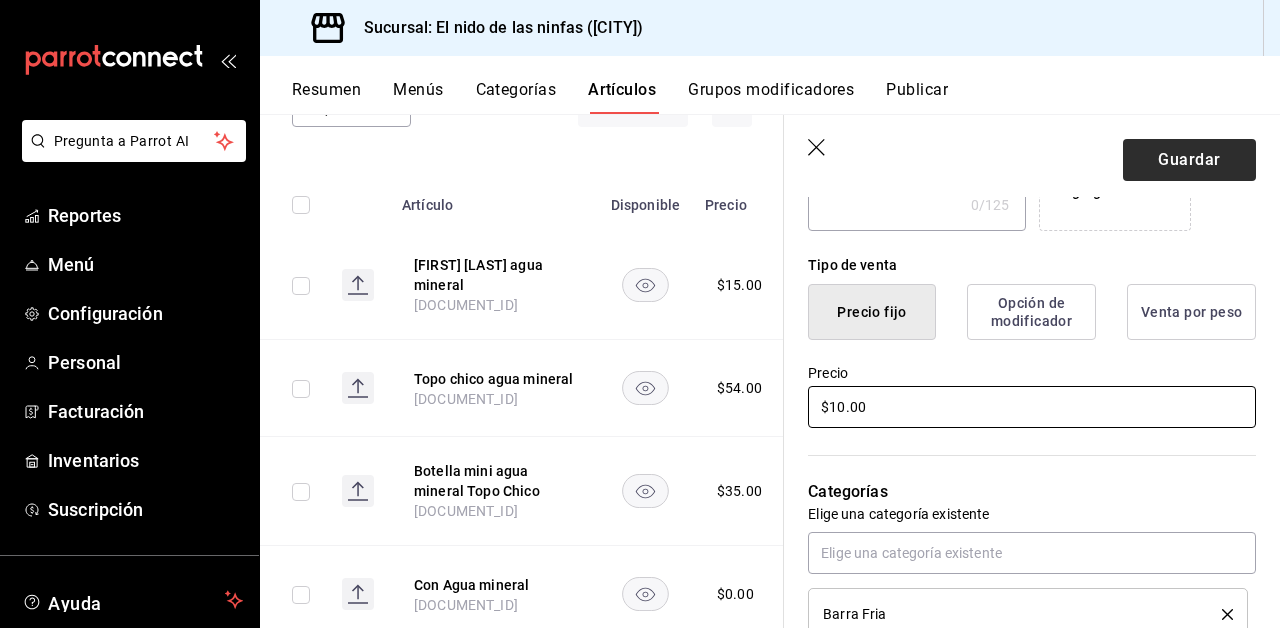 type on "$10.00" 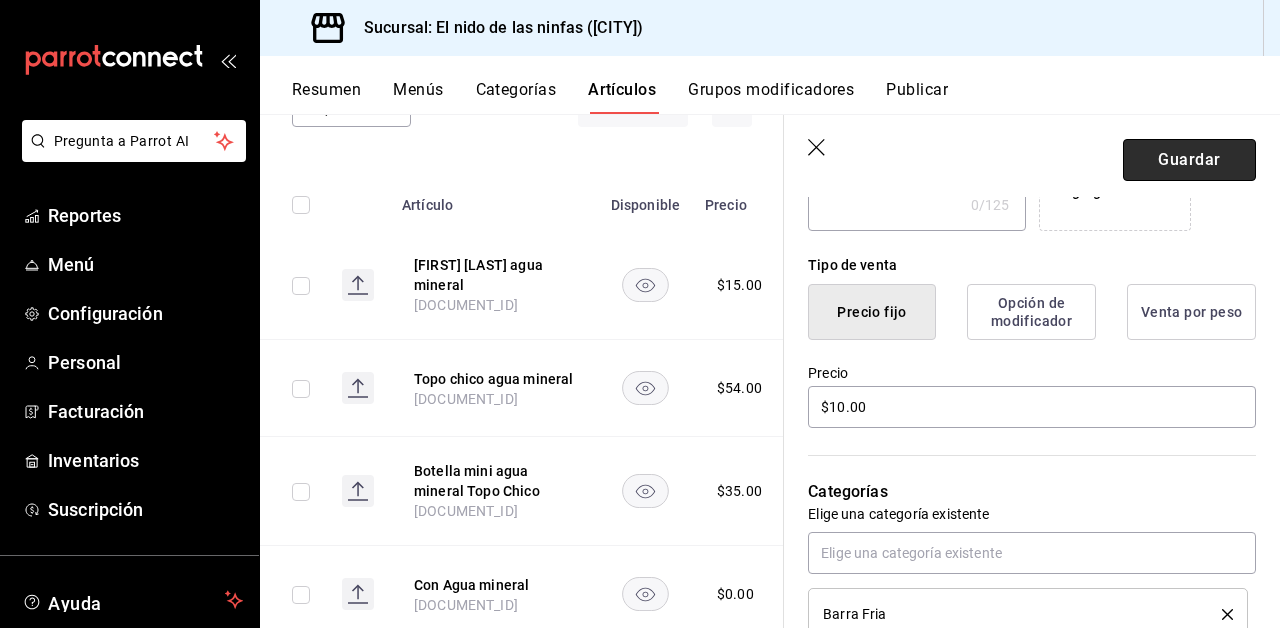 click on "Guardar" at bounding box center [1189, 160] 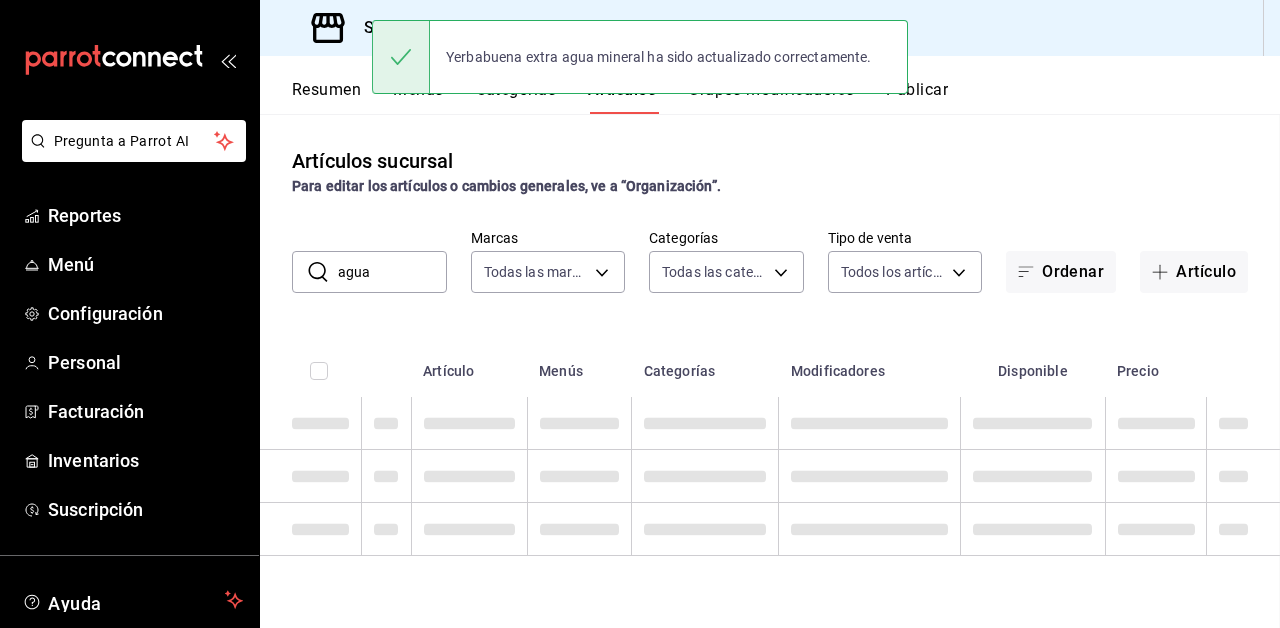 scroll, scrollTop: 0, scrollLeft: 0, axis: both 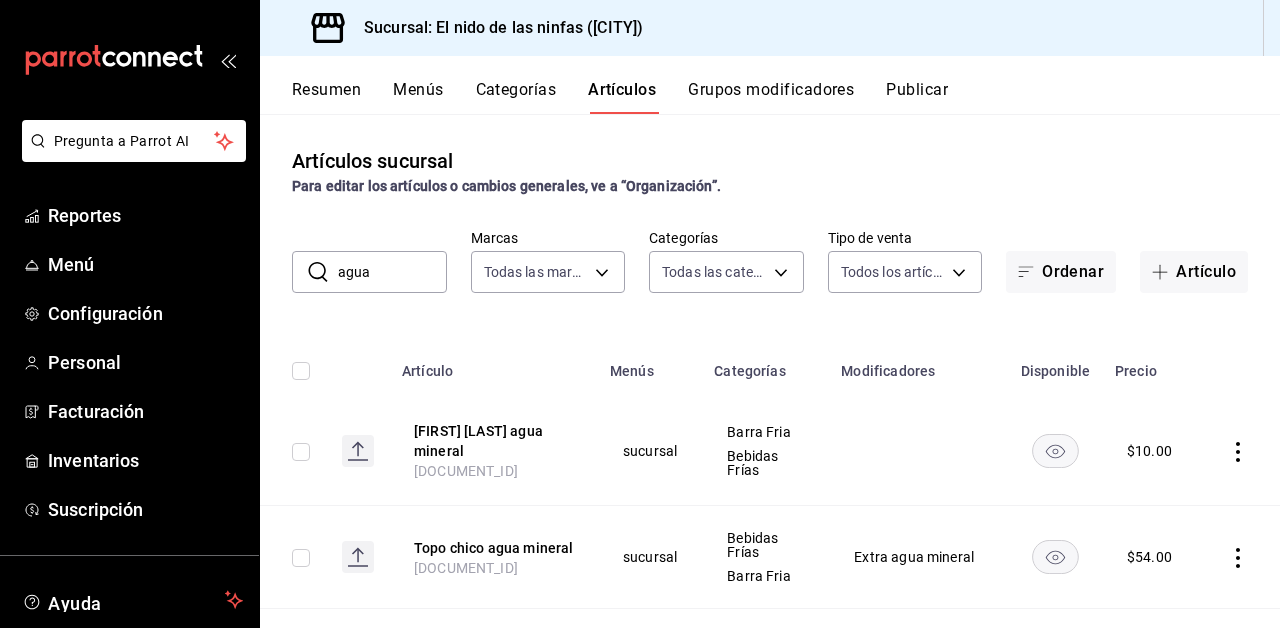 click on "agua" at bounding box center [392, 272] 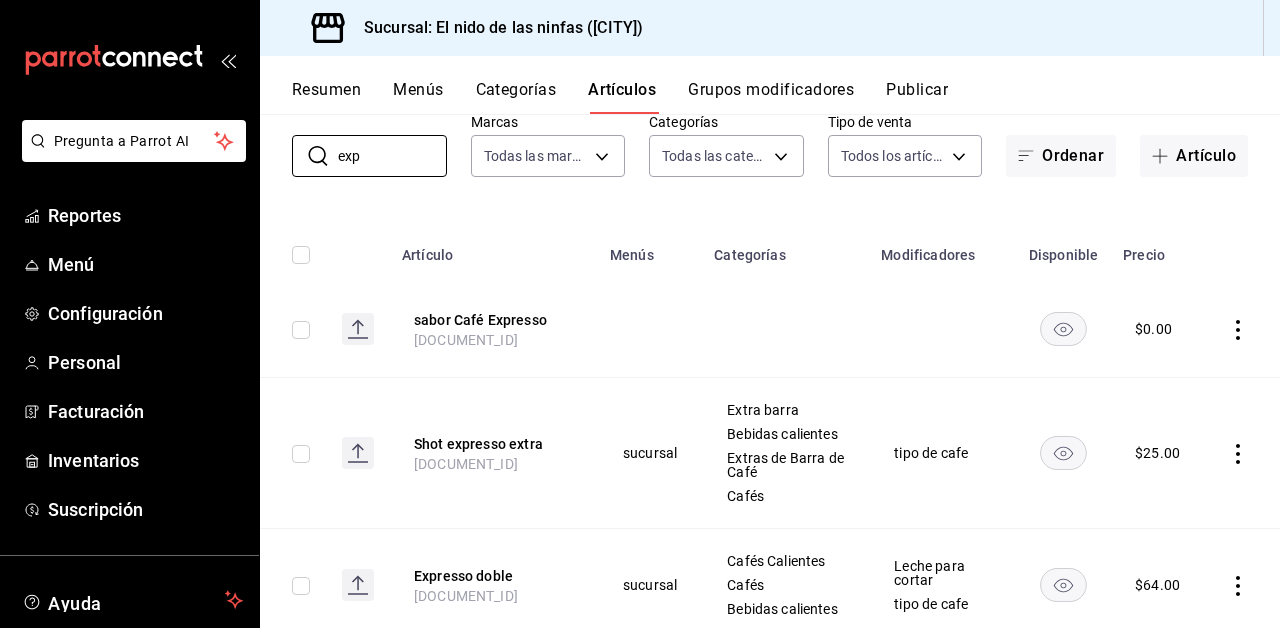 scroll, scrollTop: 117, scrollLeft: 0, axis: vertical 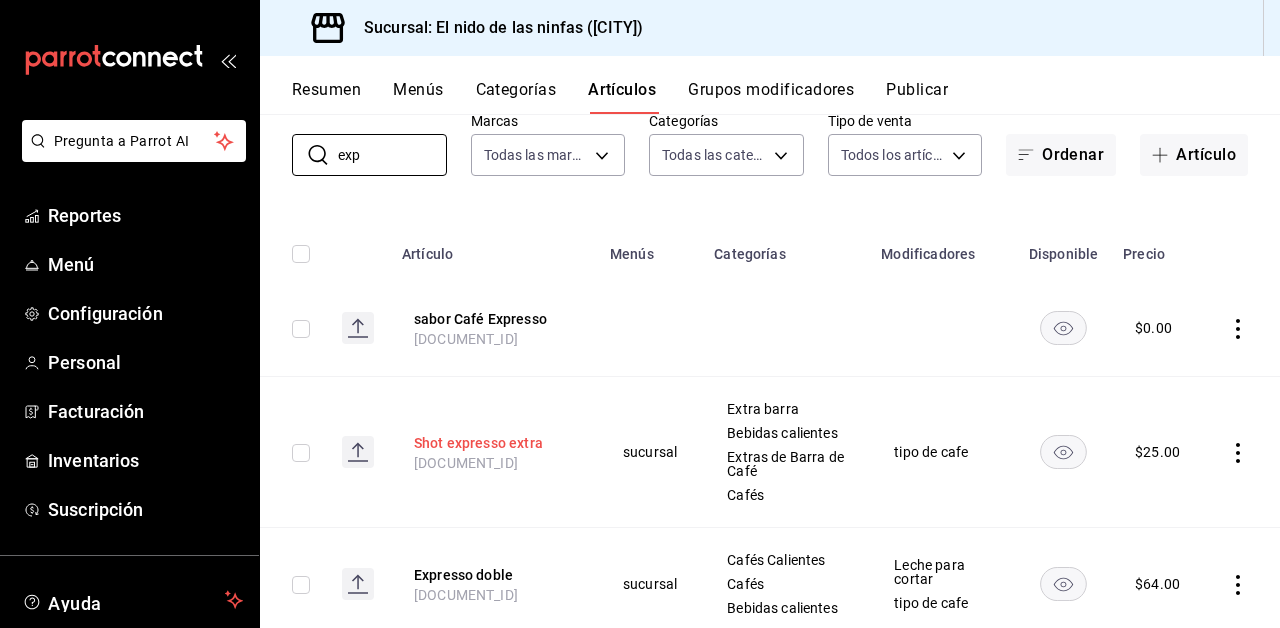 type on "exp" 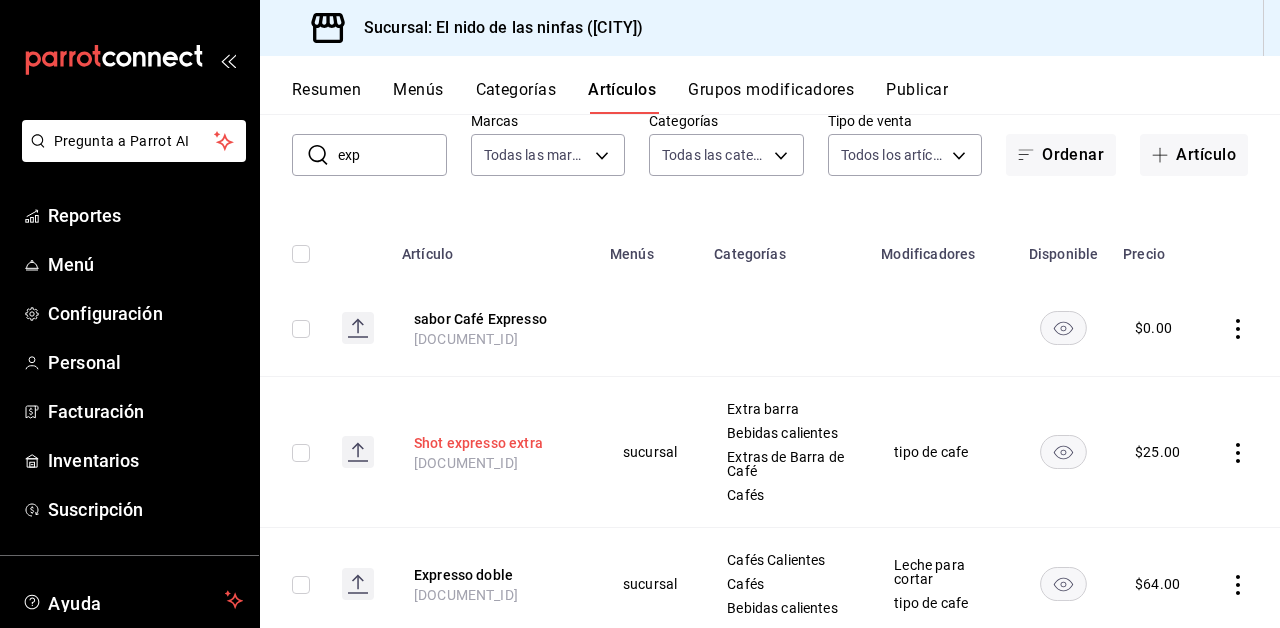 click on "Shot expresso extra" at bounding box center (494, 443) 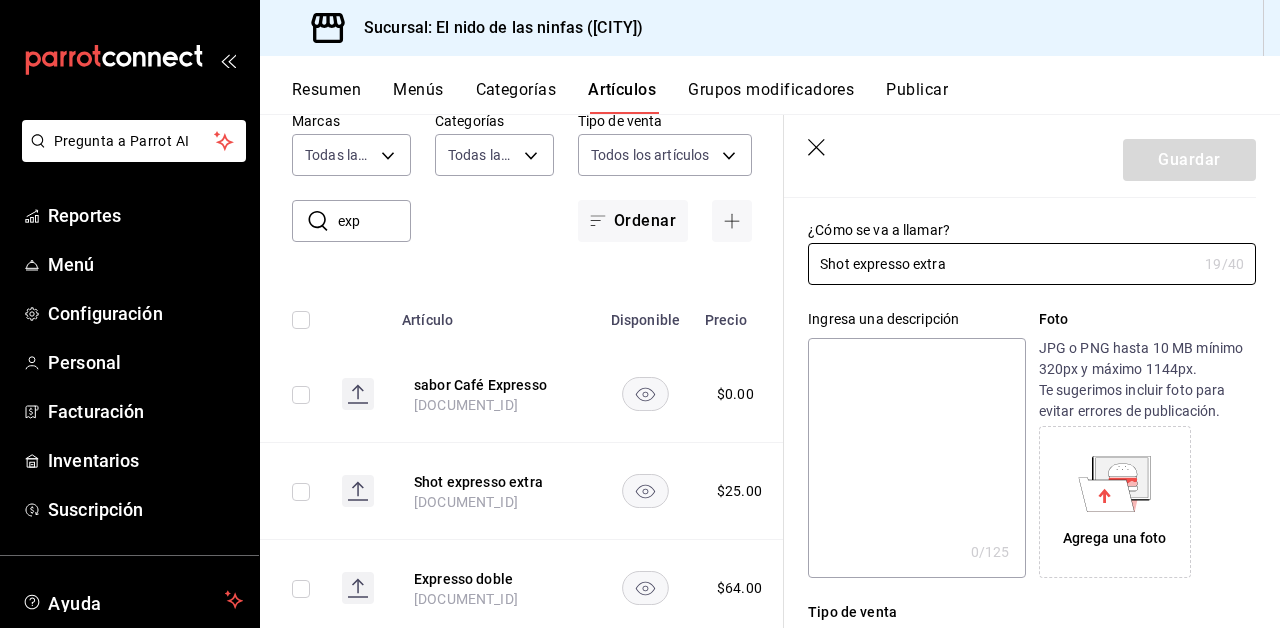 scroll, scrollTop: 0, scrollLeft: 0, axis: both 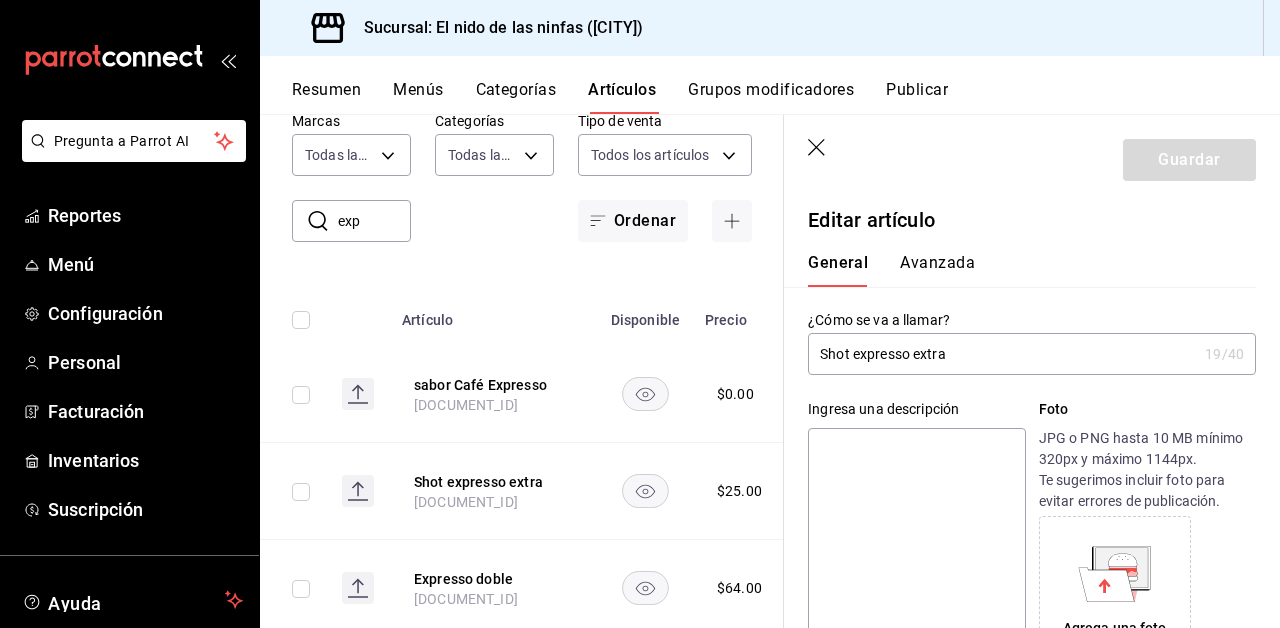 click 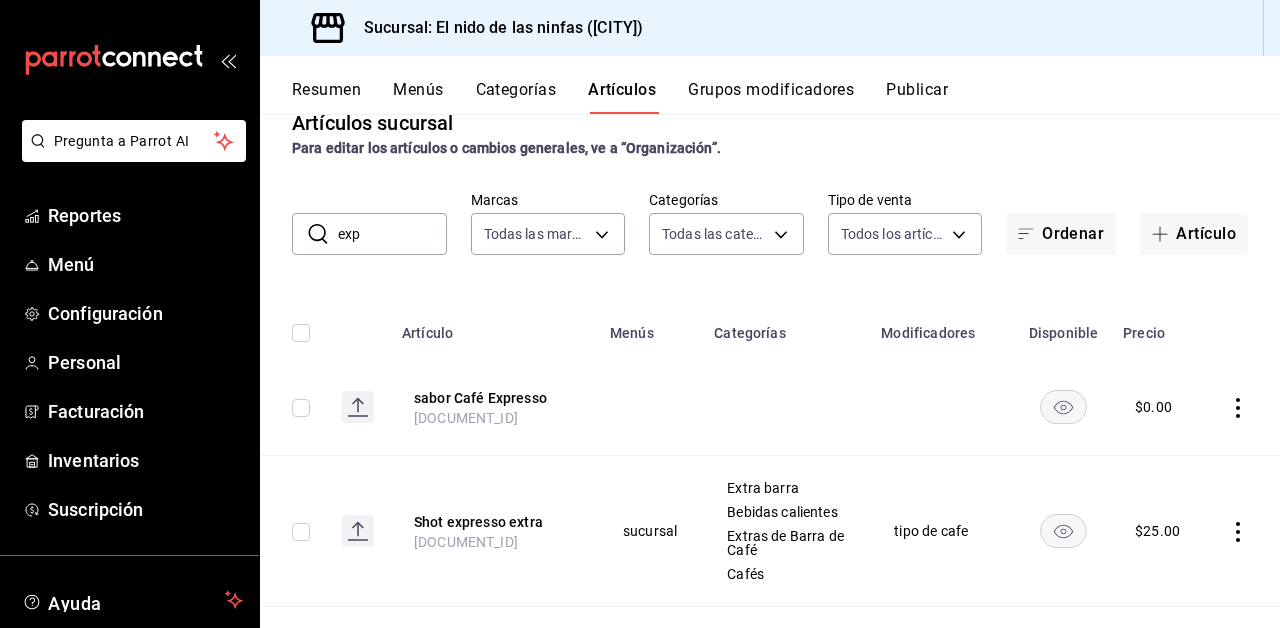 scroll, scrollTop: 0, scrollLeft: 0, axis: both 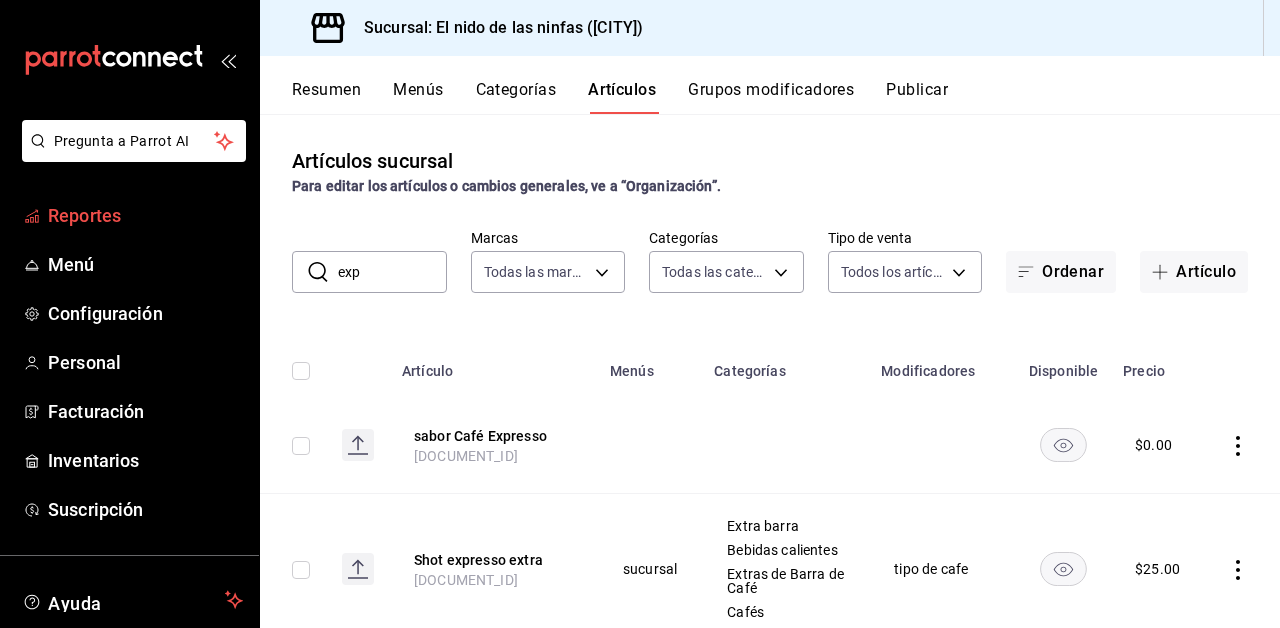 click on "Reportes" at bounding box center (145, 215) 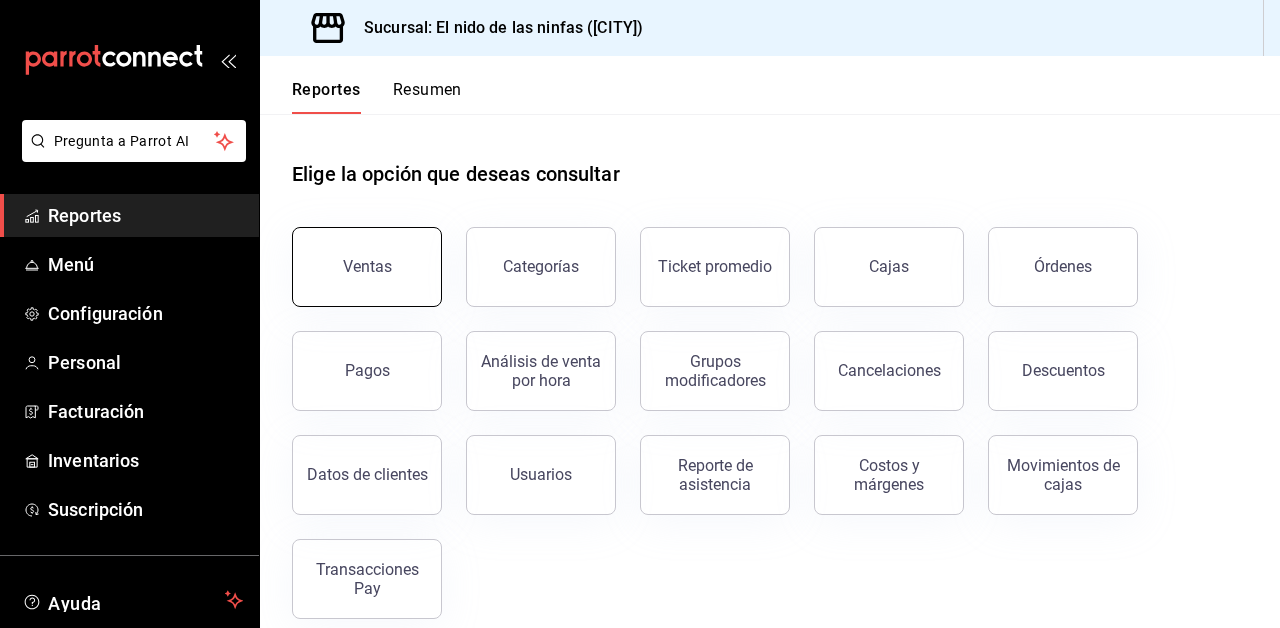 click on "Ventas" at bounding box center [367, 266] 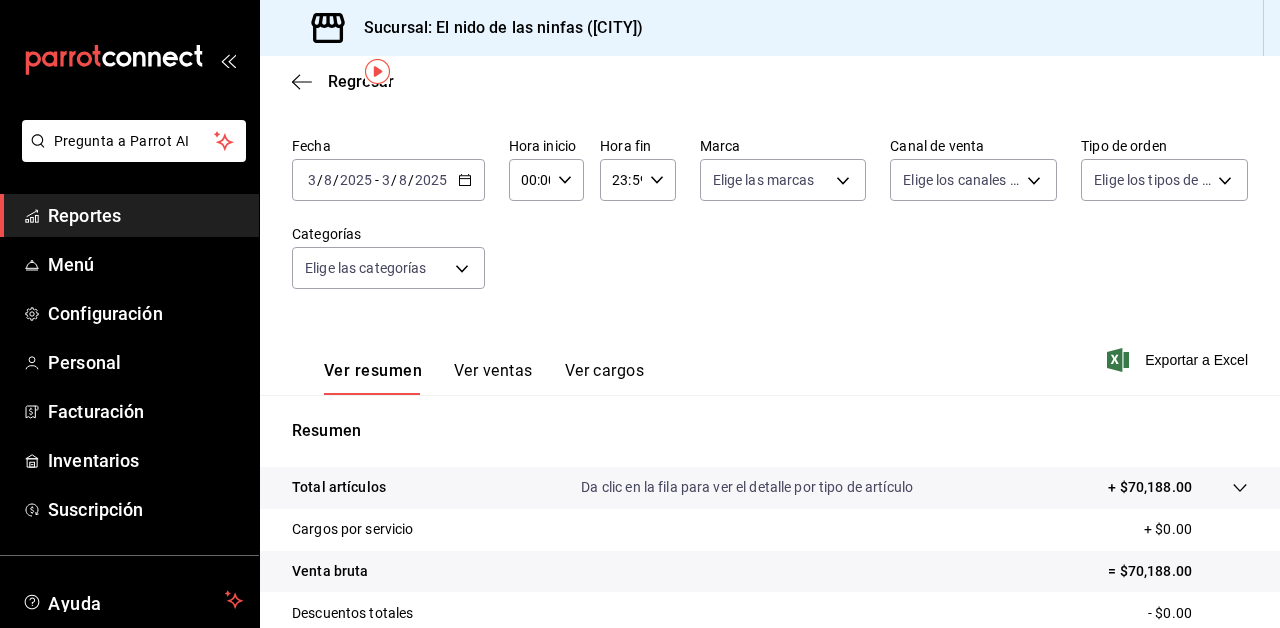 scroll, scrollTop: 72, scrollLeft: 0, axis: vertical 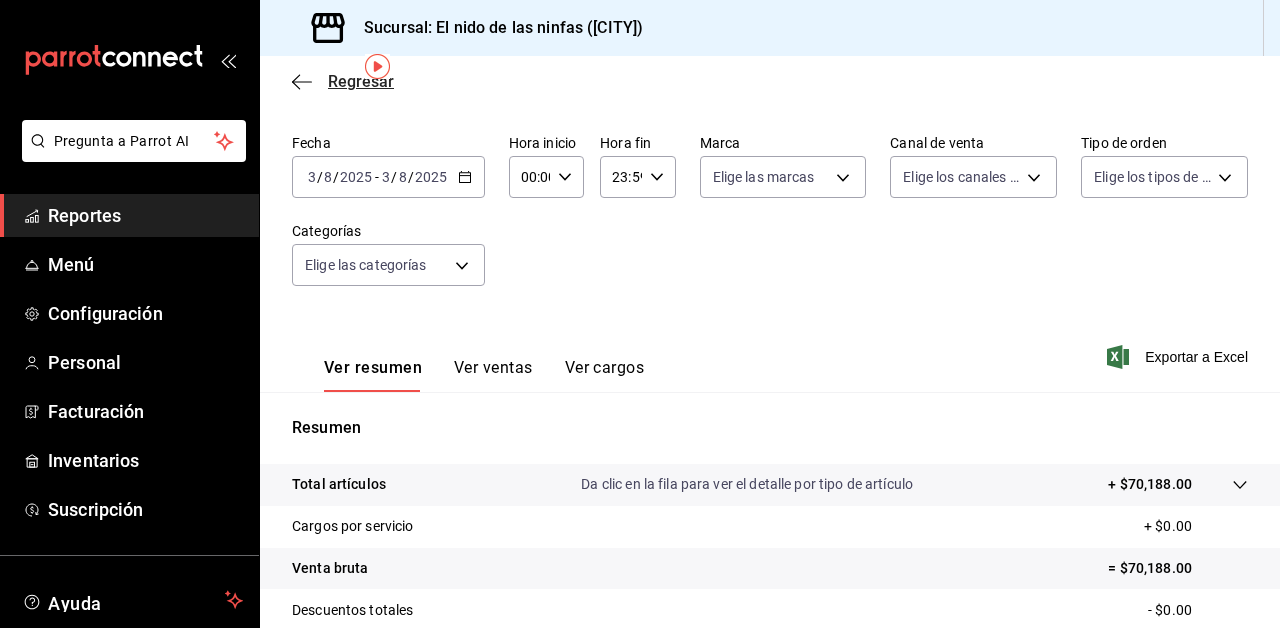 click 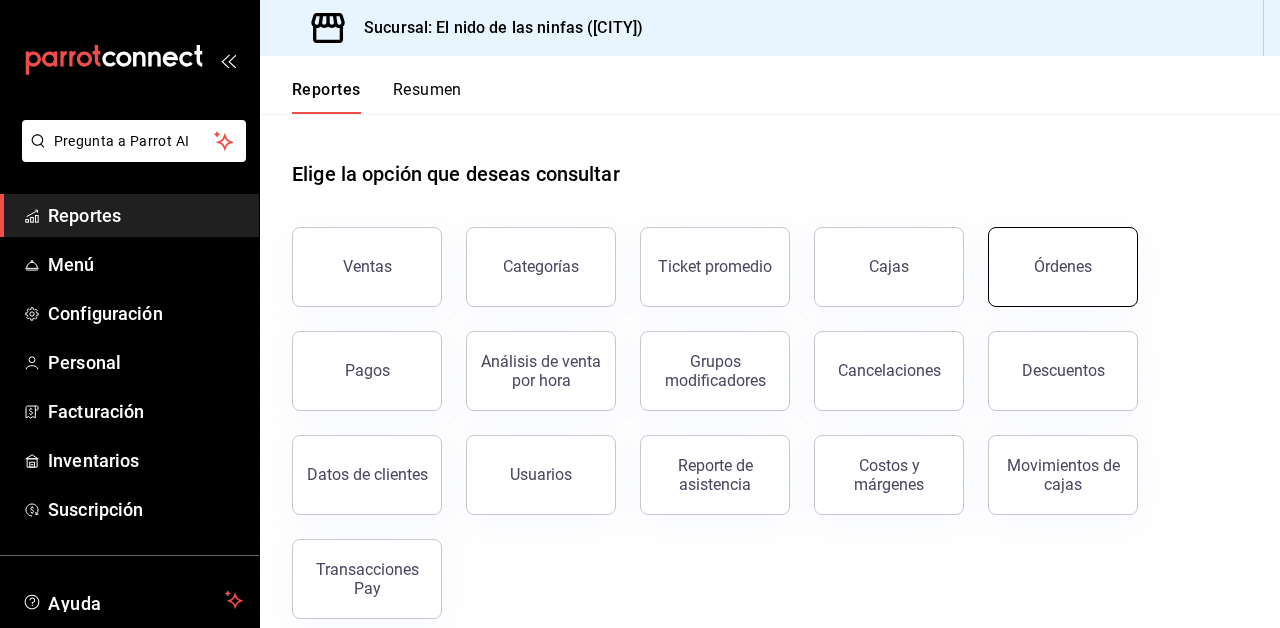 click on "Órdenes" at bounding box center (1063, 266) 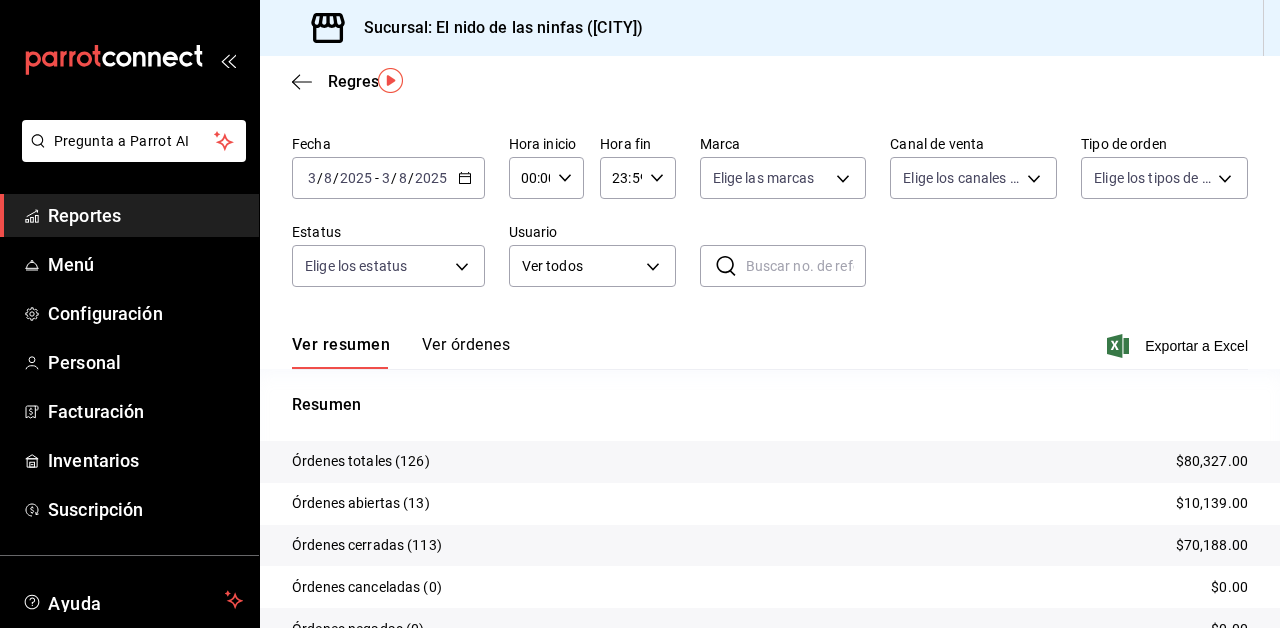 scroll, scrollTop: 63, scrollLeft: 0, axis: vertical 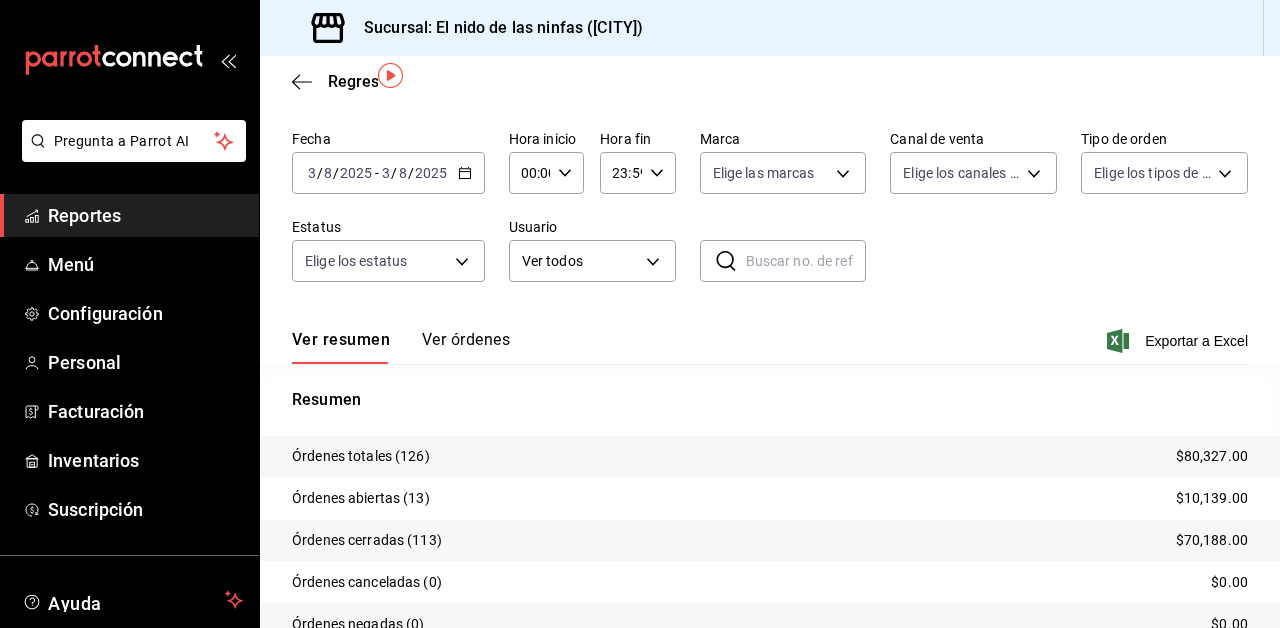 click on "Fecha [DATE] [DATE] - [DATE] [DATE] Hora inicio 00:00 Hora inicio Hora fin 23:59 Hora fin Marca Elige las marcas Canal de venta Elige los canales de venta Tipo de orden Elige los tipos de orden Estatus Elige los estatus Usuario Ver todos ALL ​ ​" at bounding box center (770, 214) 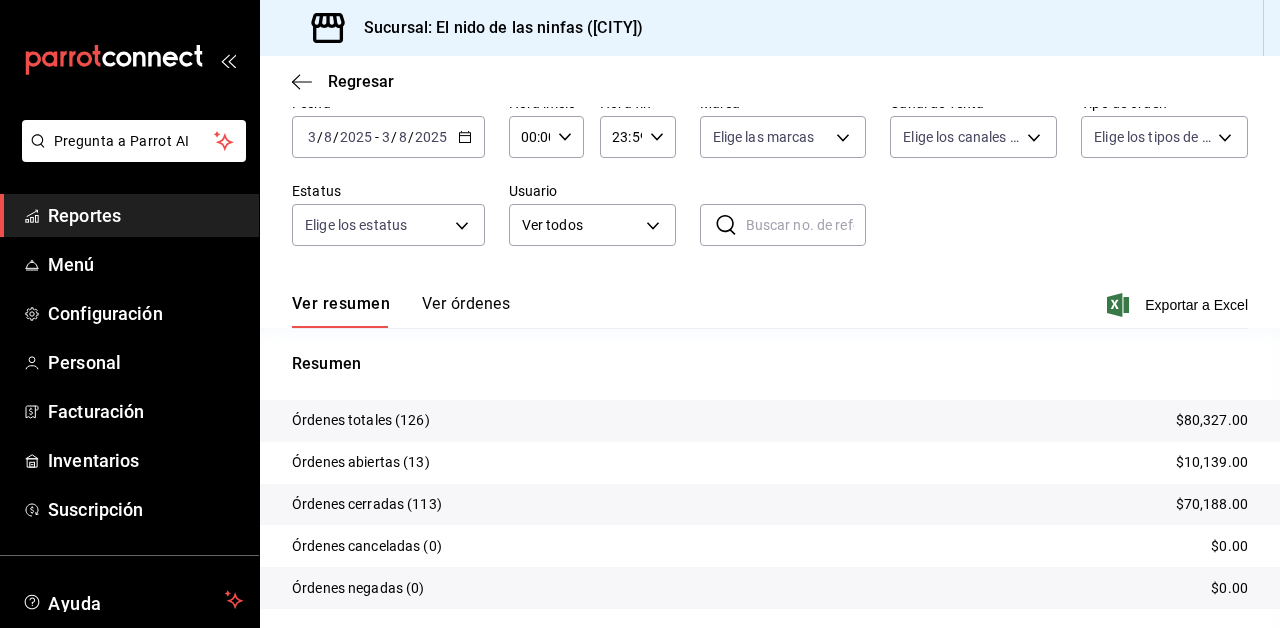 scroll, scrollTop: 0, scrollLeft: 0, axis: both 